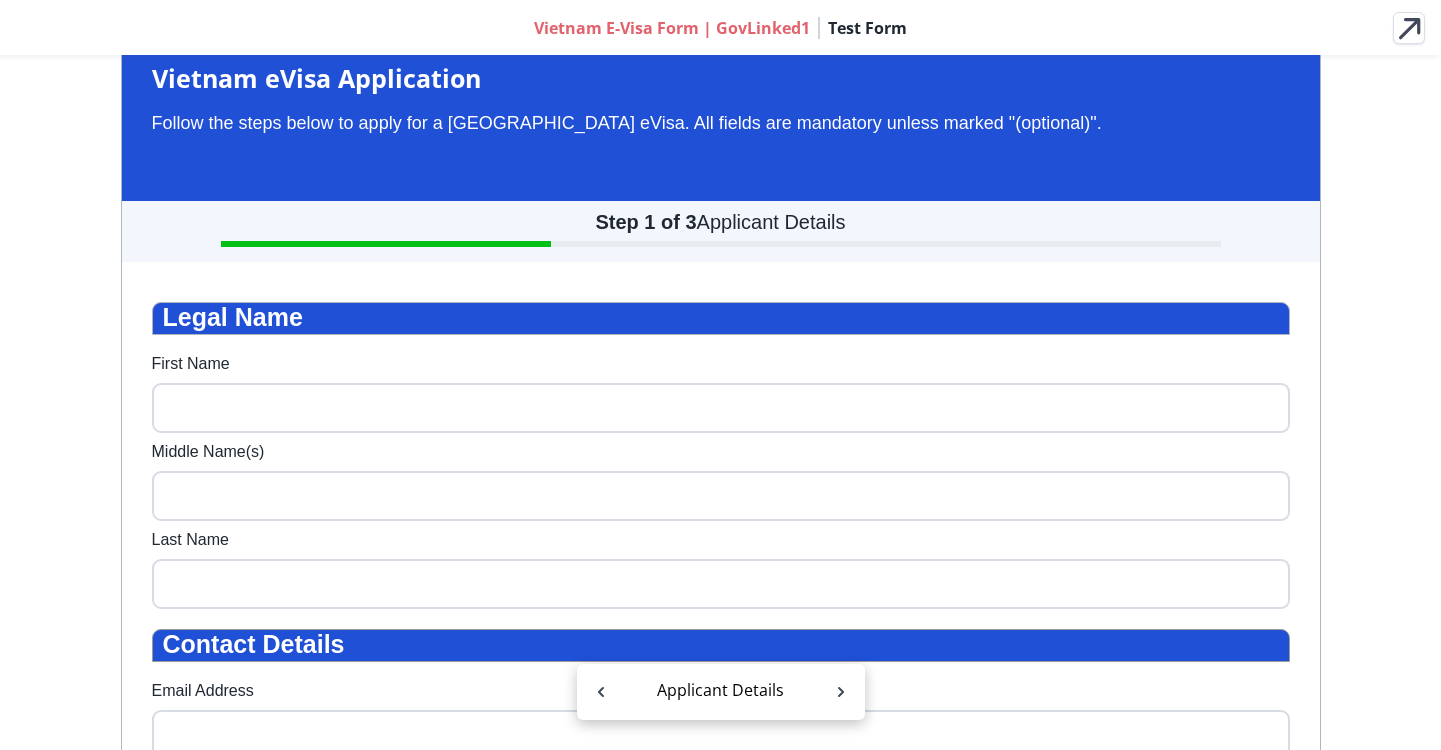 scroll, scrollTop: 0, scrollLeft: 0, axis: both 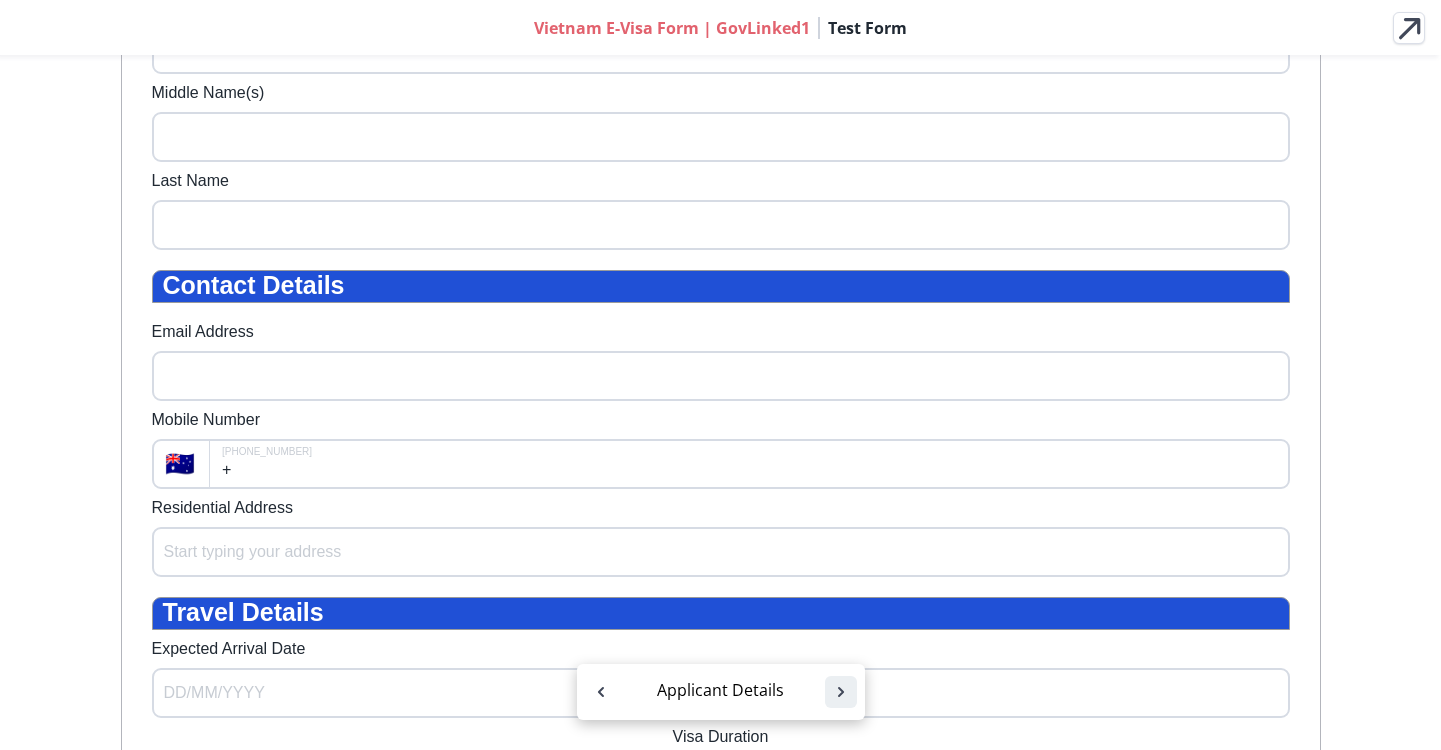 click 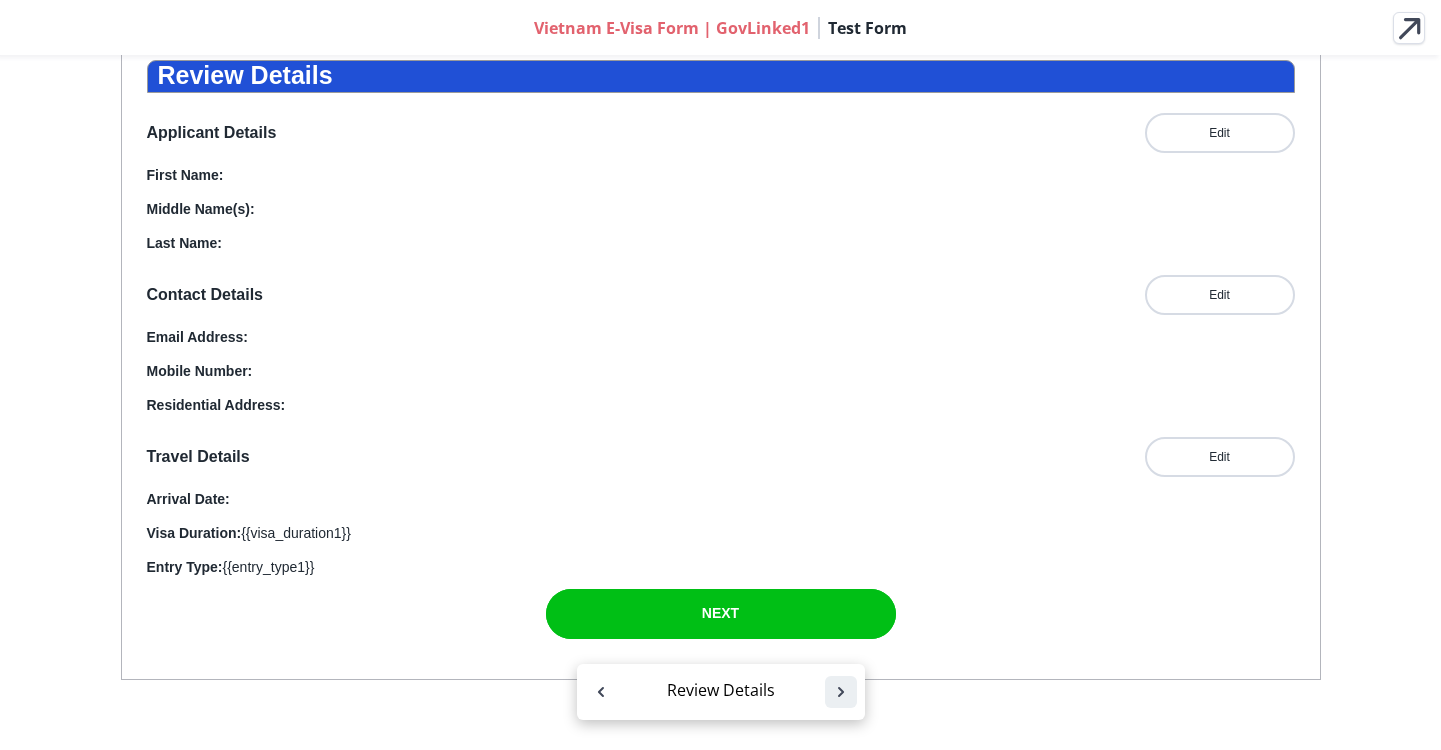scroll, scrollTop: 274, scrollLeft: 0, axis: vertical 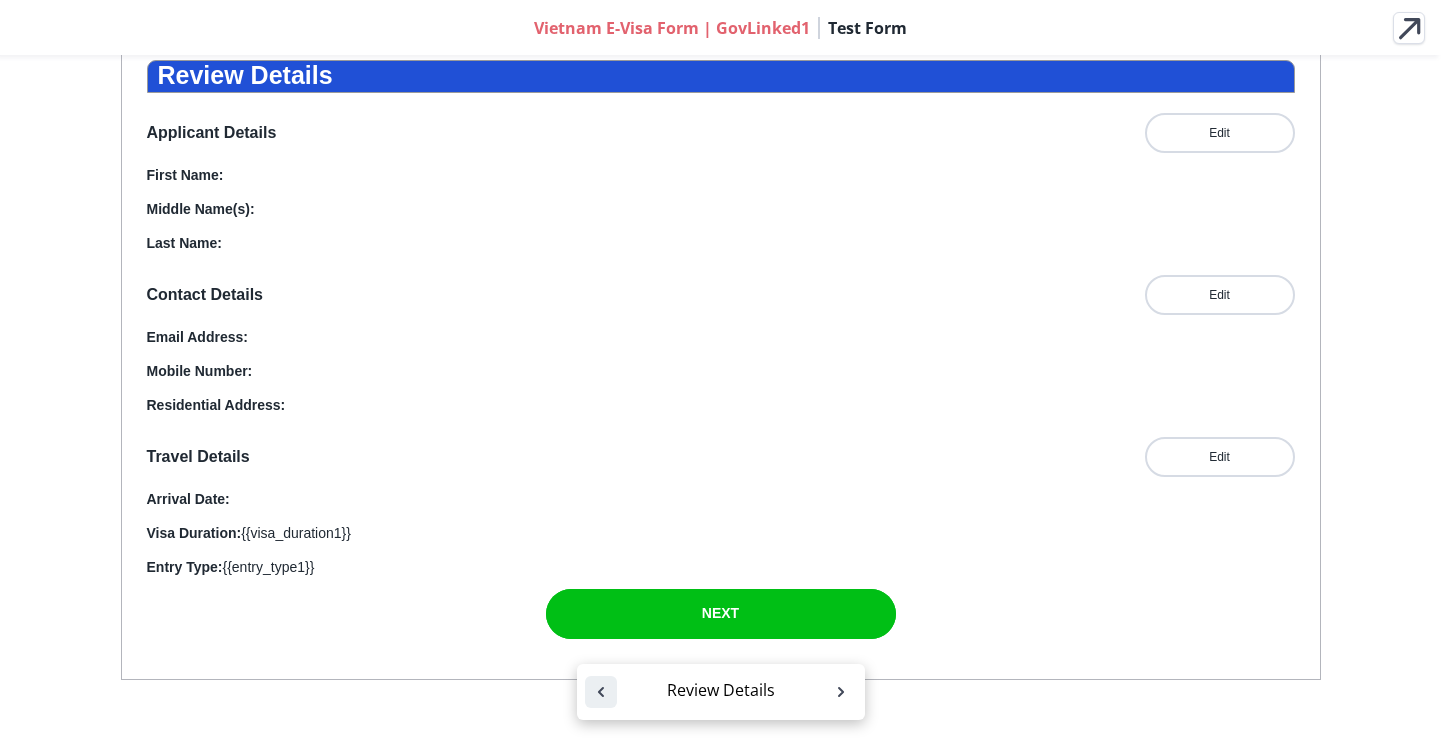 click at bounding box center (601, 692) 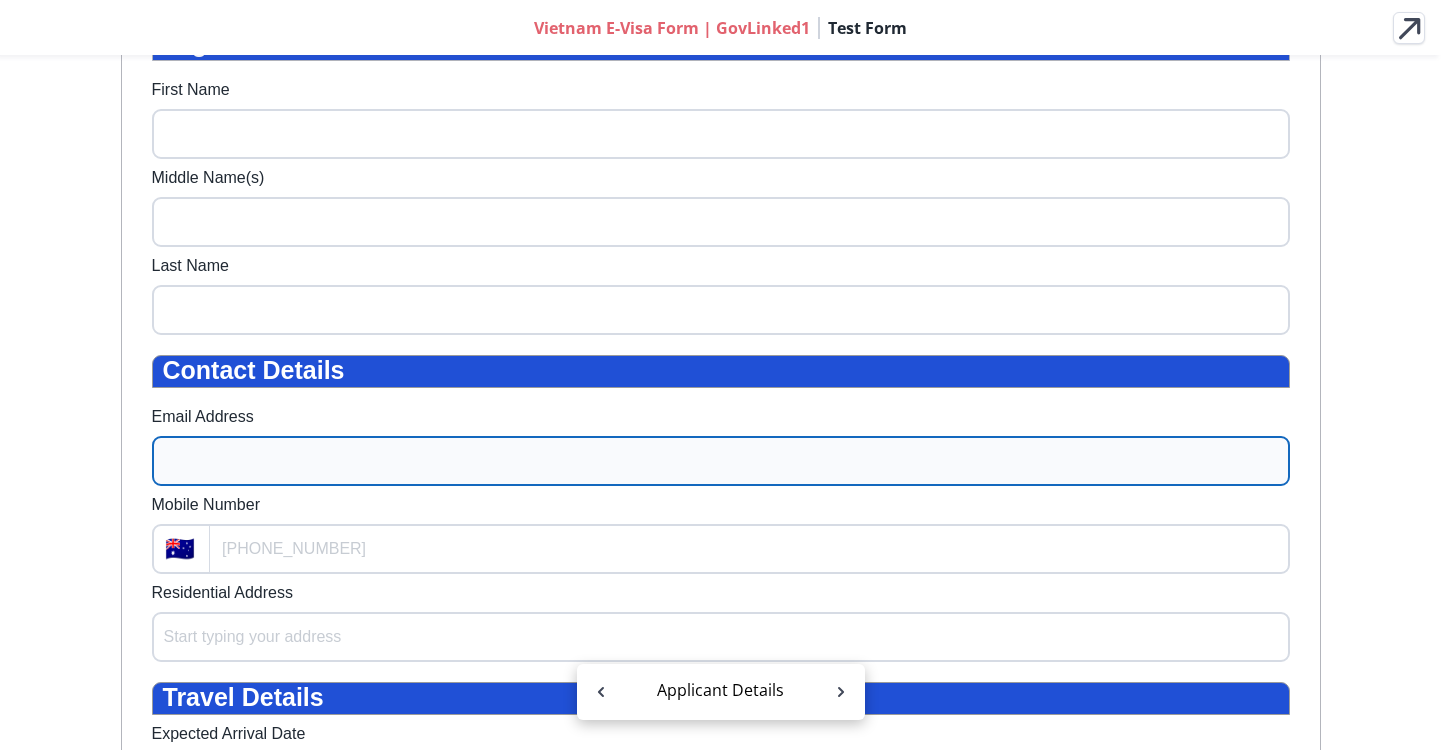 scroll, scrollTop: 733, scrollLeft: 0, axis: vertical 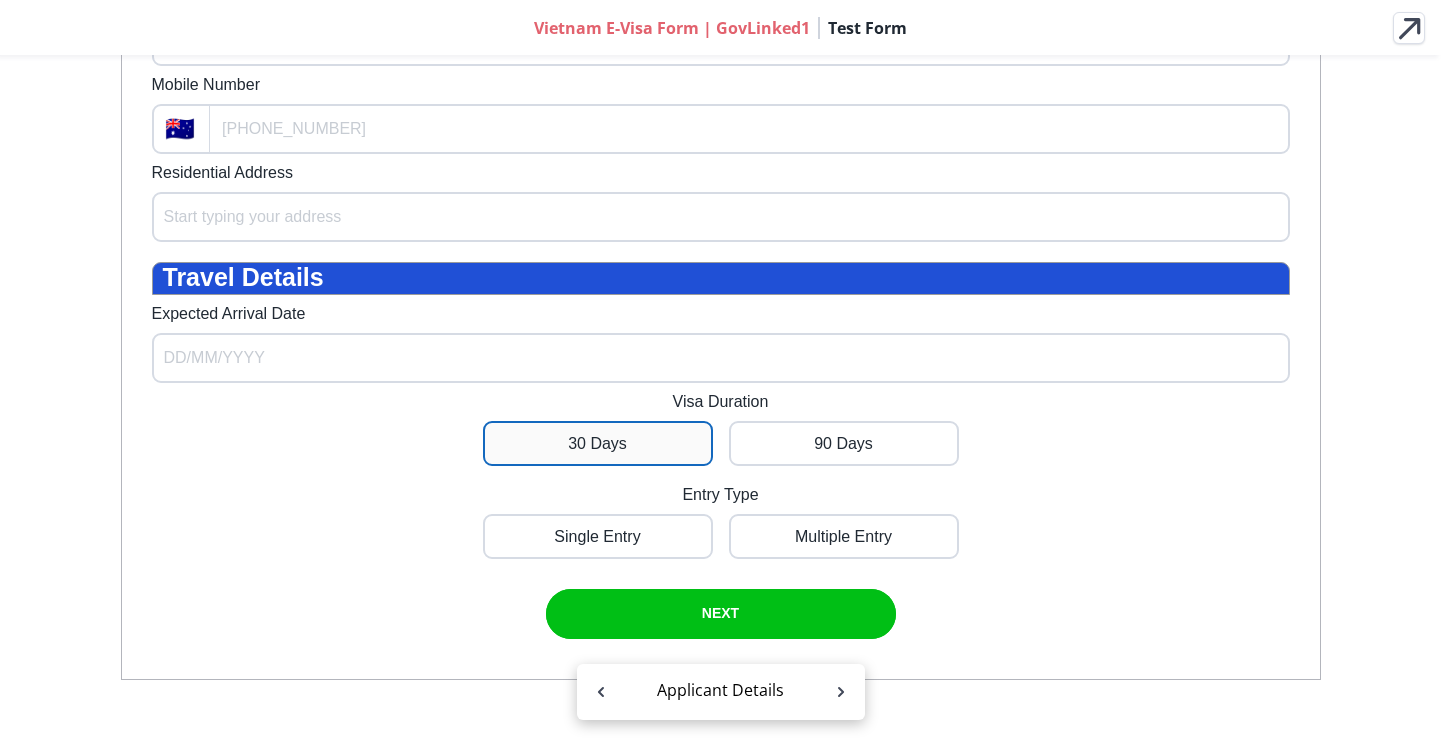 click at bounding box center [598, 443] 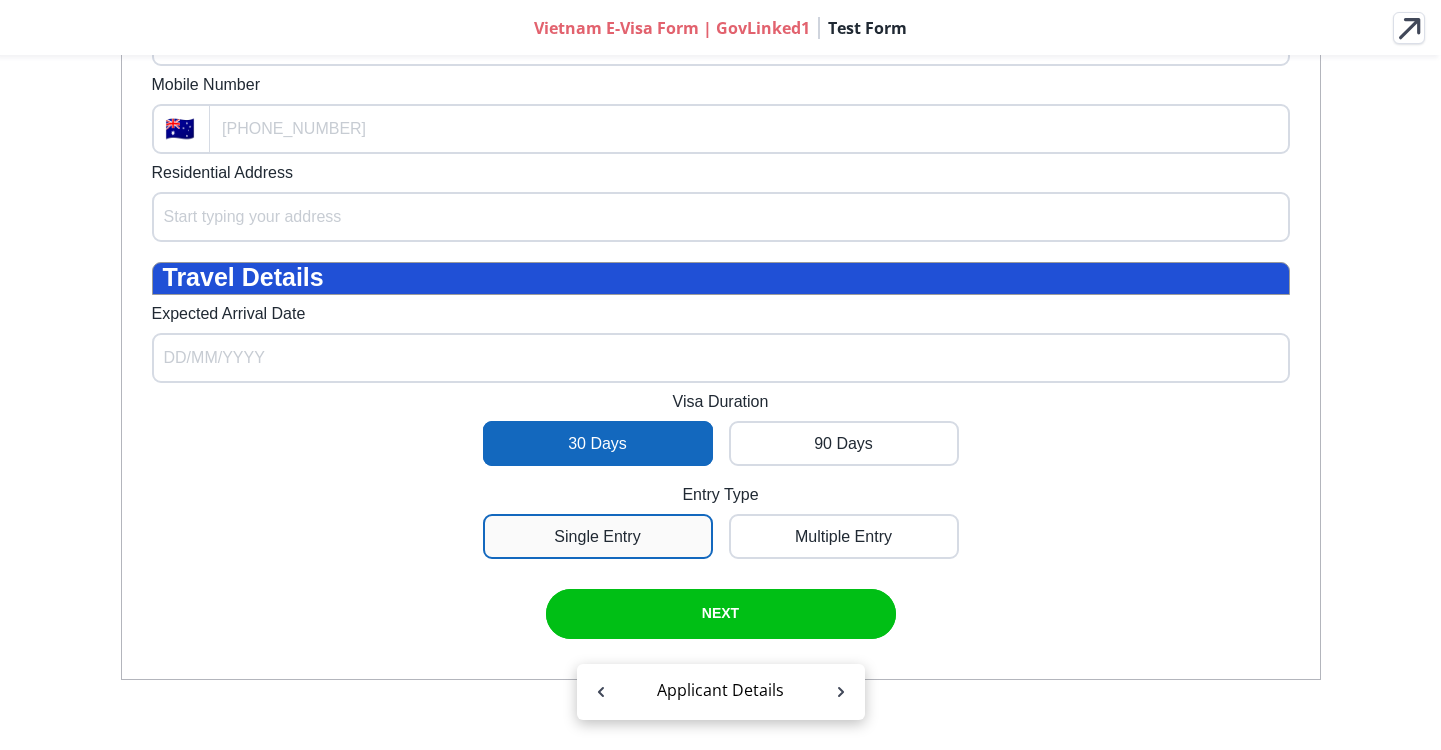 click at bounding box center [598, 536] 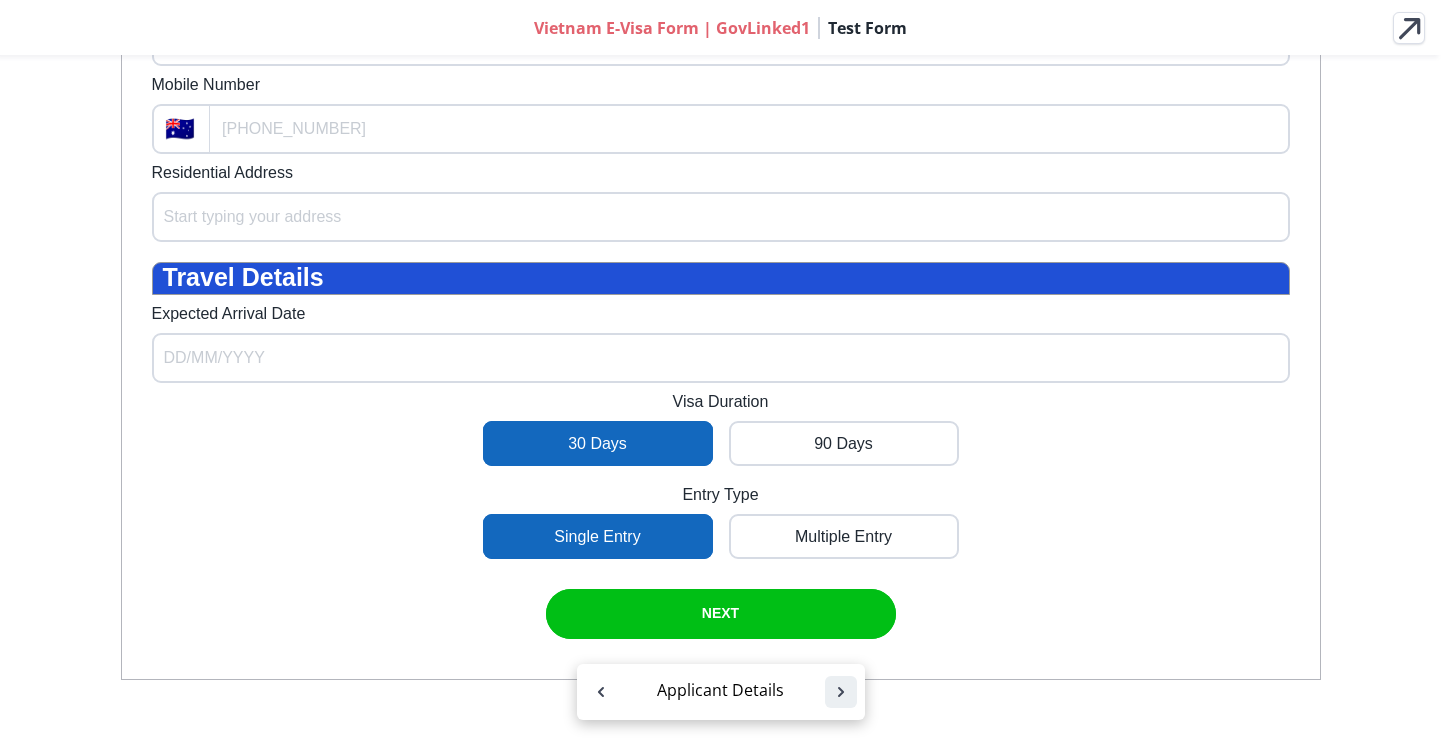 click 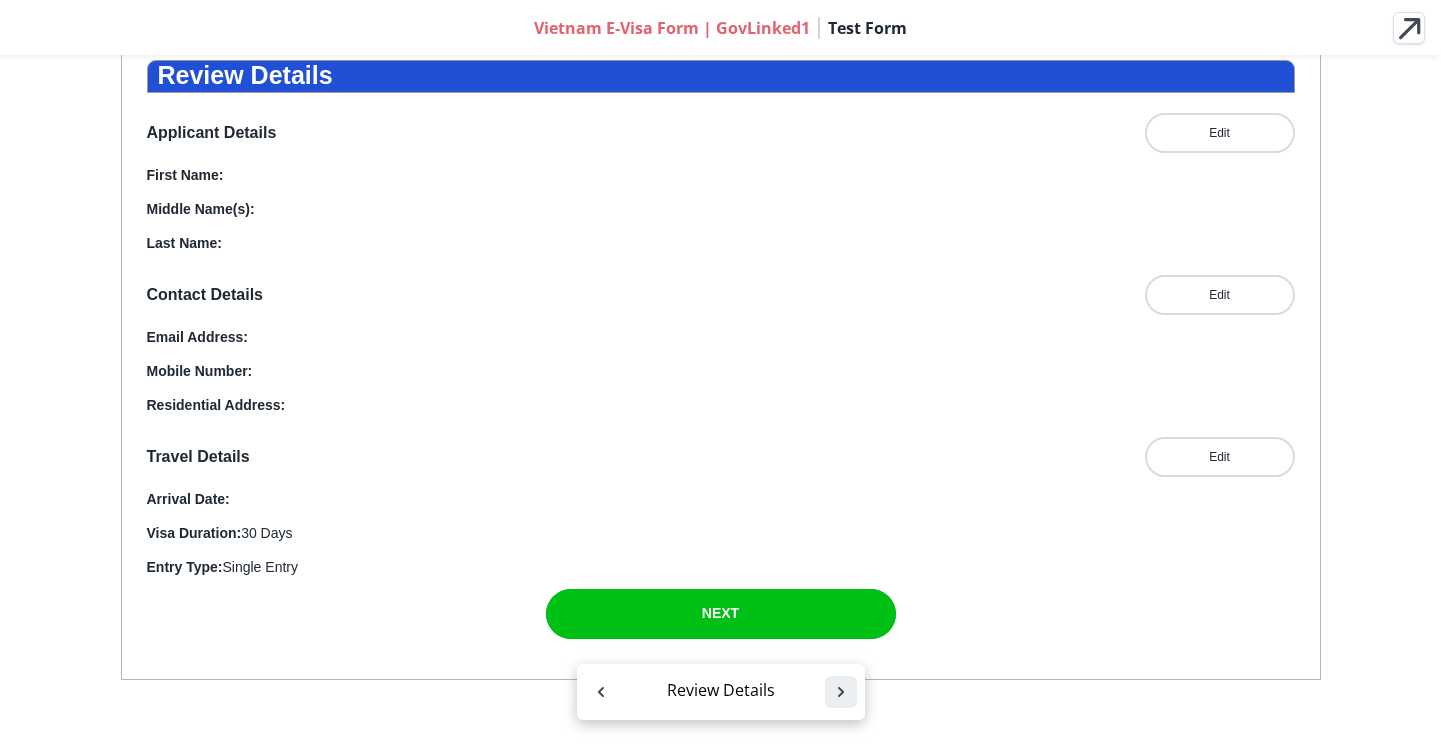 click 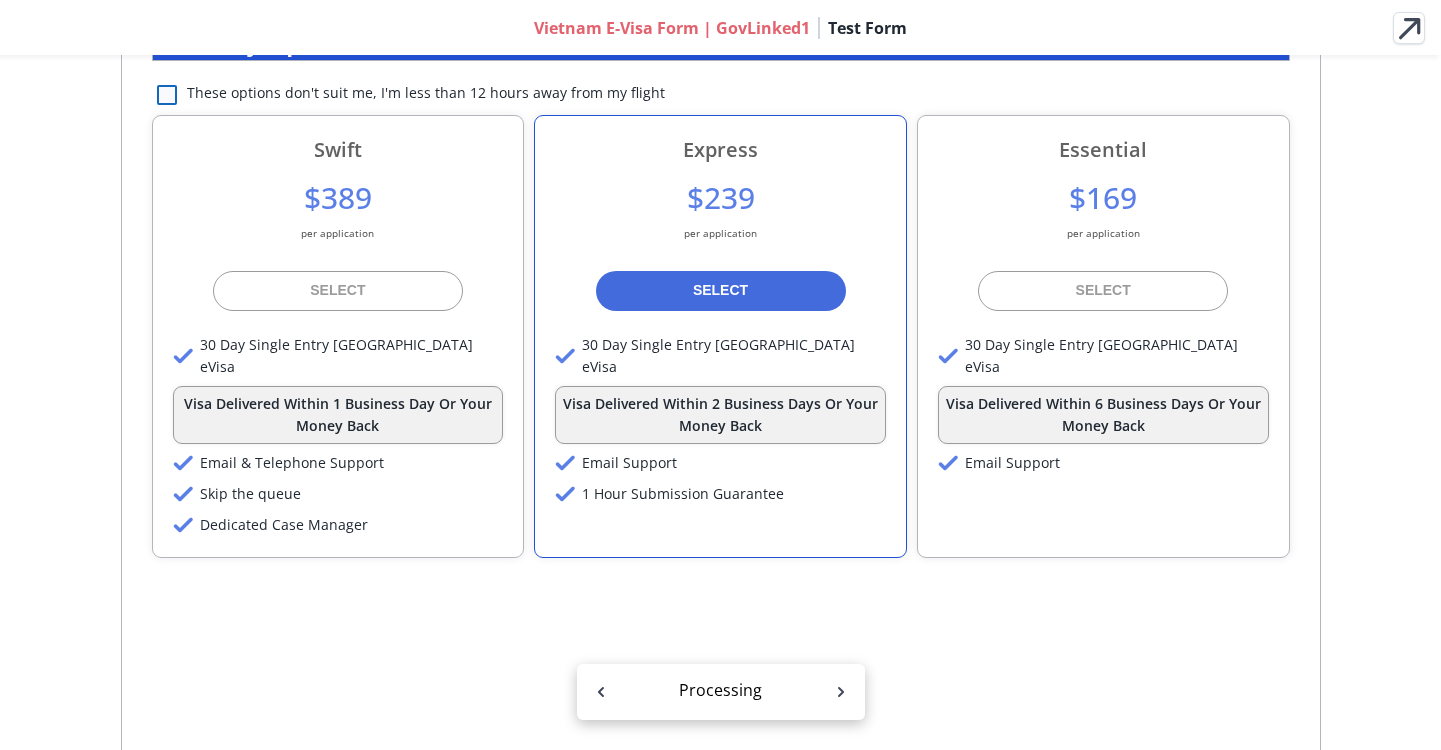 click at bounding box center [167, 95] 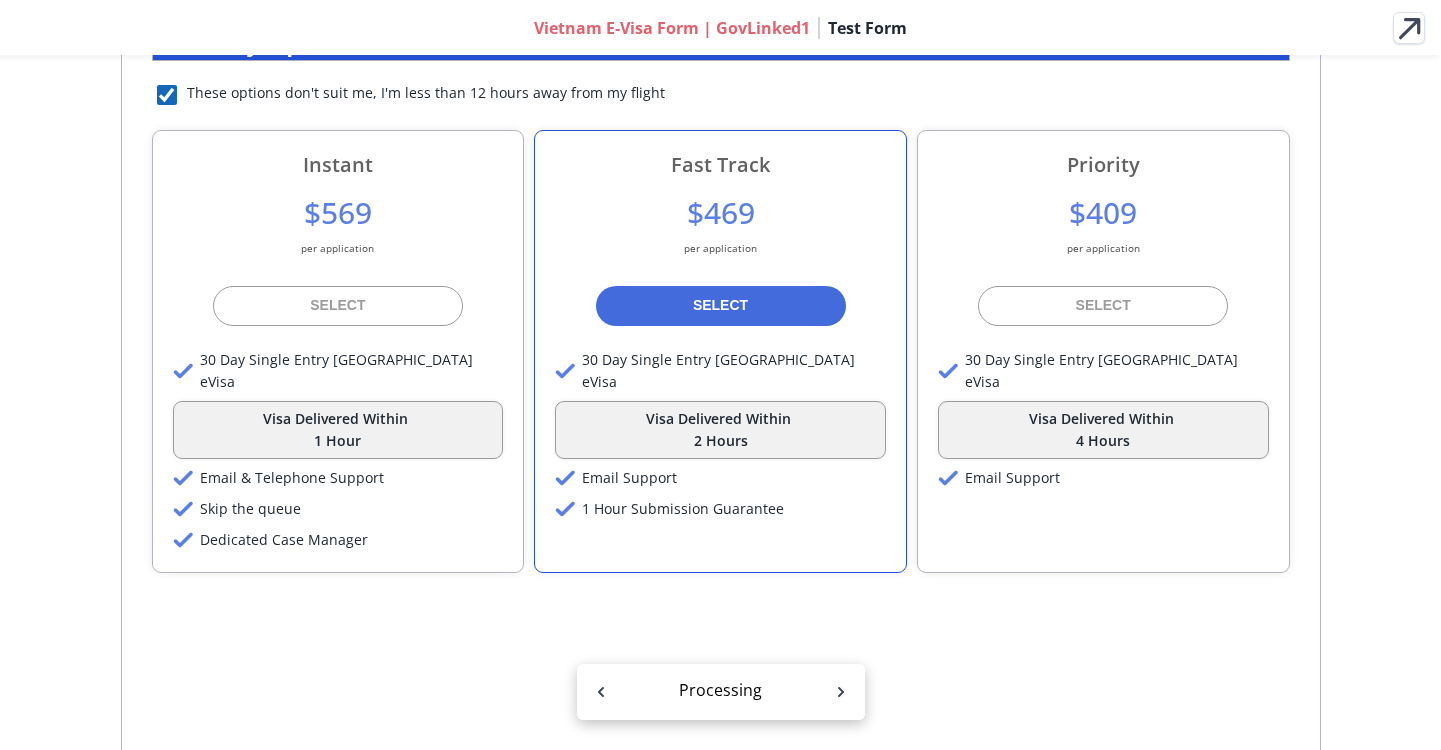 click at bounding box center [167, 95] 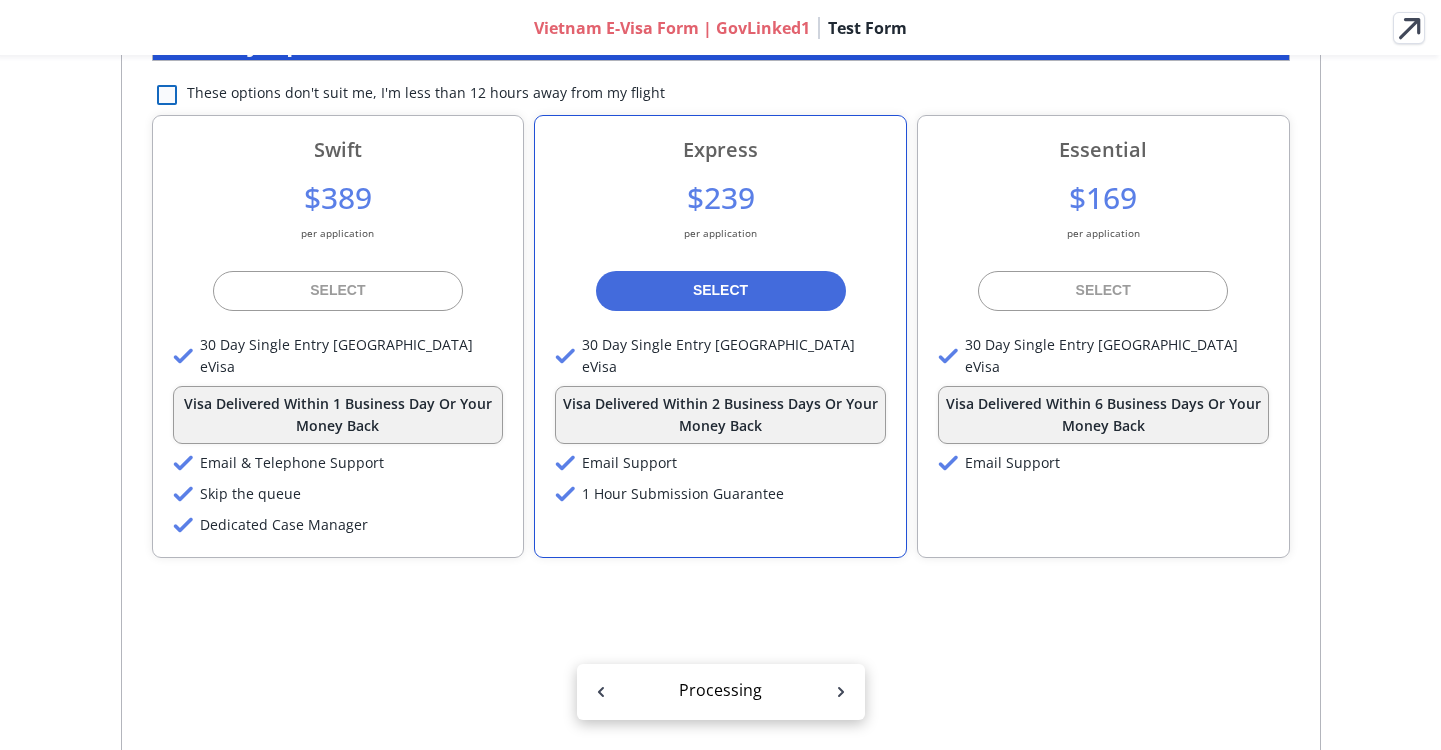click at bounding box center [167, 95] 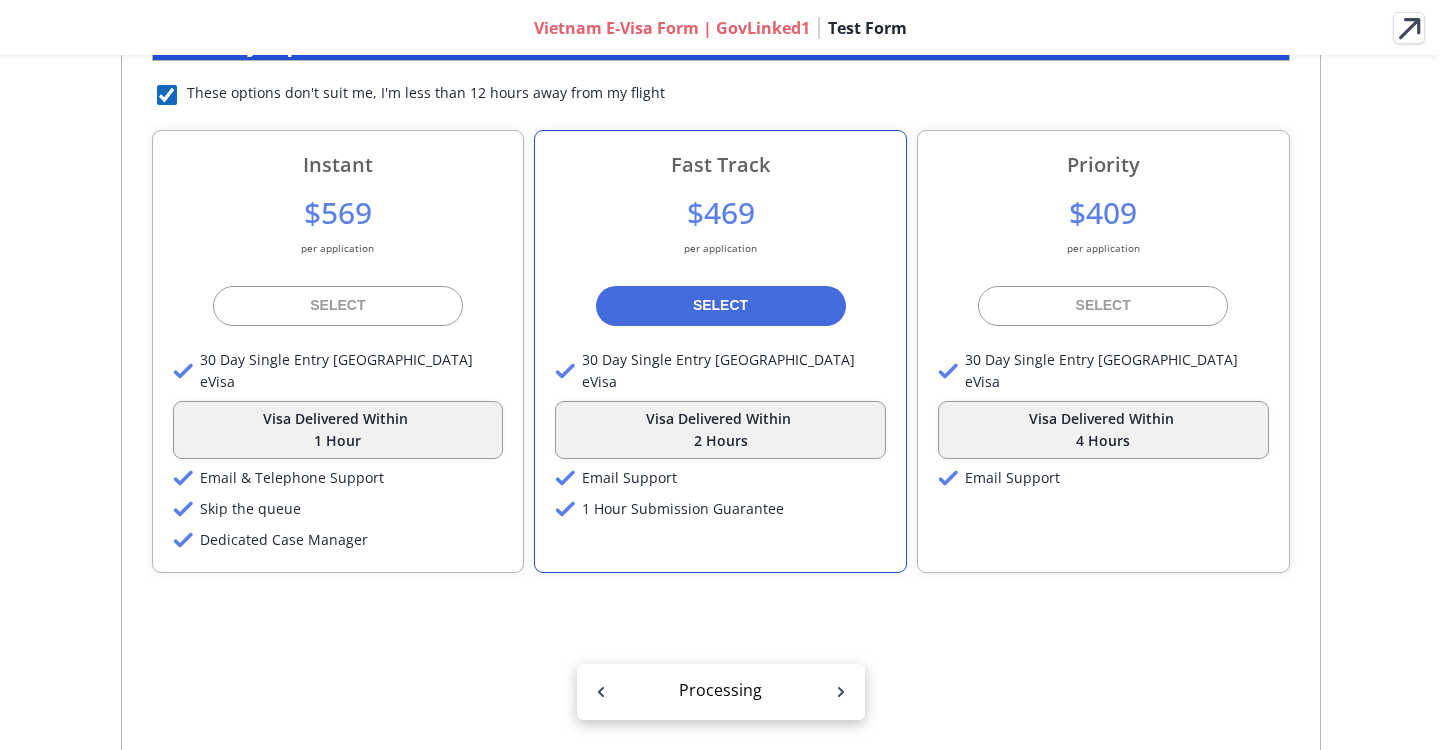click 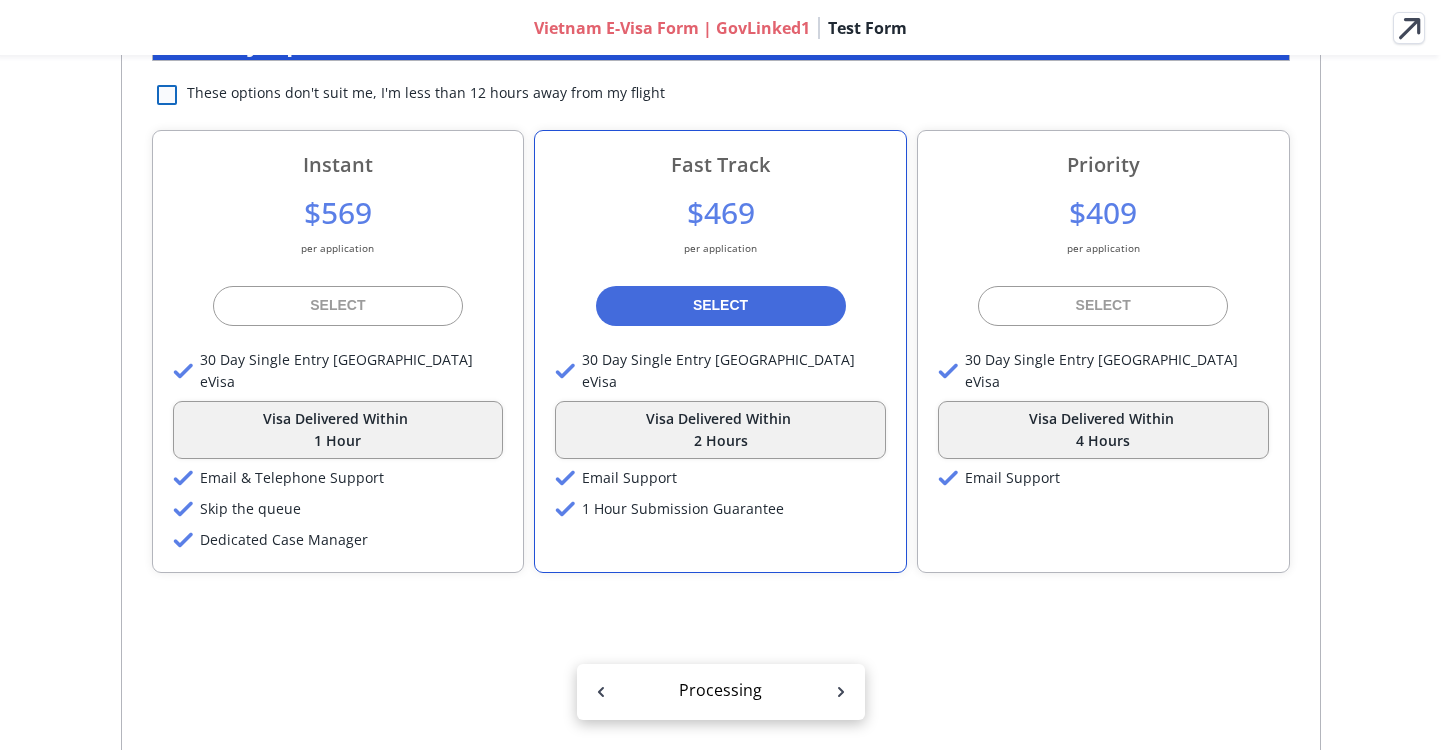 checkbox on "false" 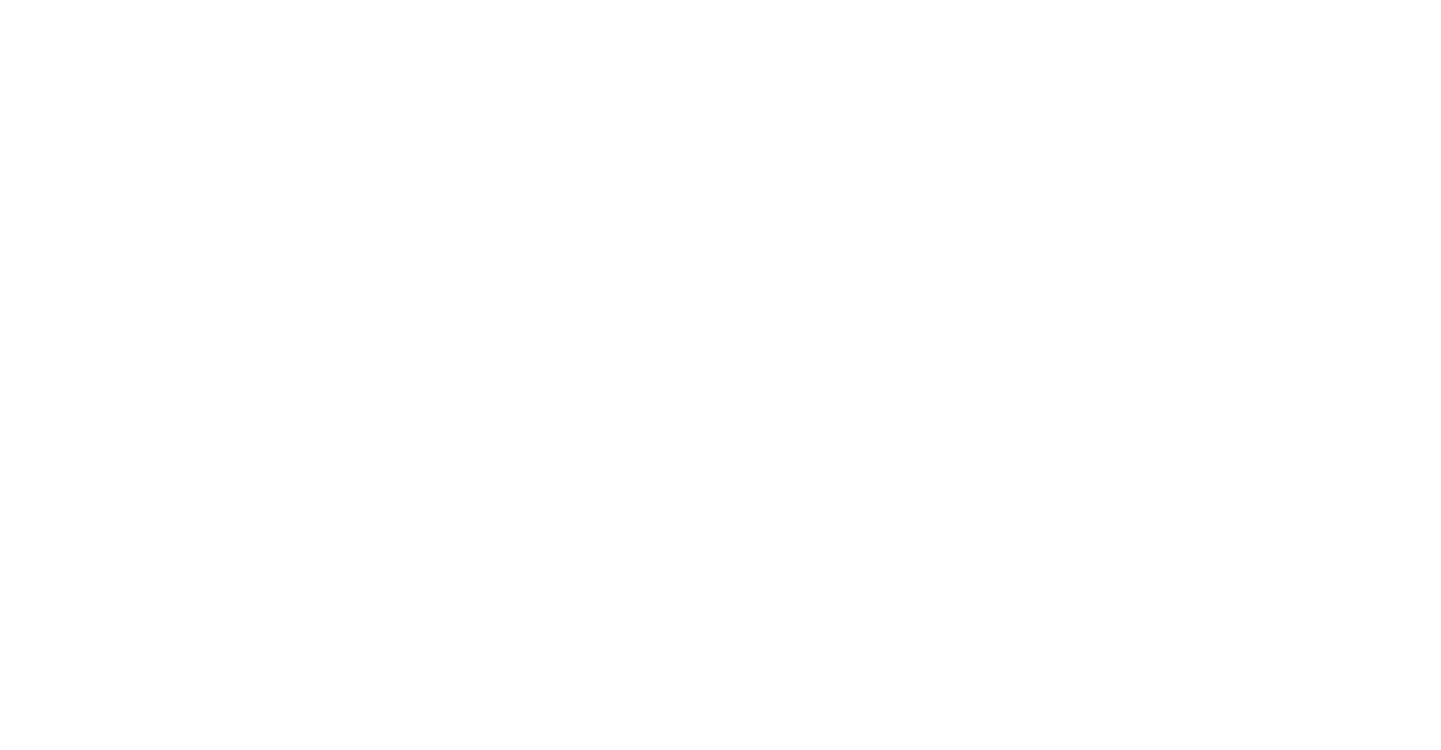 scroll, scrollTop: 0, scrollLeft: 0, axis: both 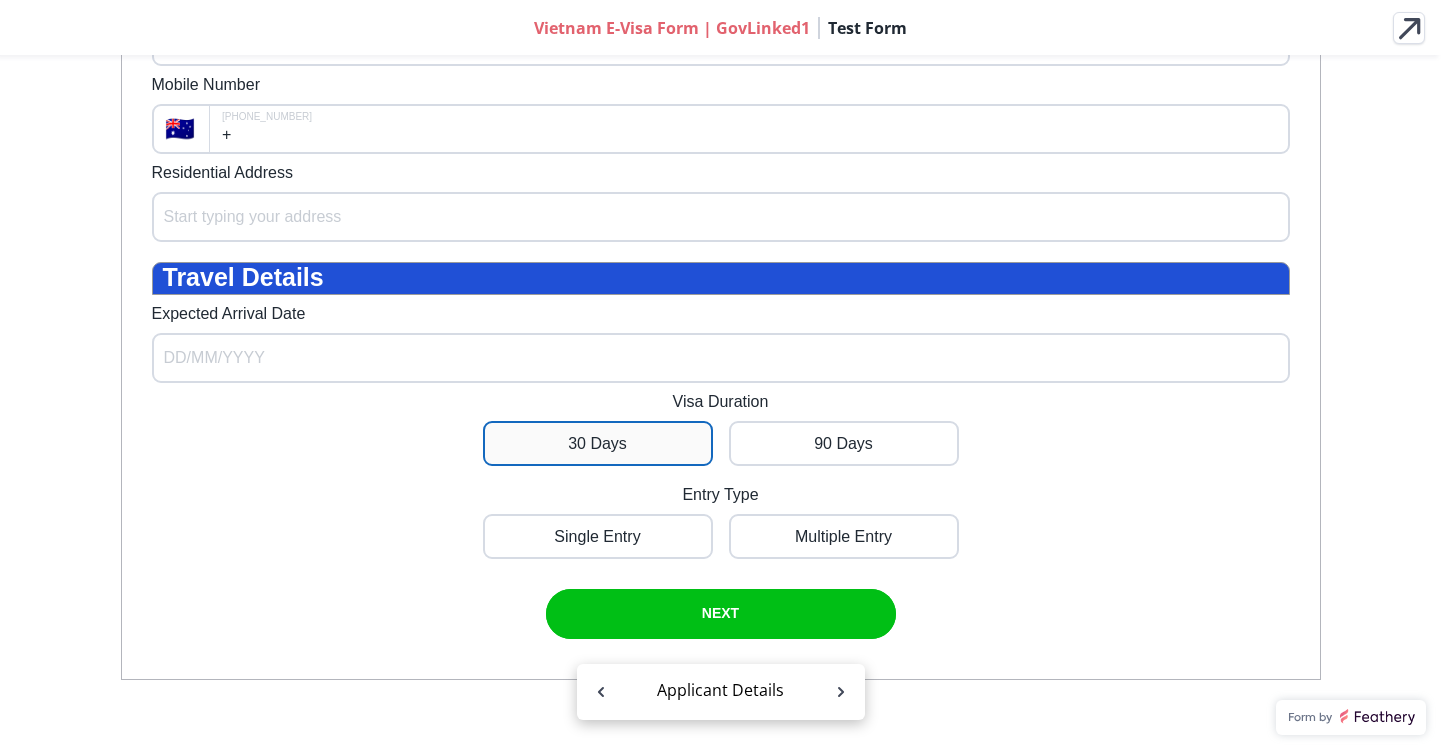 click at bounding box center [598, 443] 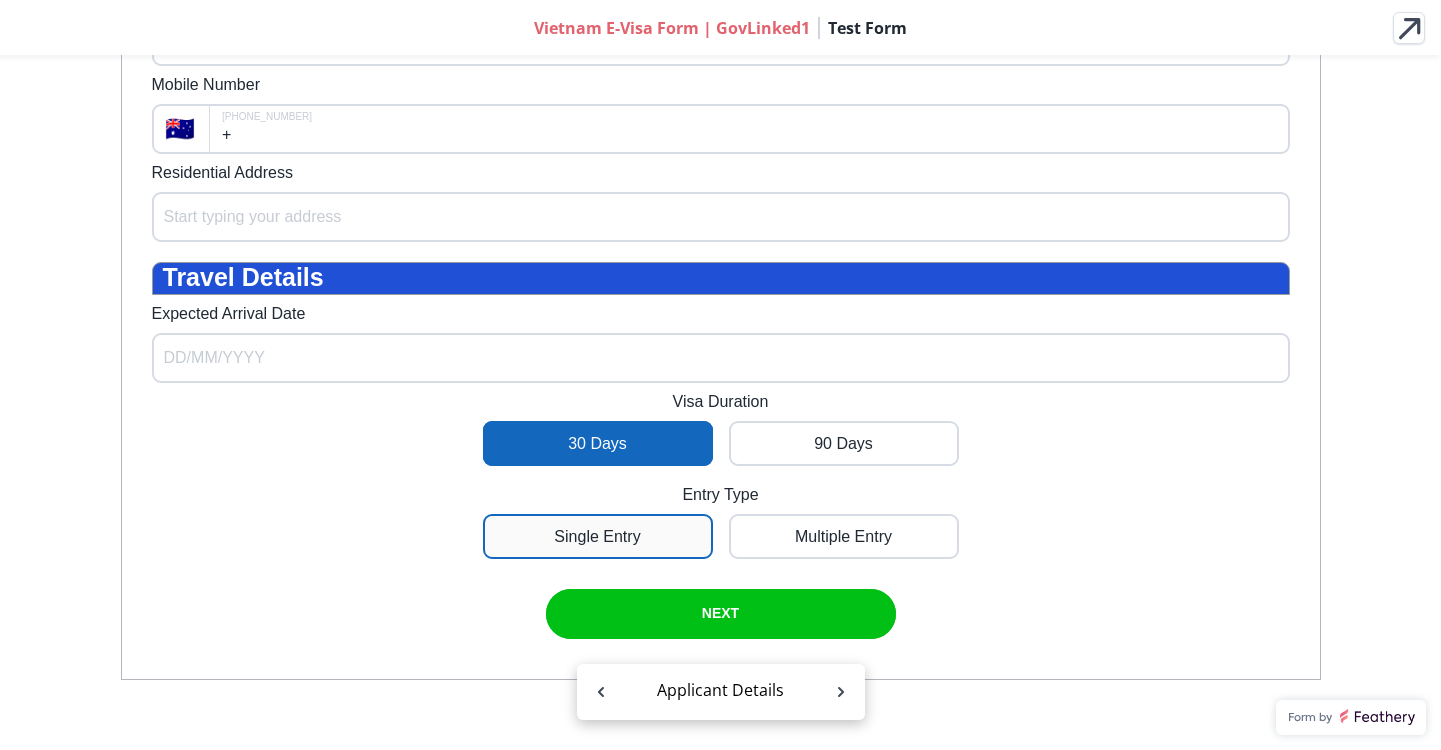 click at bounding box center (598, 536) 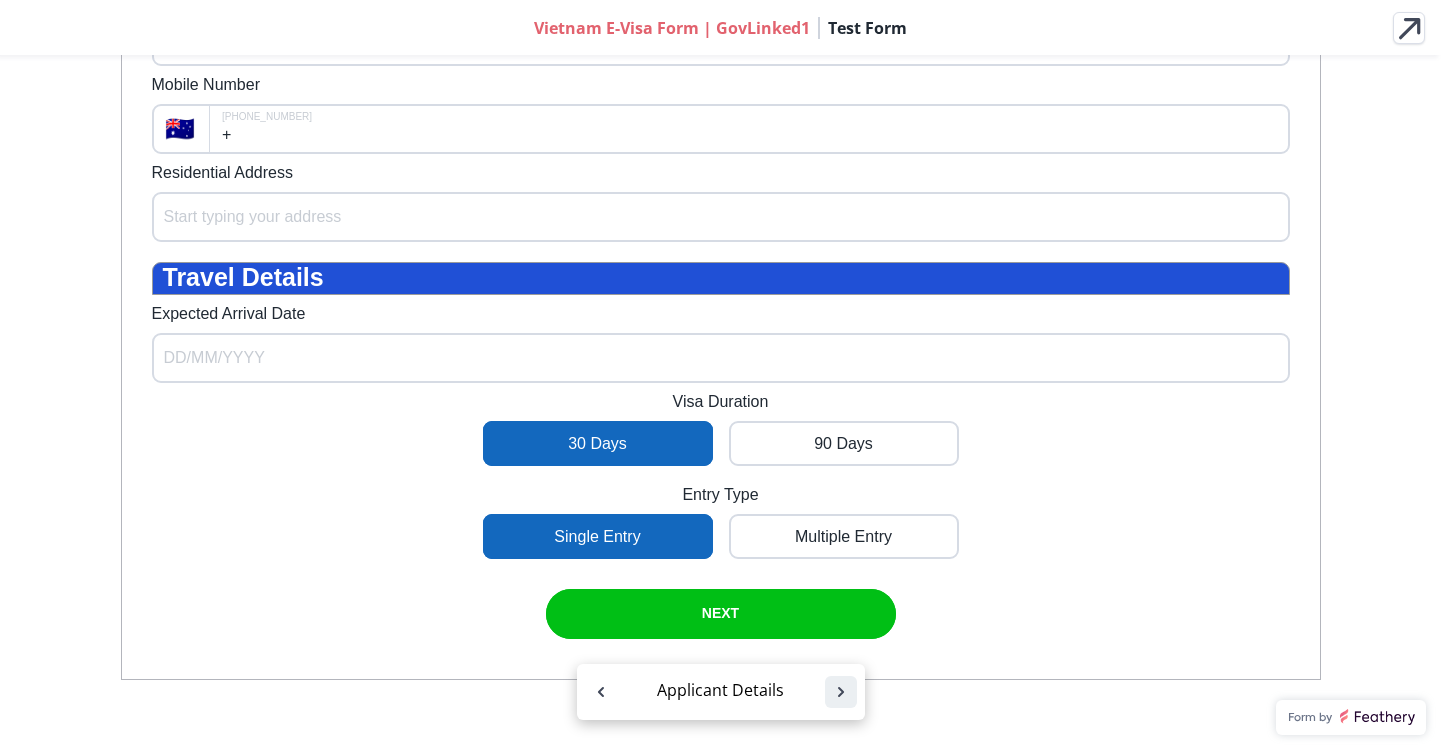 click at bounding box center [841, 692] 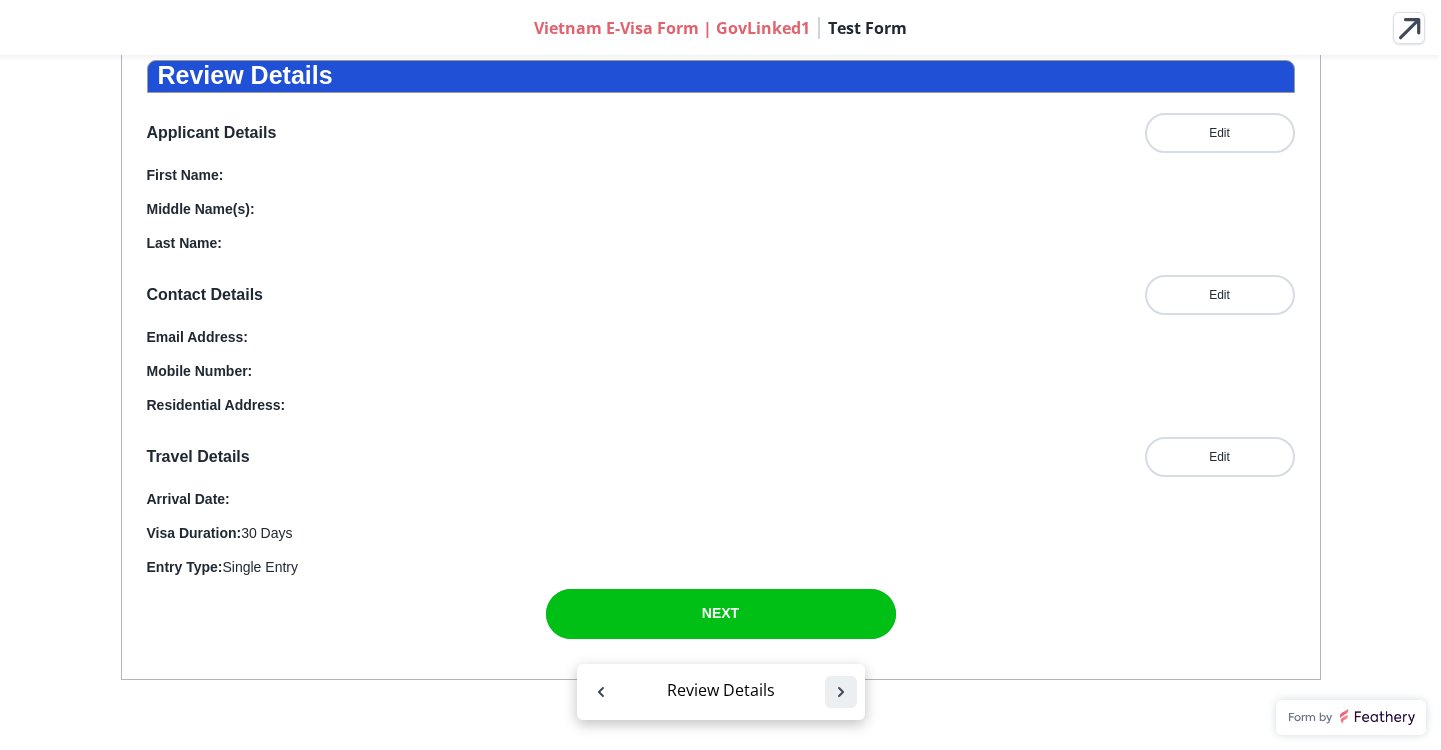 scroll, scrollTop: 274, scrollLeft: 0, axis: vertical 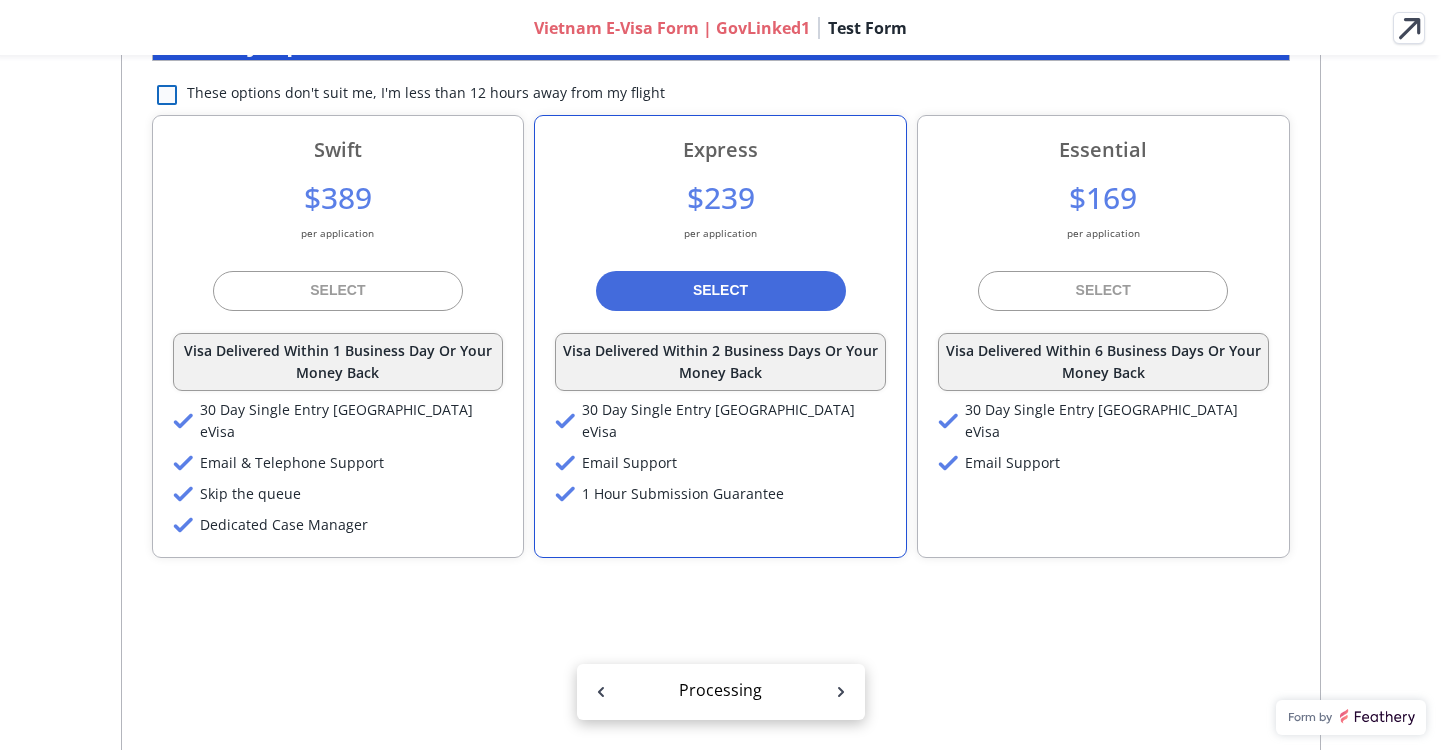 click at bounding box center (167, 95) 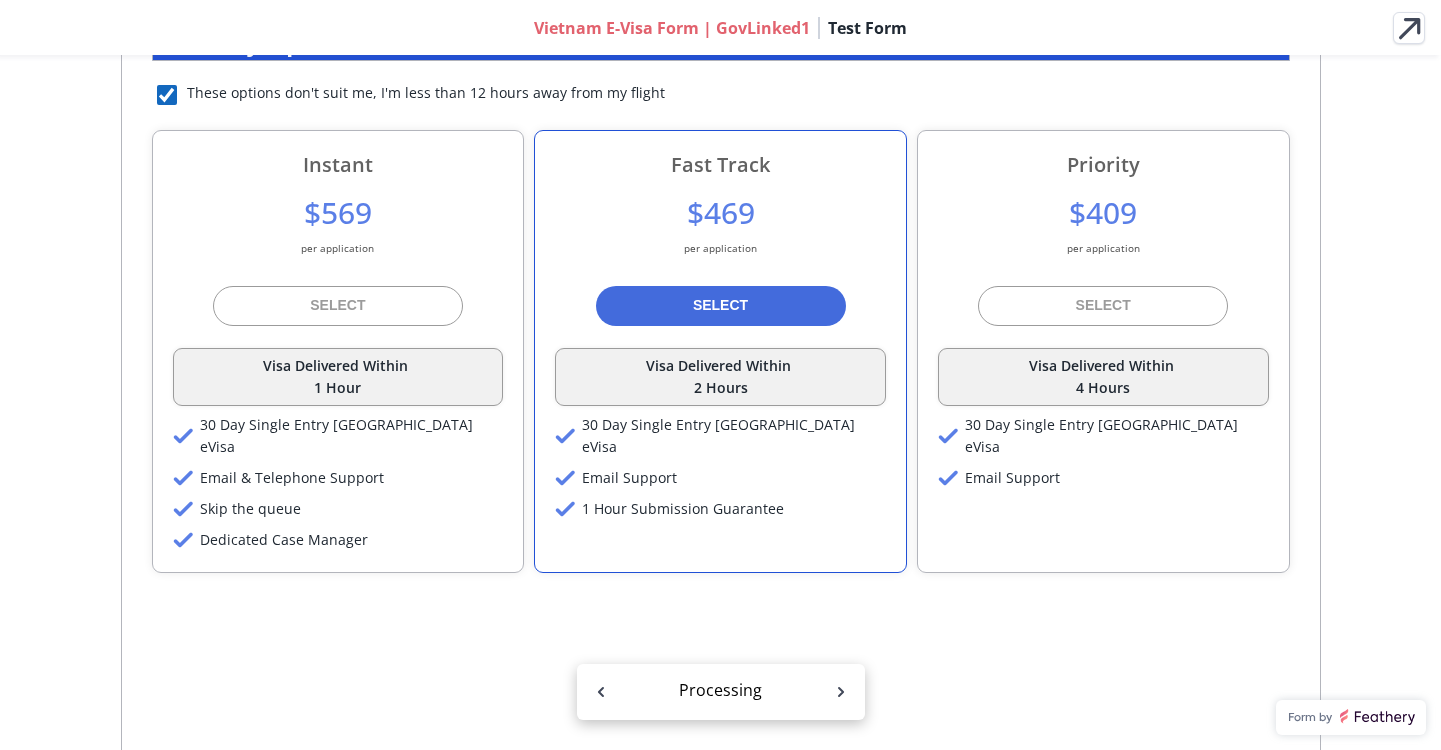 click at bounding box center (167, 95) 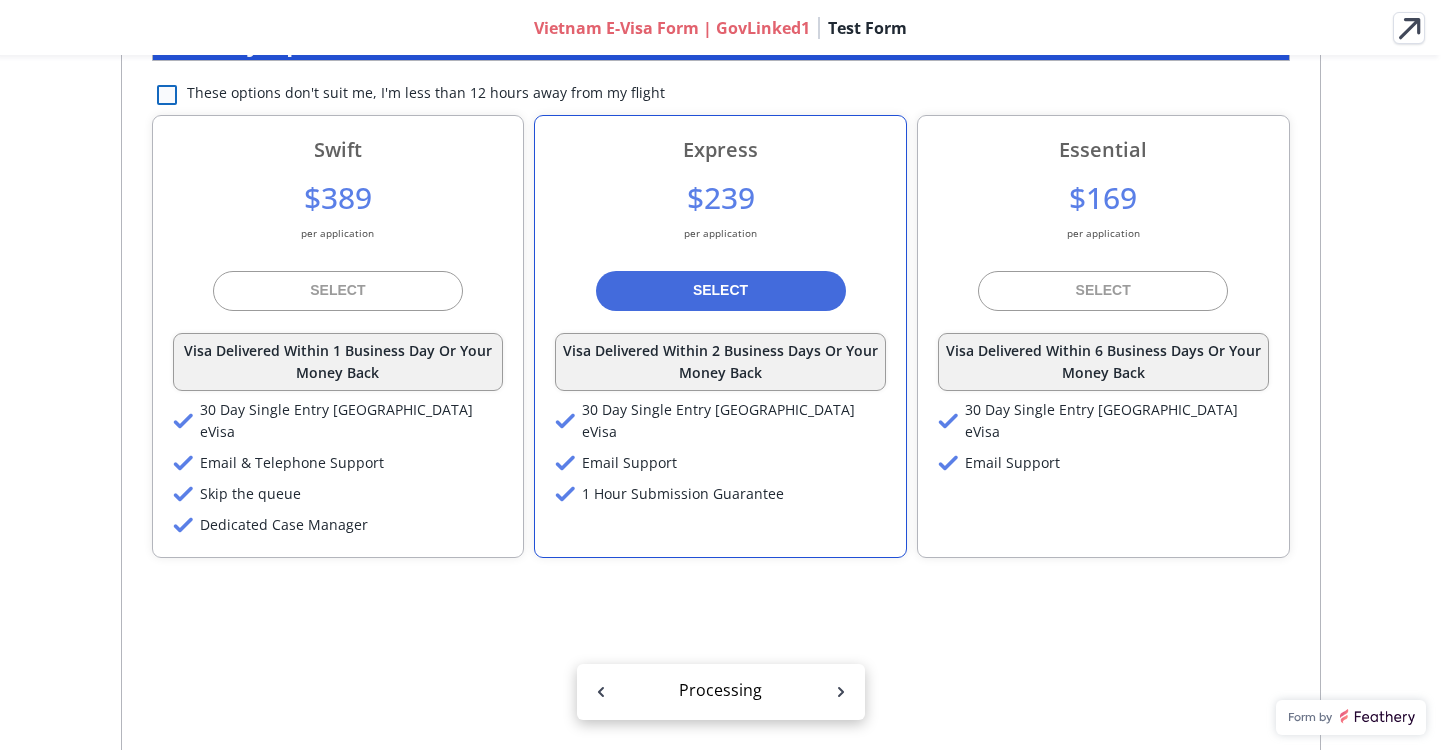 click at bounding box center (167, 95) 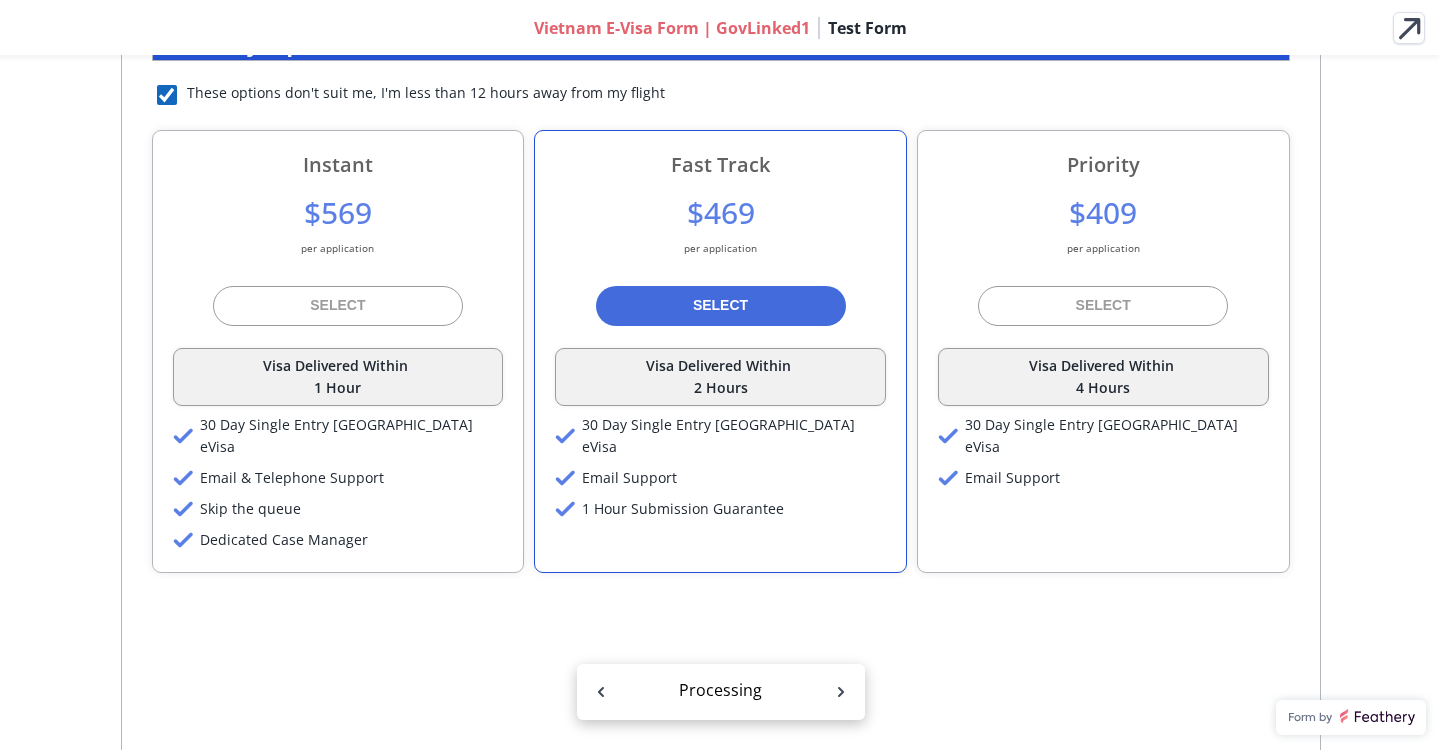 click at bounding box center (167, 95) 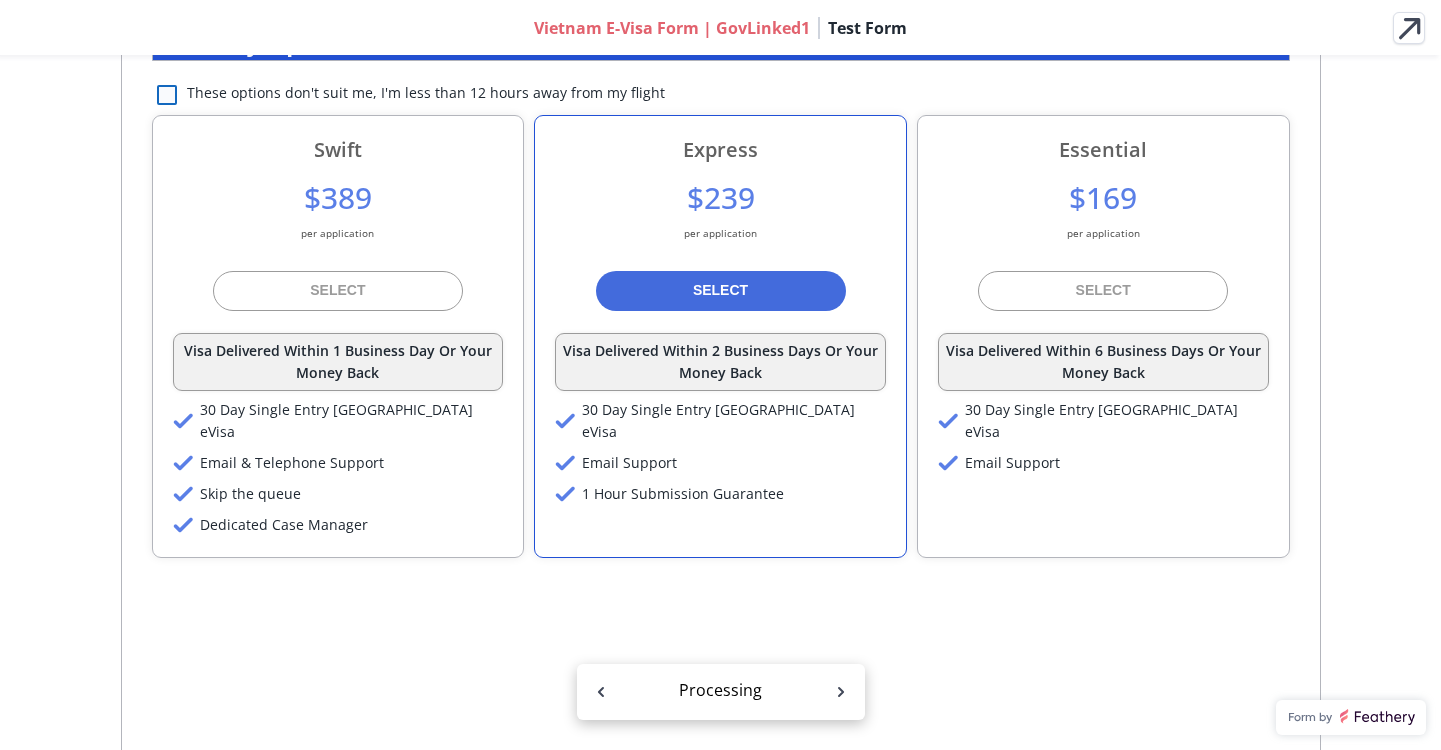 click at bounding box center (167, 95) 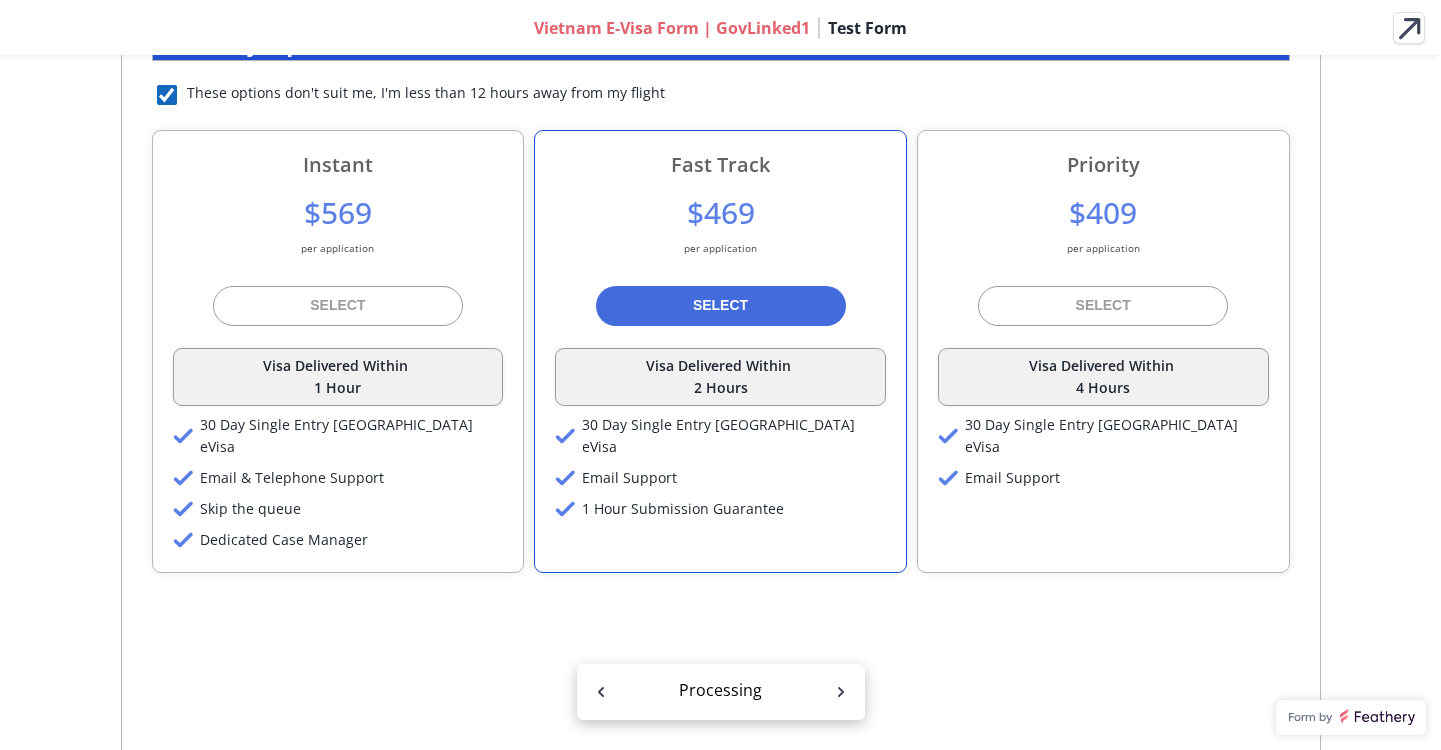click at bounding box center [167, 95] 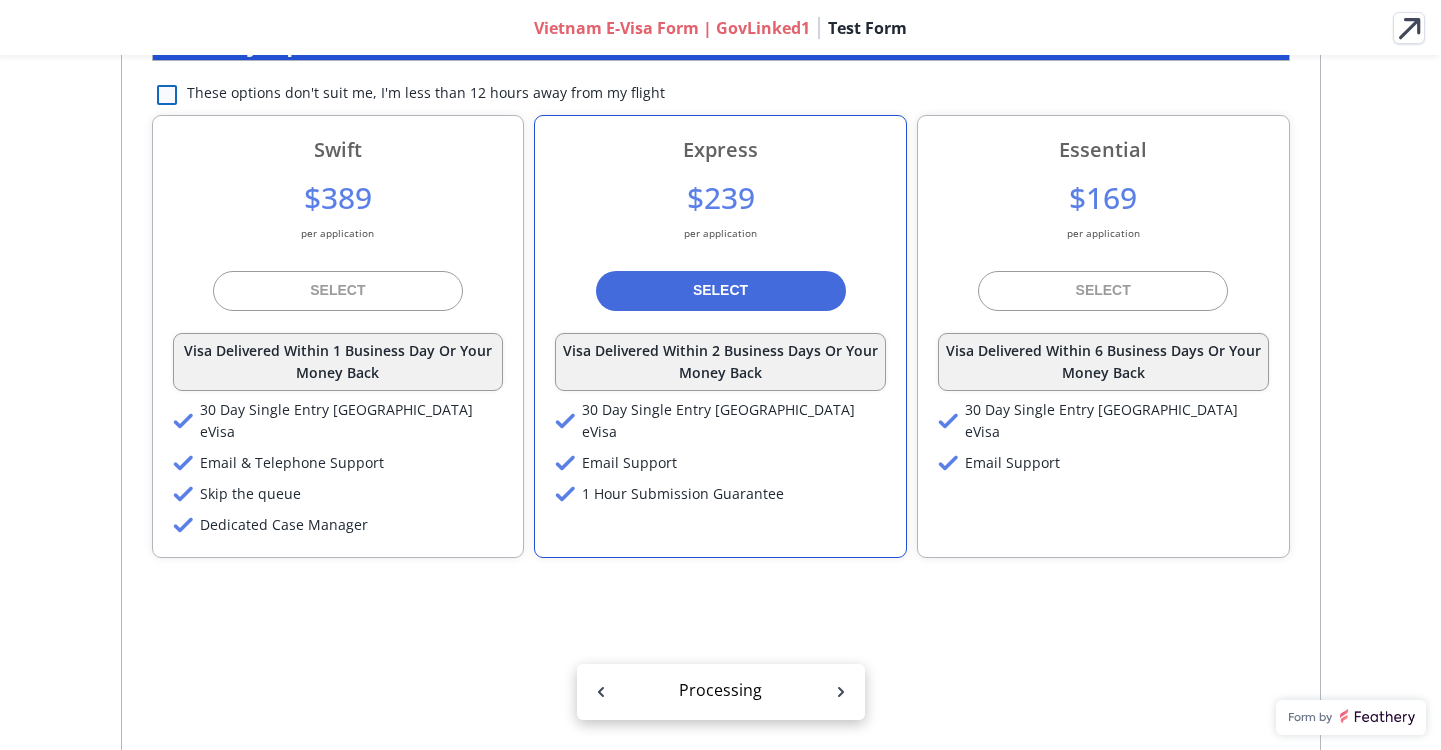 click at bounding box center (167, 95) 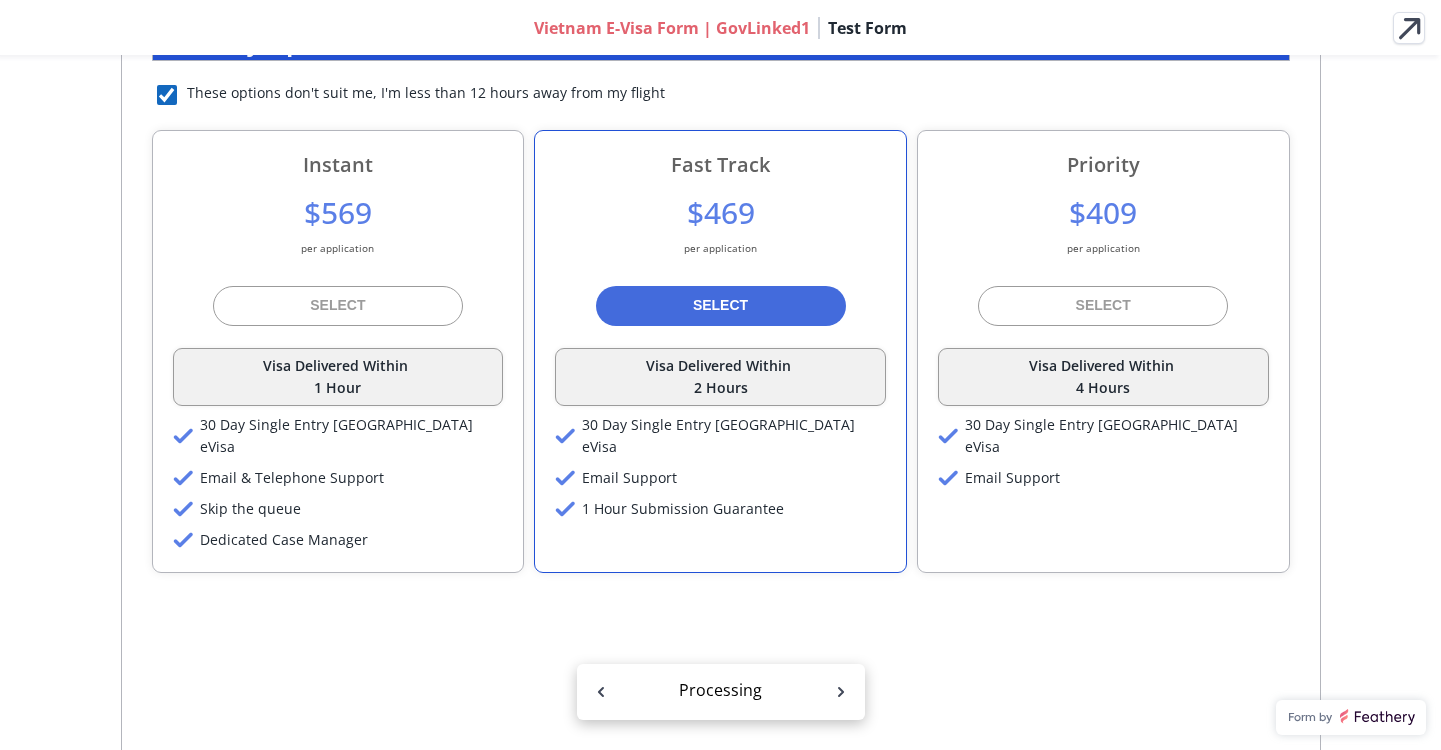 click at bounding box center (167, 95) 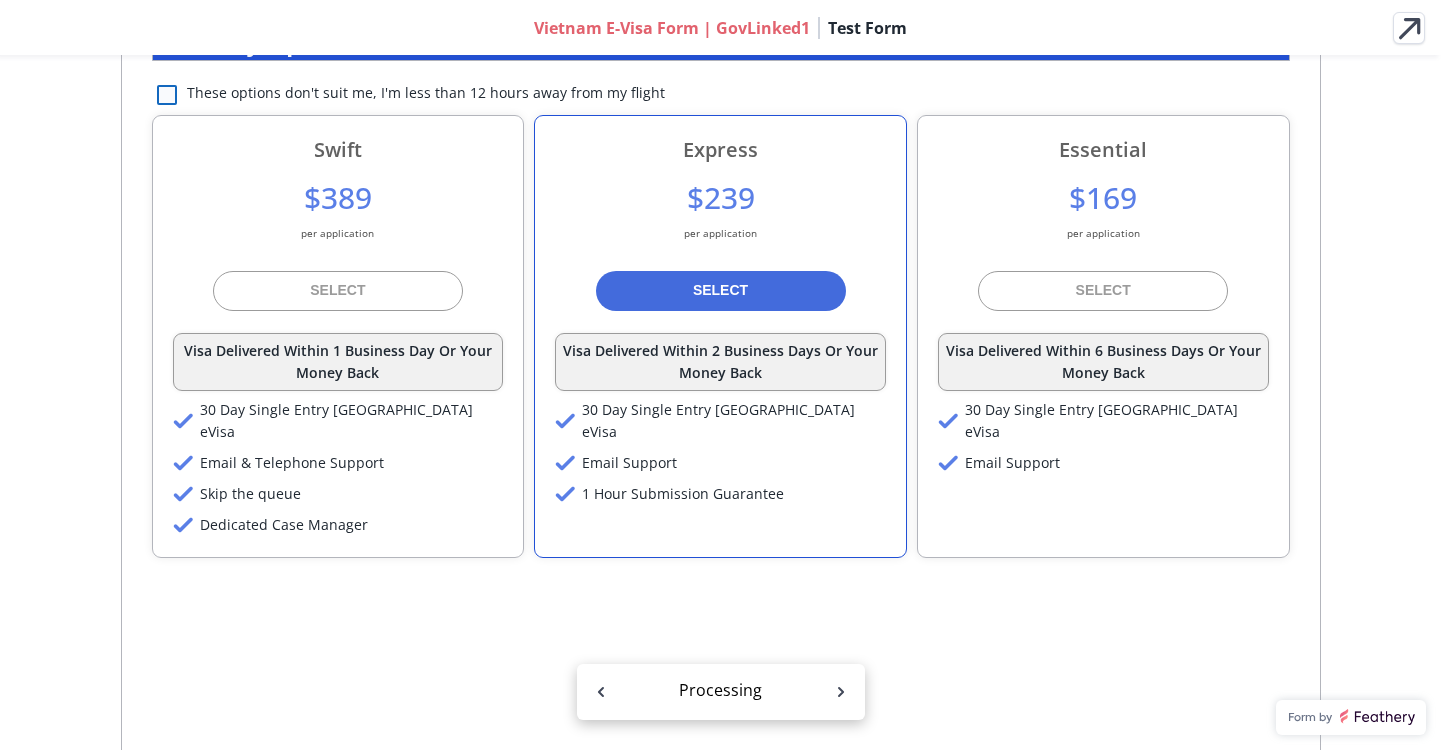 click at bounding box center (167, 95) 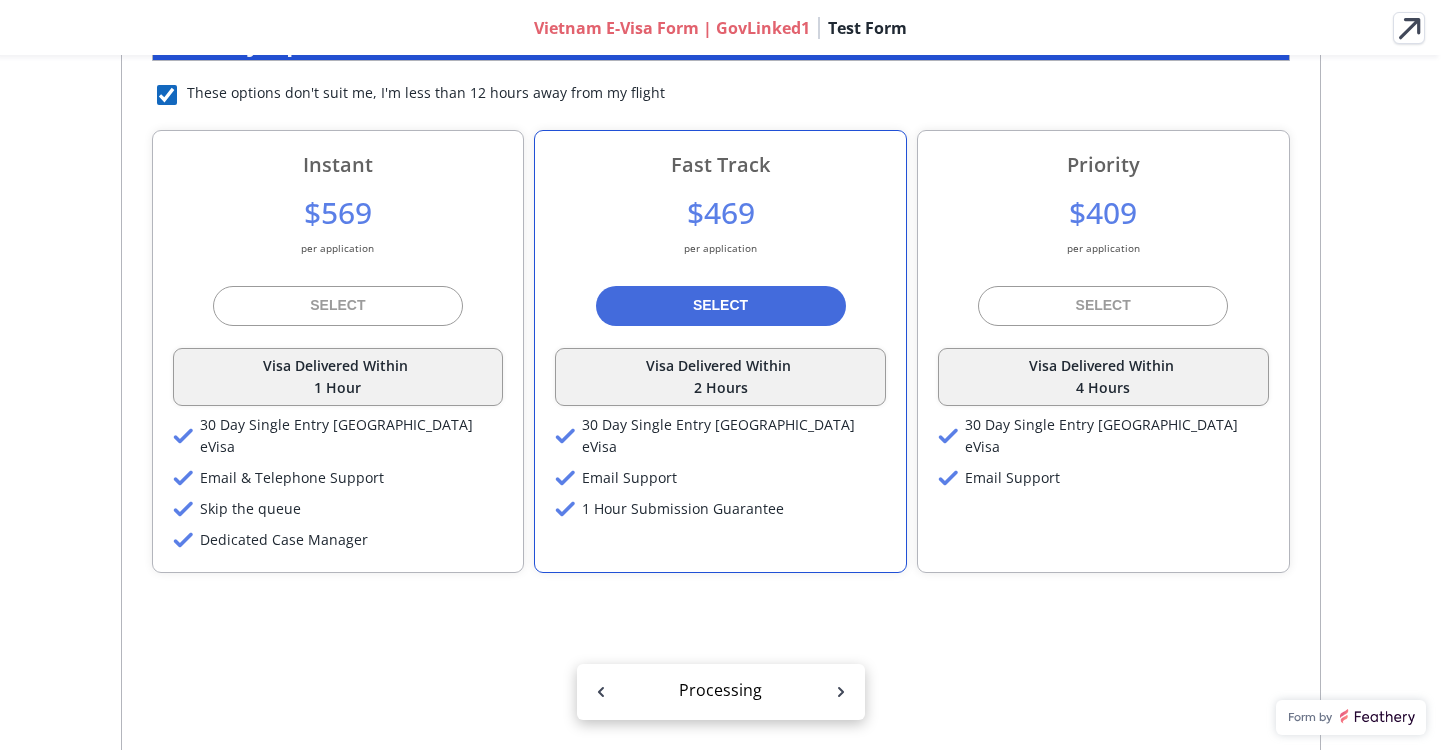 click at bounding box center (167, 95) 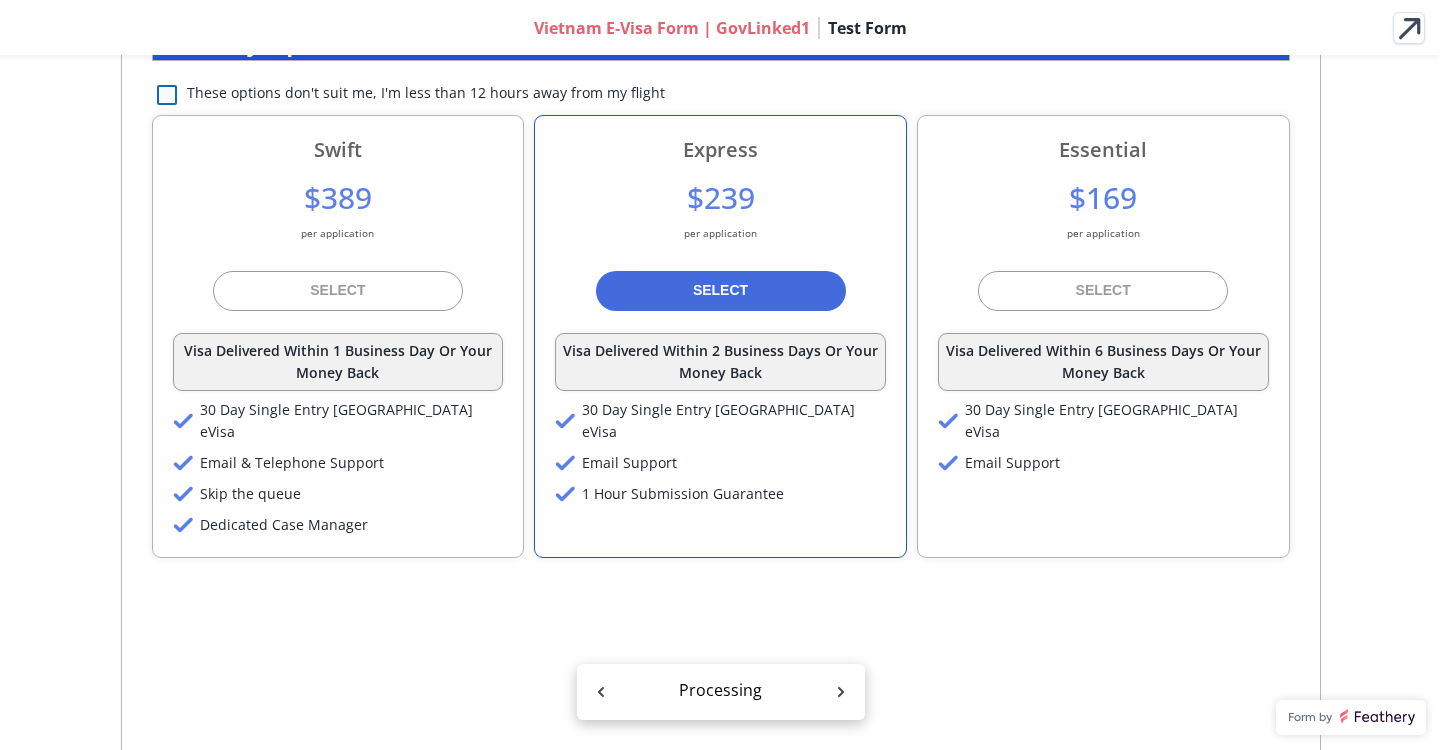 click at bounding box center (167, 95) 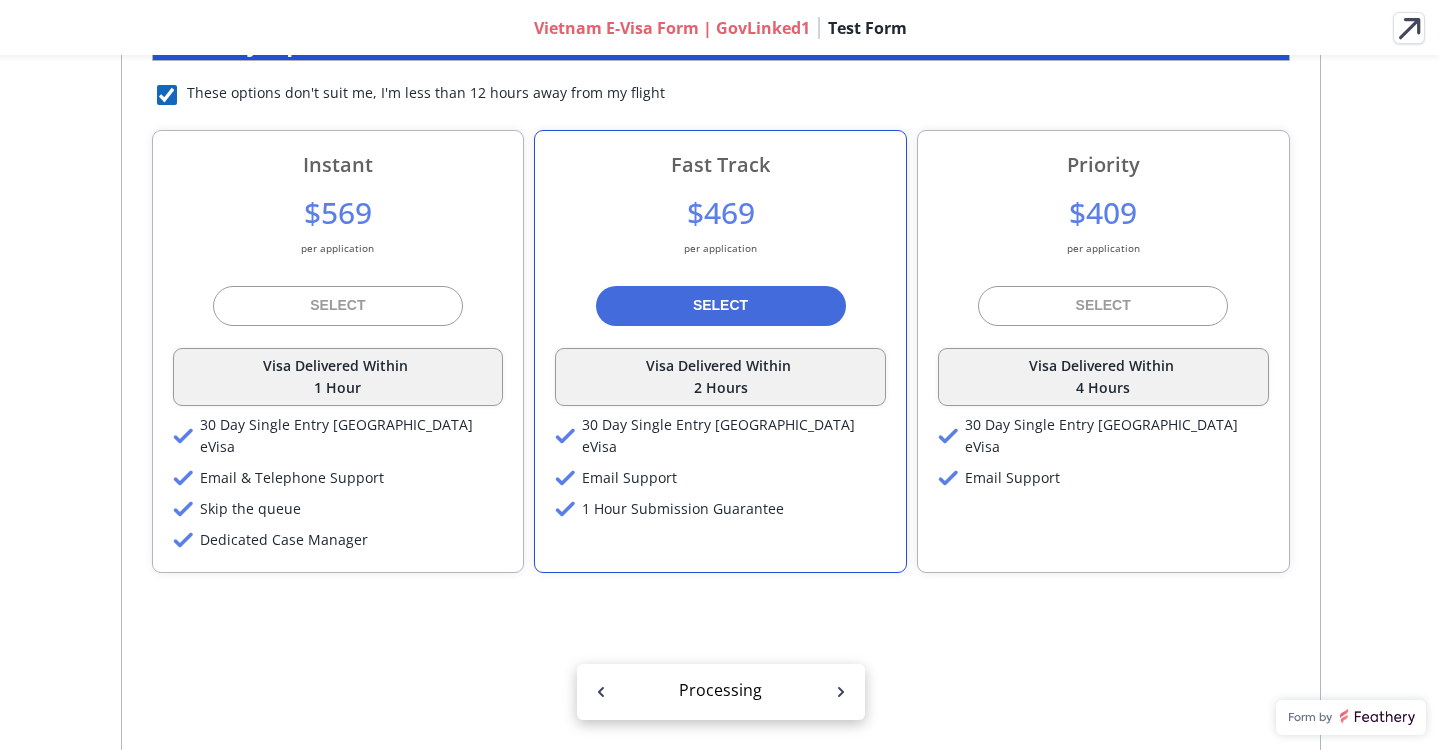 click at bounding box center (167, 95) 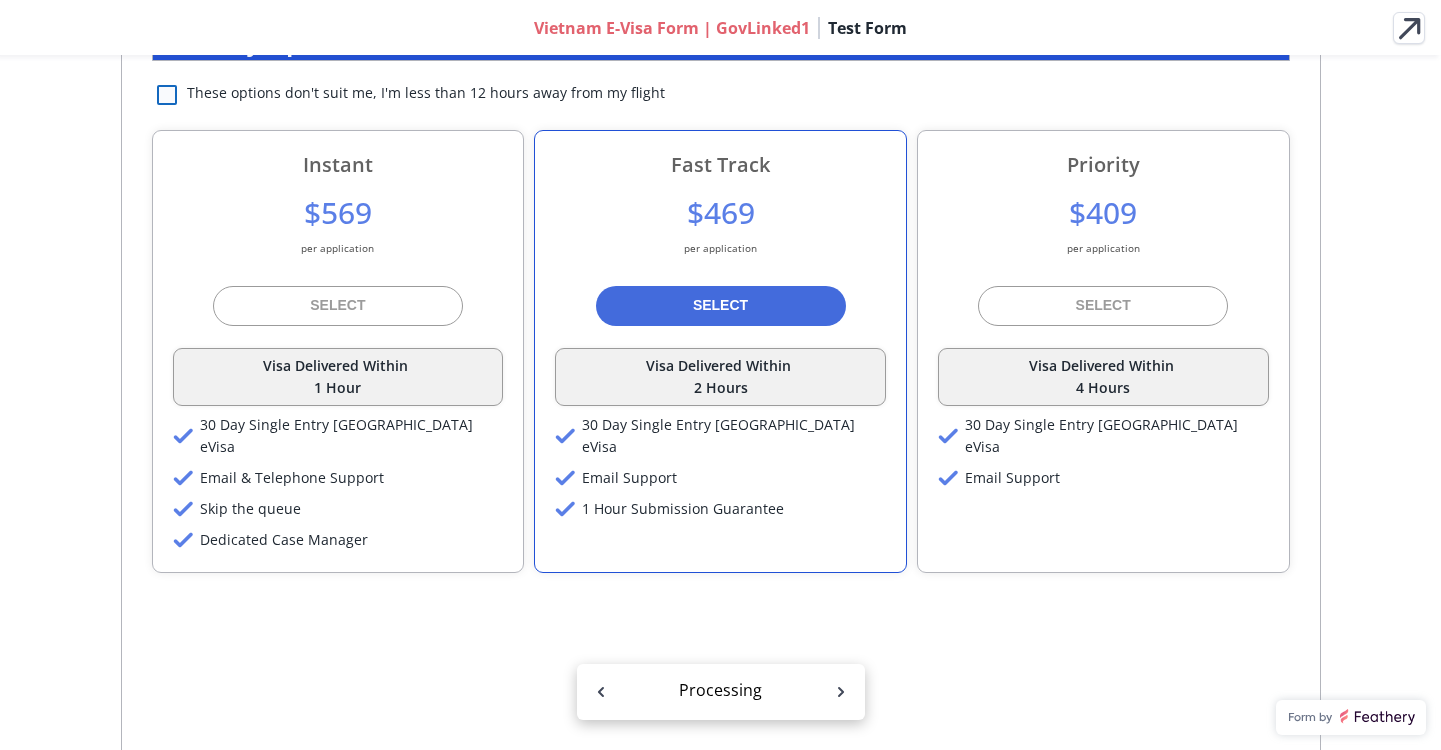 checkbox on "false" 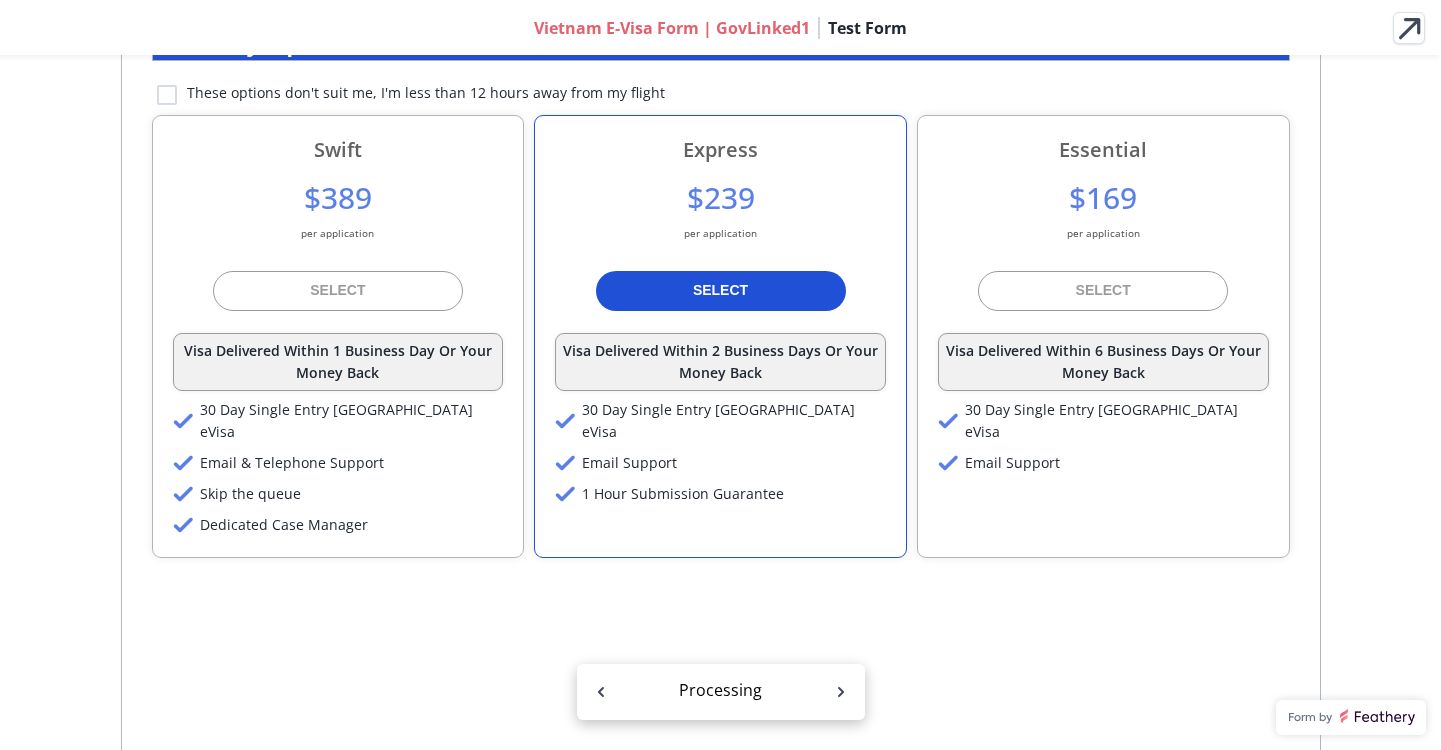 click at bounding box center [721, 291] 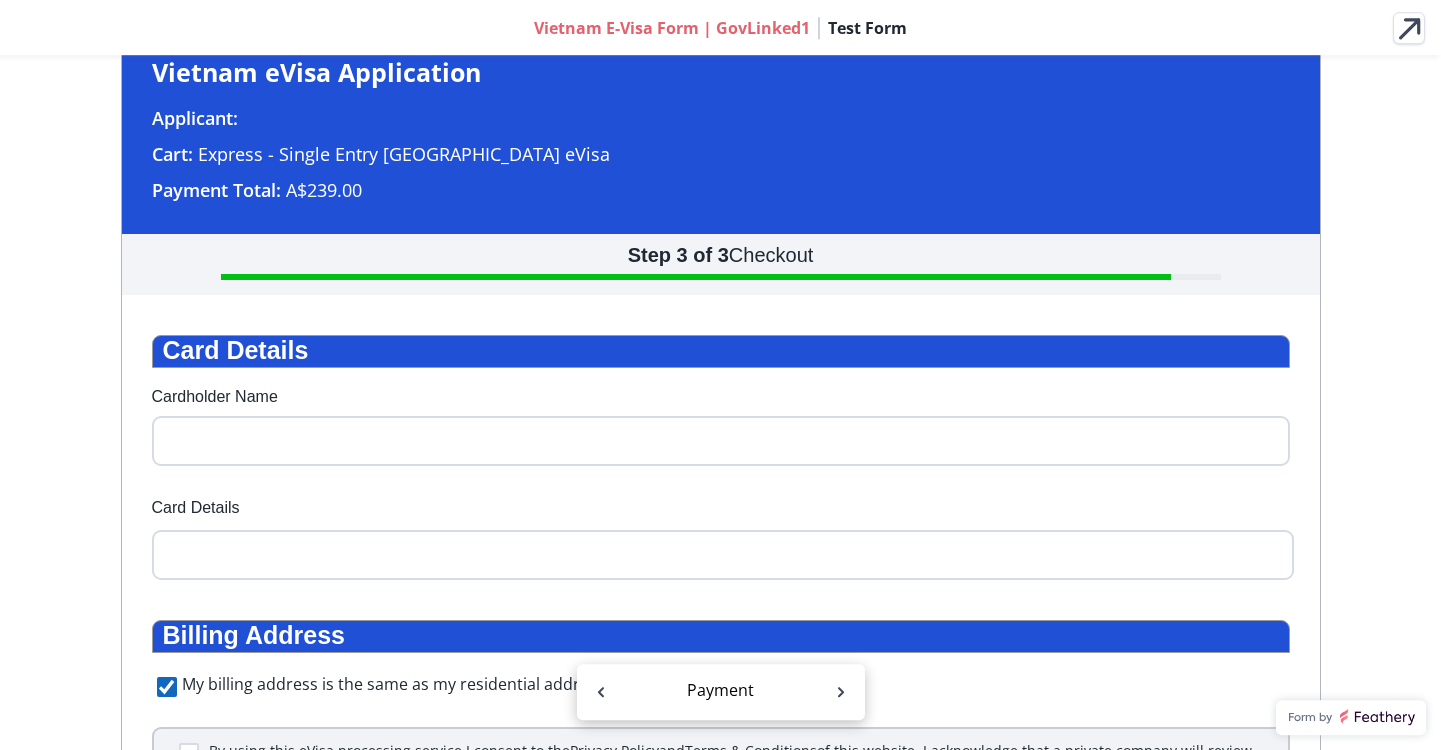 scroll, scrollTop: 1, scrollLeft: 0, axis: vertical 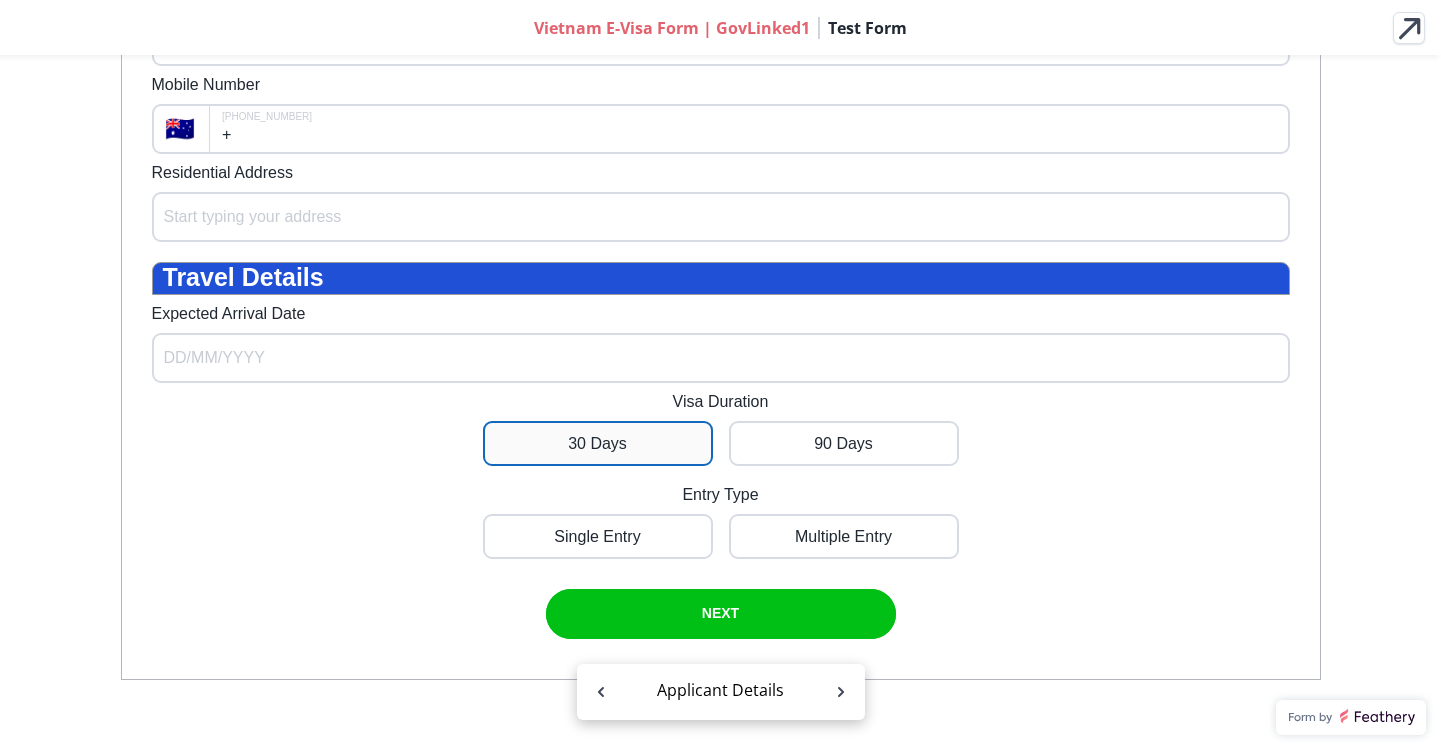 click at bounding box center [598, 443] 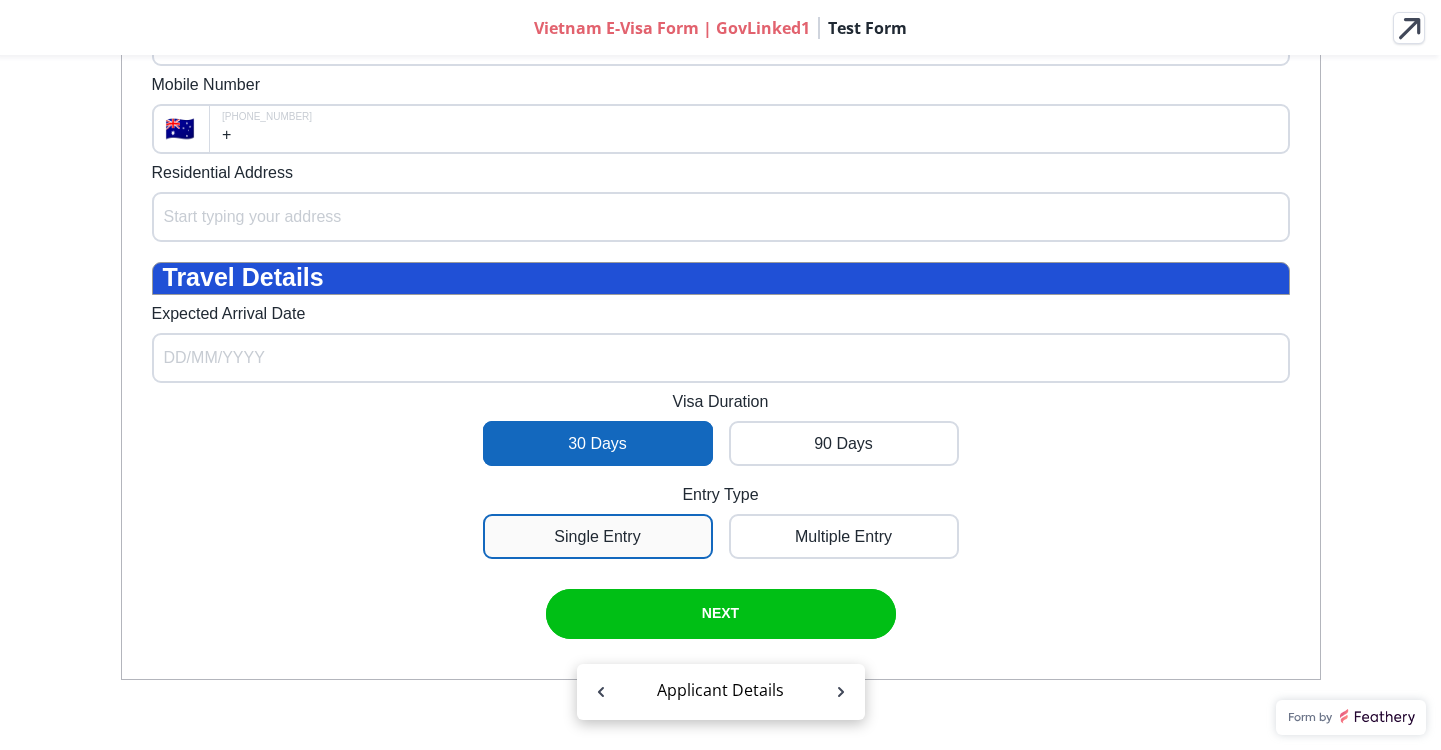 click at bounding box center [598, 536] 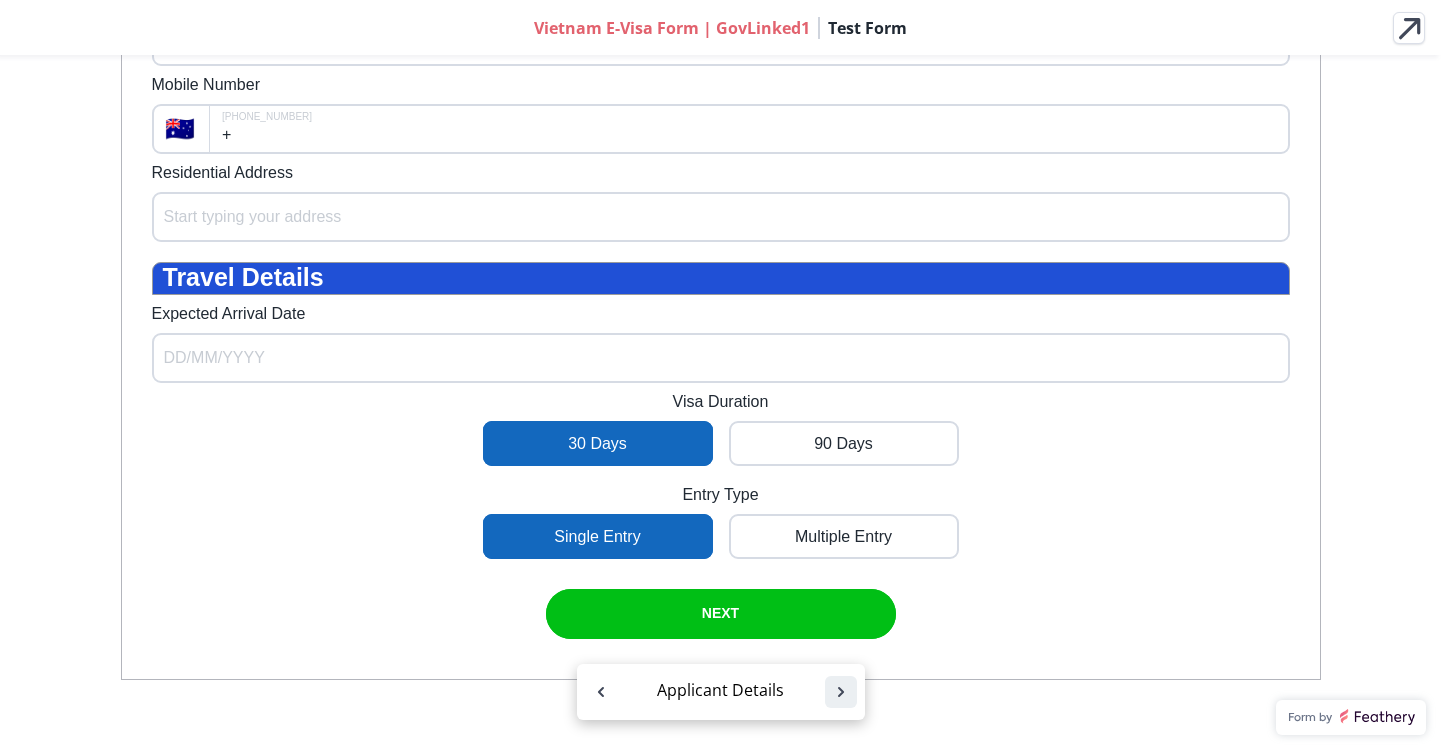 click 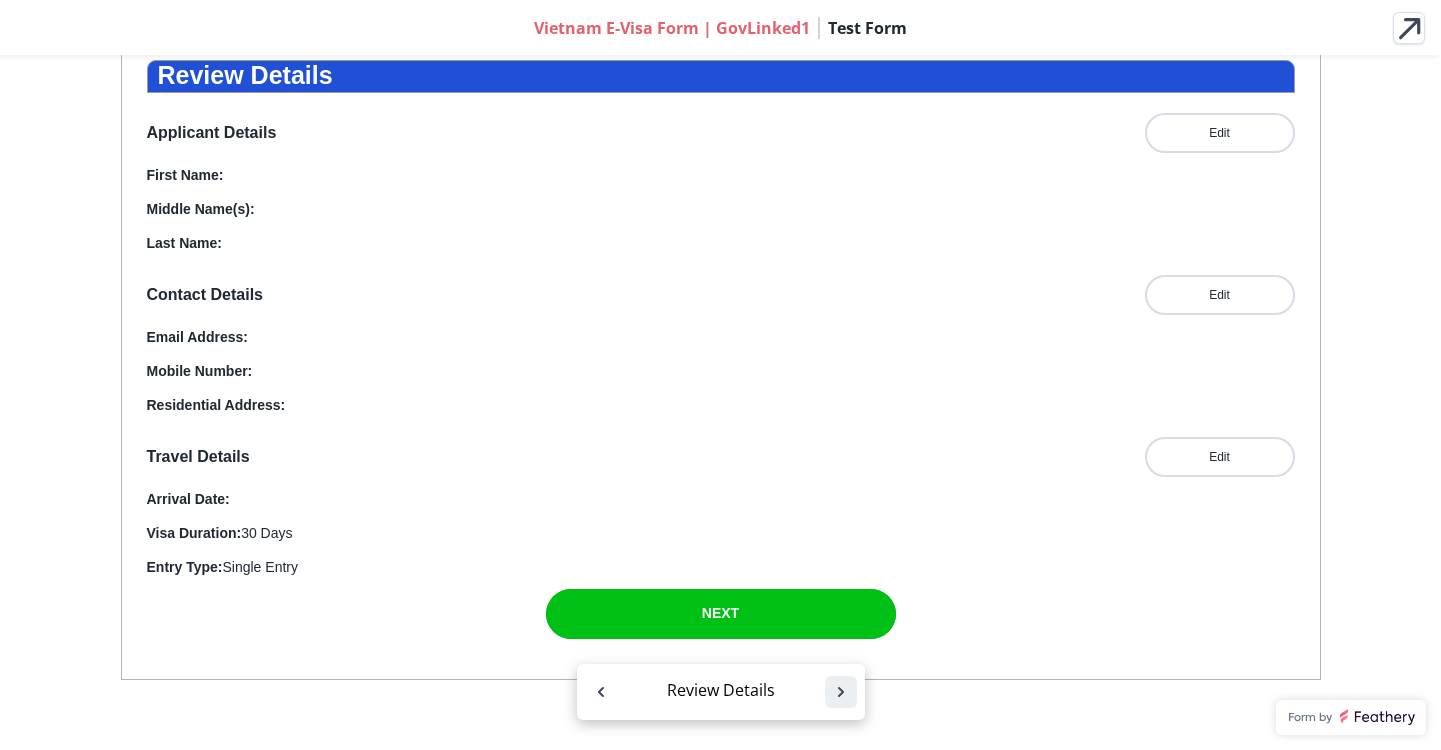 scroll, scrollTop: 274, scrollLeft: 0, axis: vertical 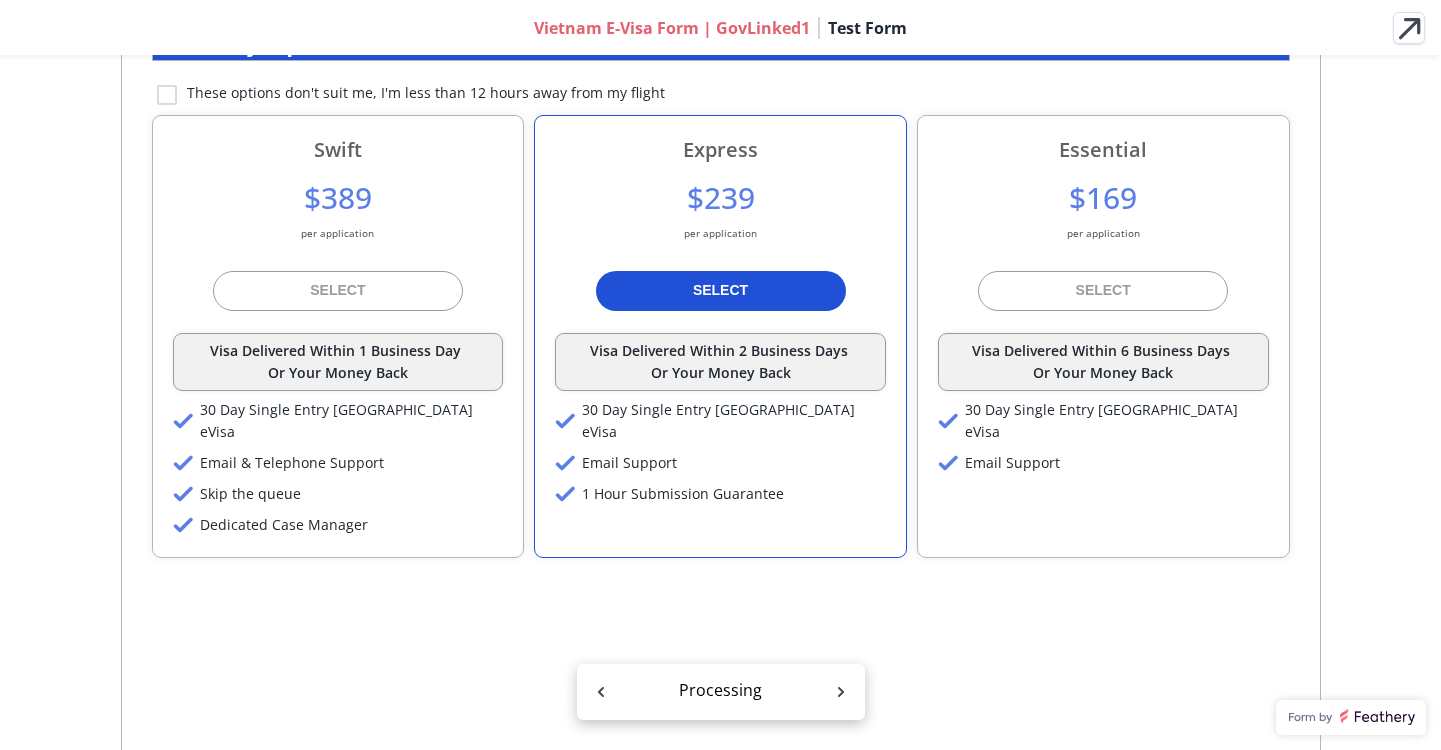 click on "SELECT" at bounding box center [720, 290] 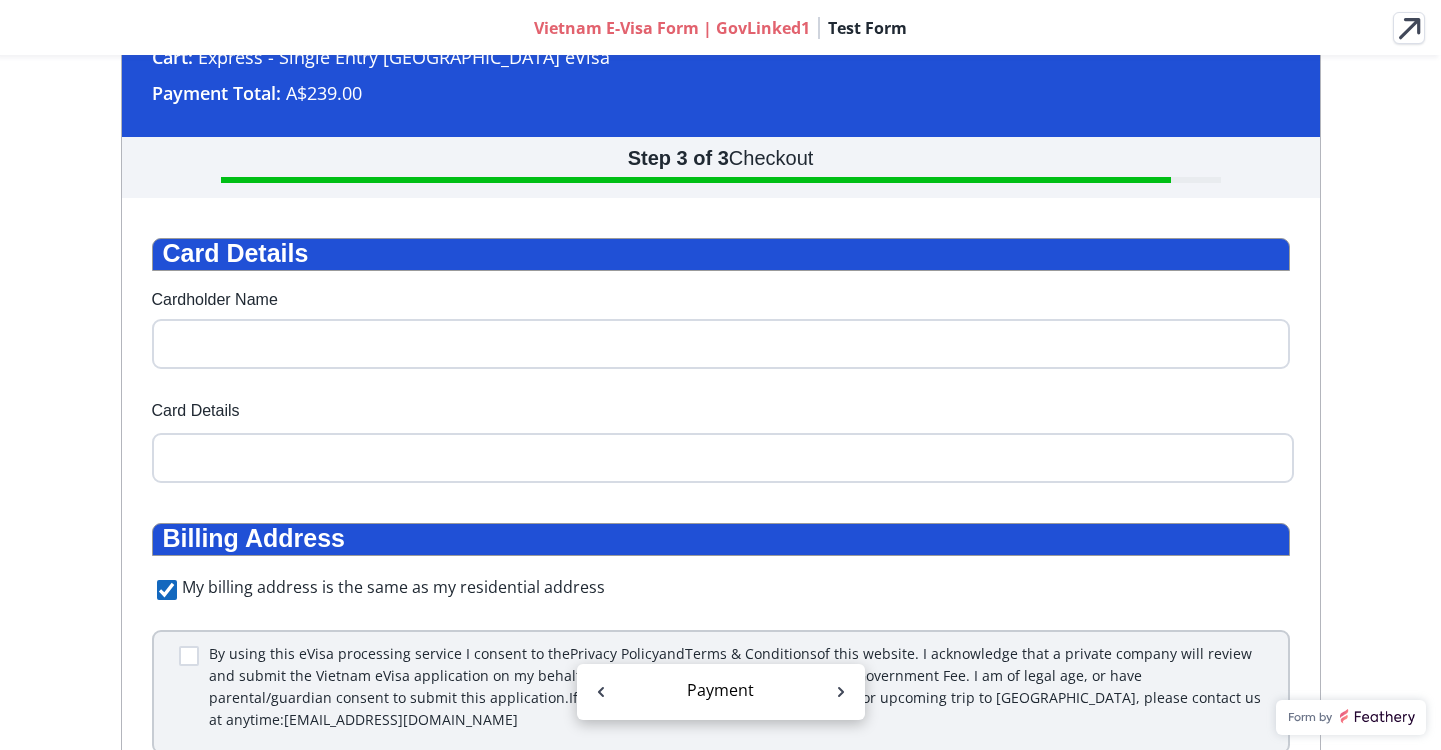 scroll, scrollTop: 108, scrollLeft: 0, axis: vertical 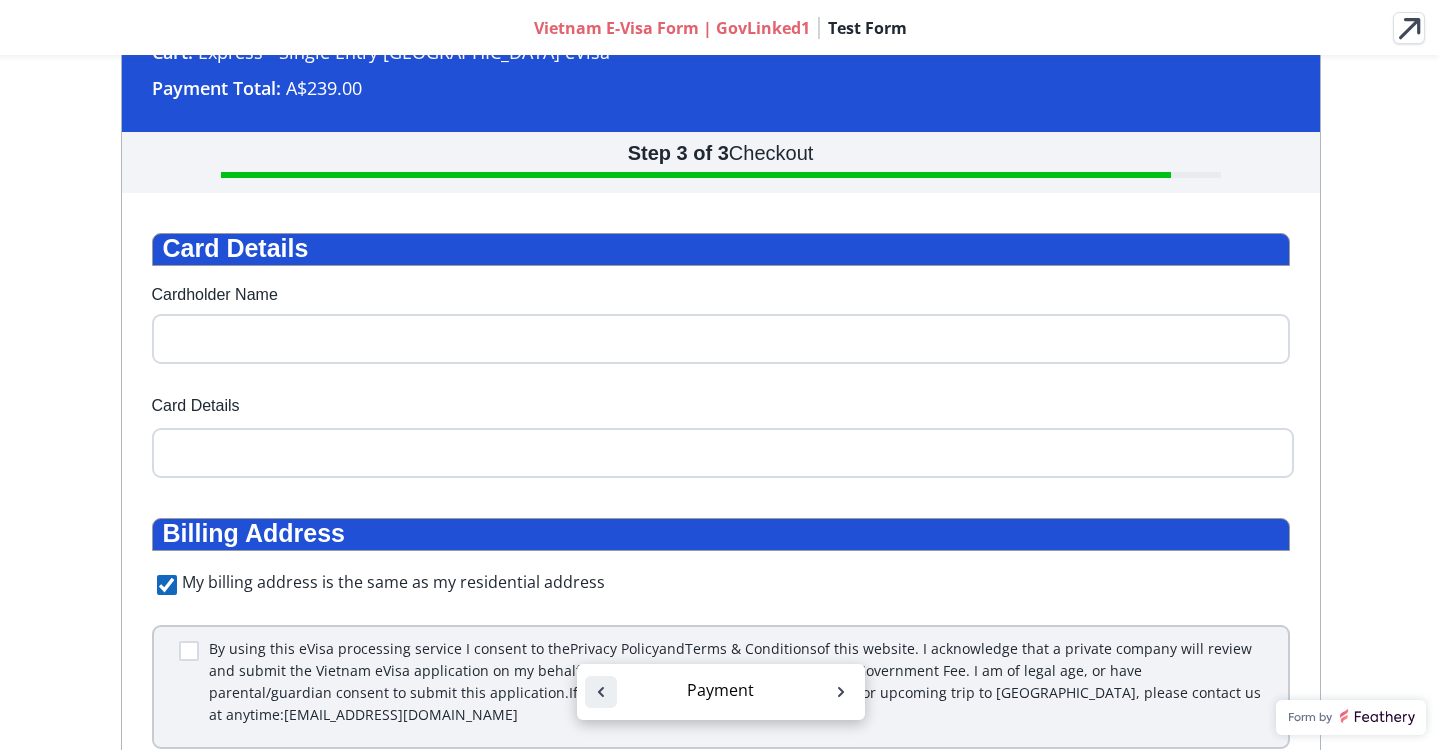 click 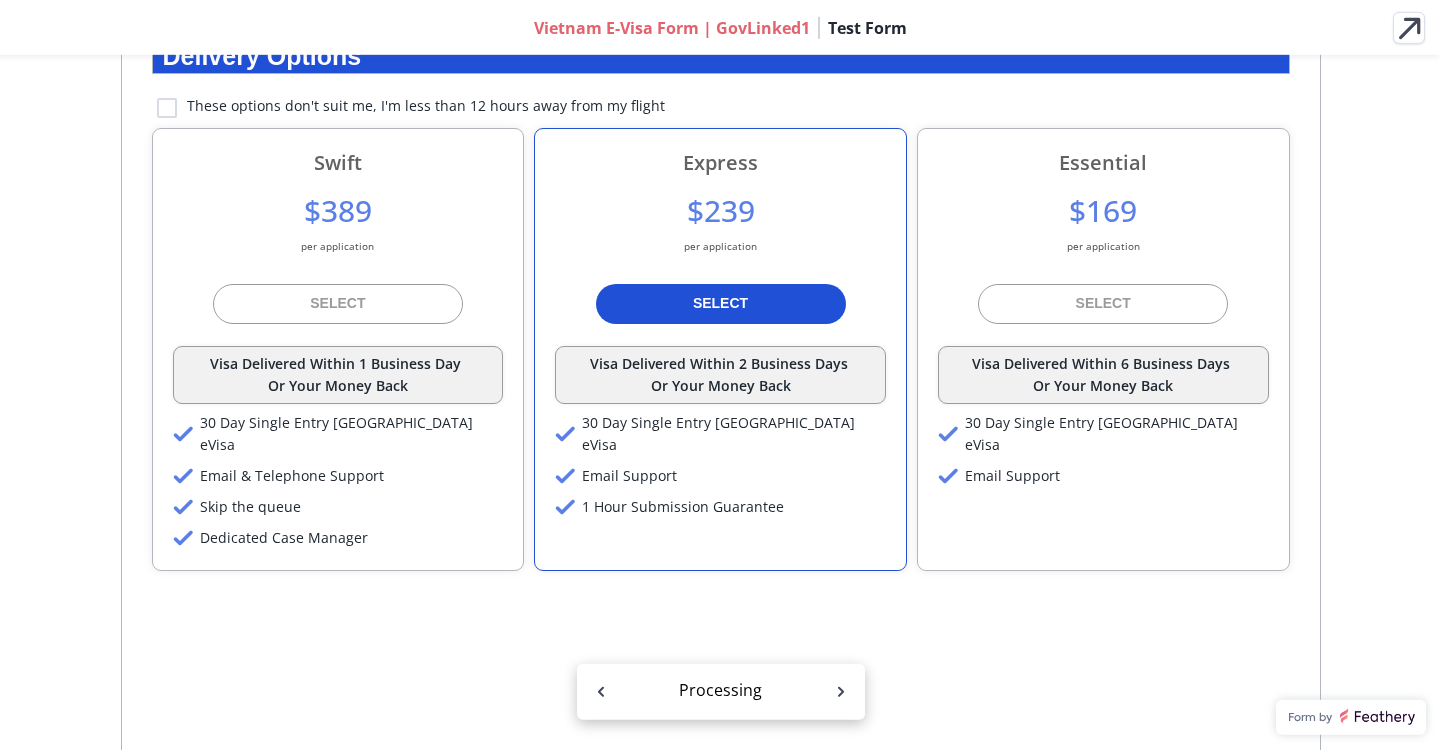 scroll, scrollTop: 235, scrollLeft: 0, axis: vertical 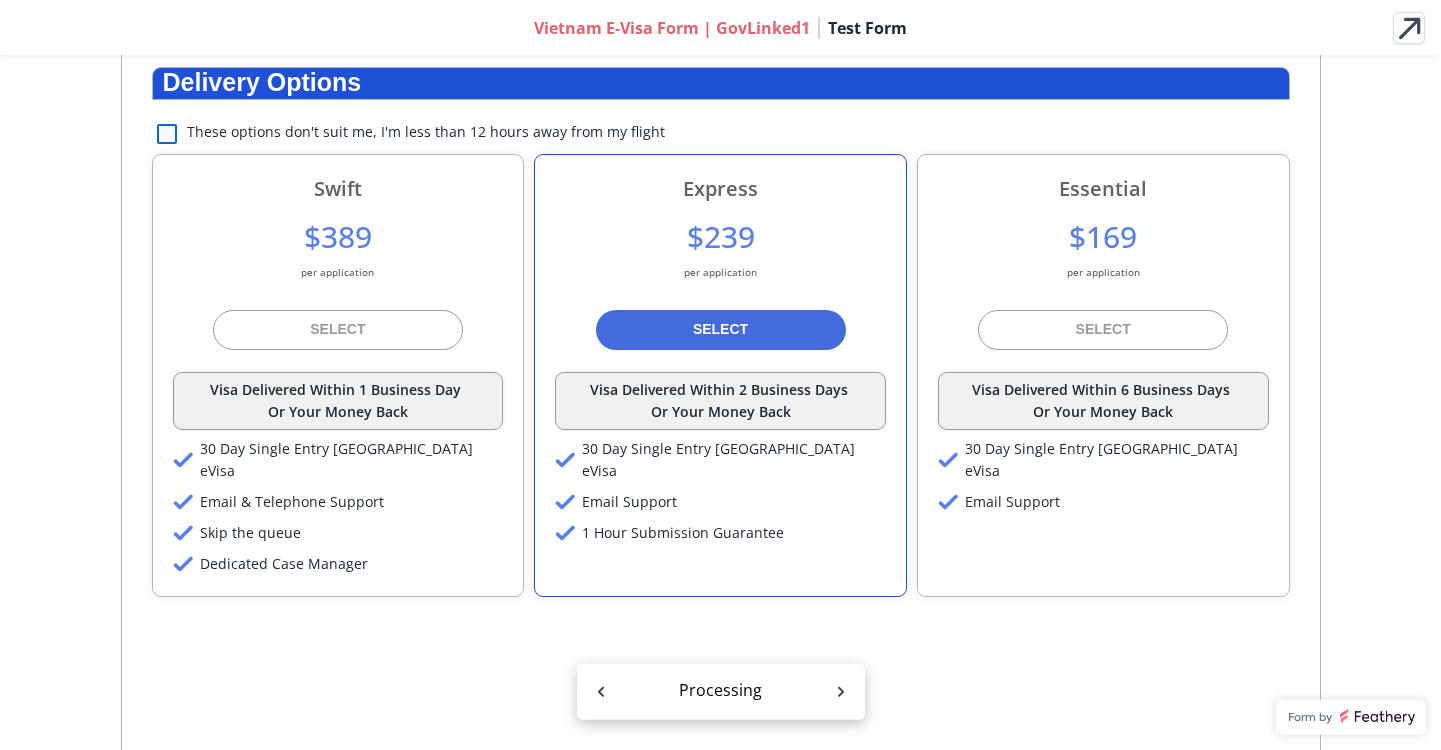 click at bounding box center (167, 134) 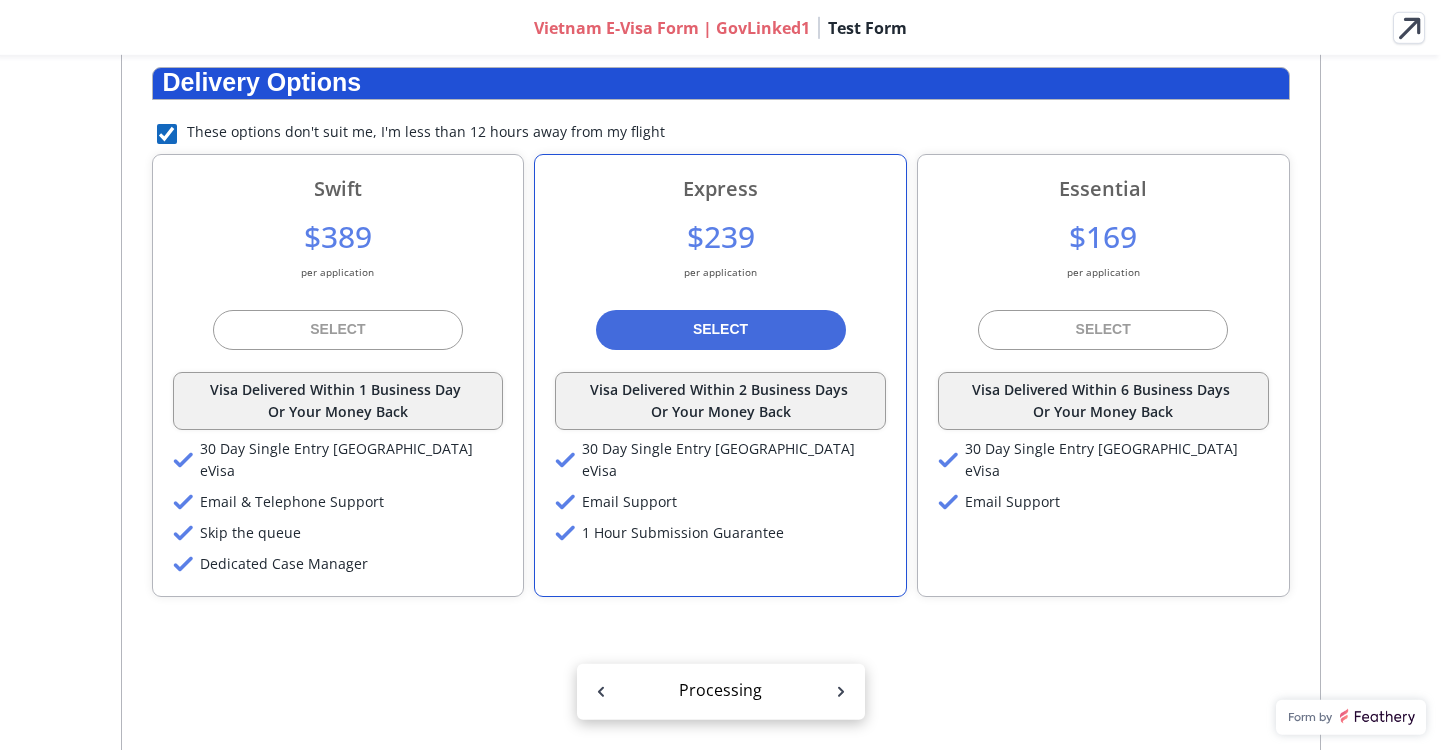 checkbox on "true" 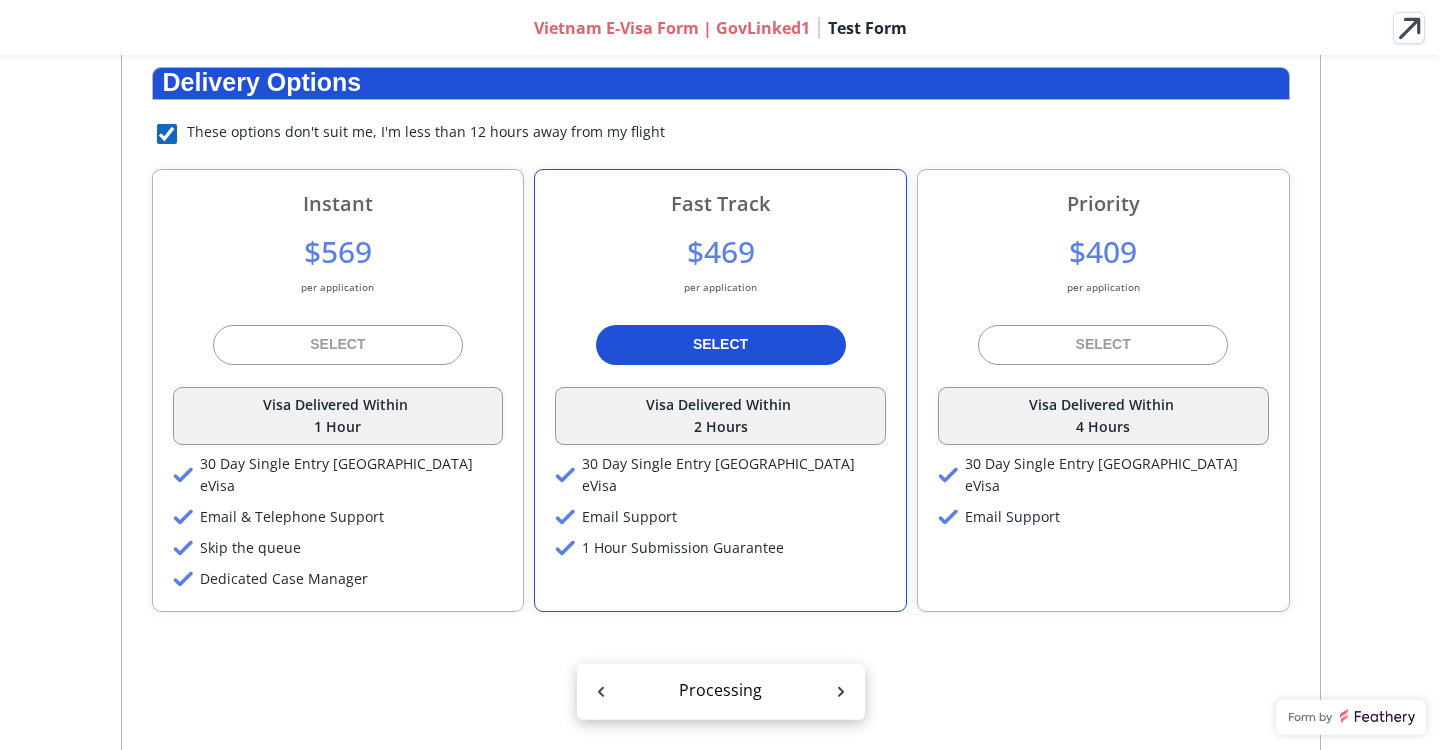 click at bounding box center [721, 345] 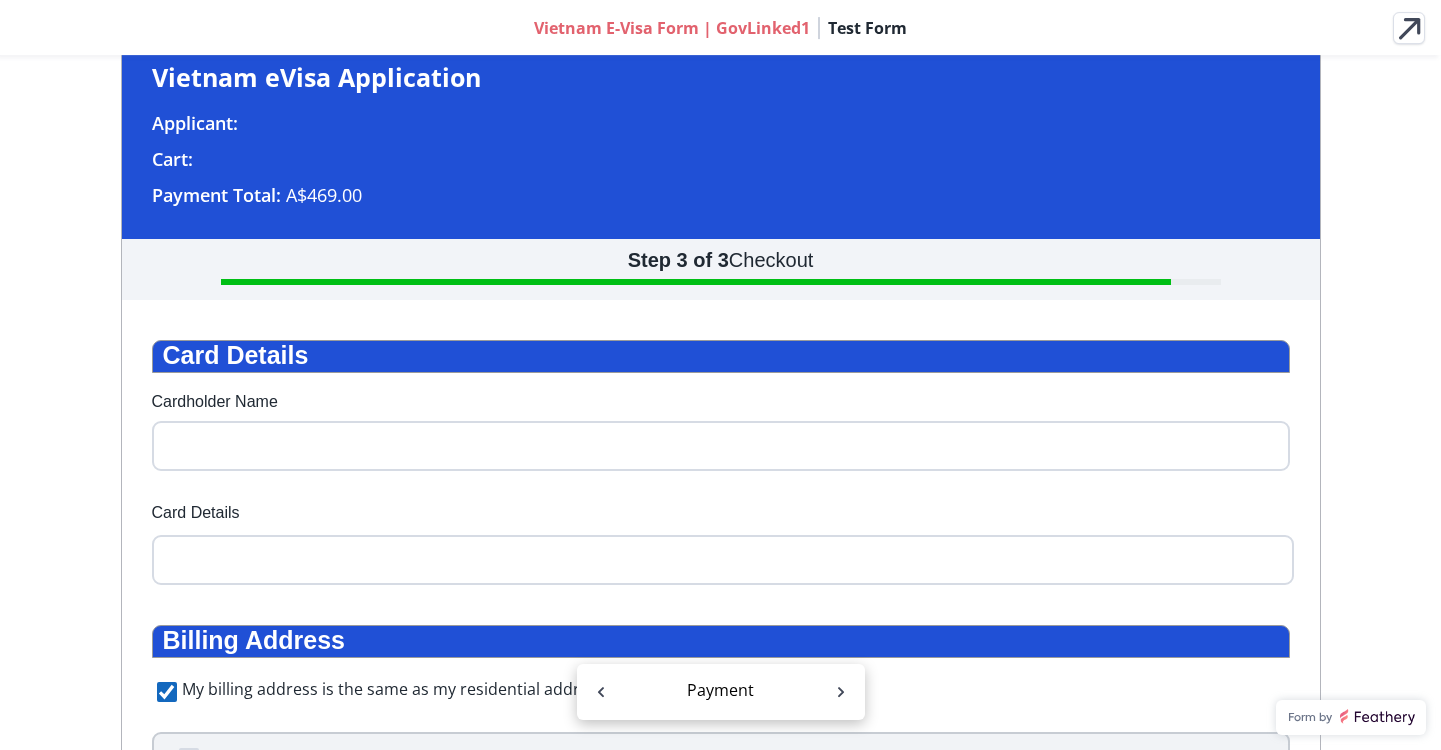 scroll, scrollTop: 0, scrollLeft: 0, axis: both 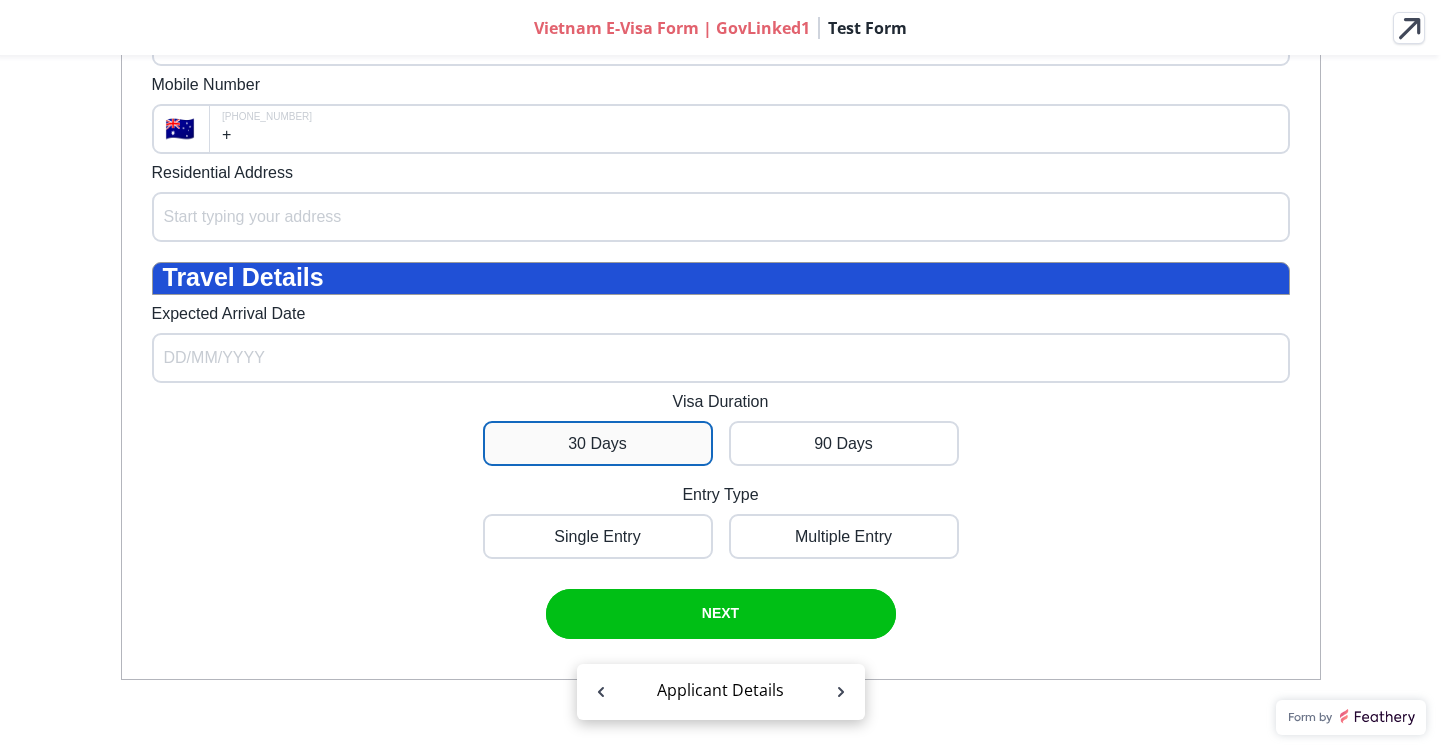 click at bounding box center [598, 443] 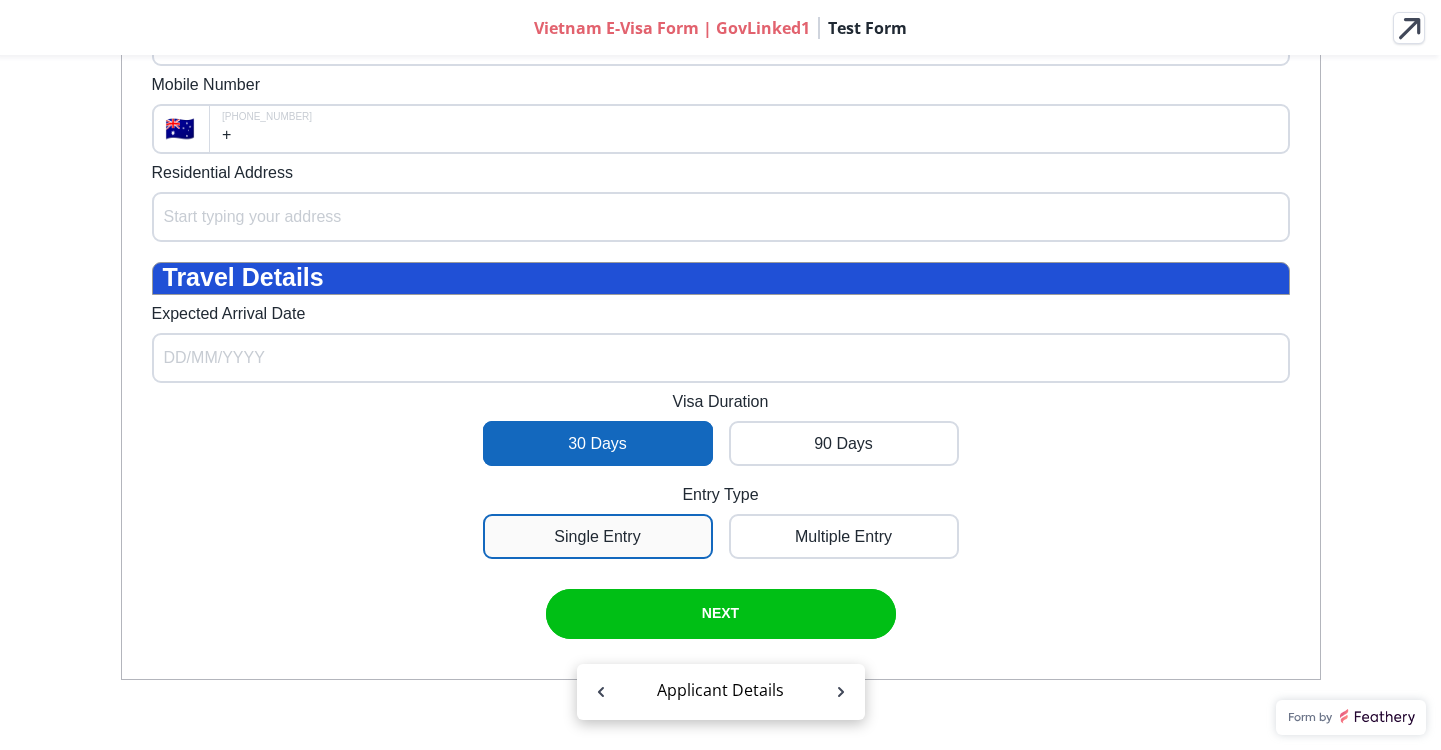 click at bounding box center [598, 536] 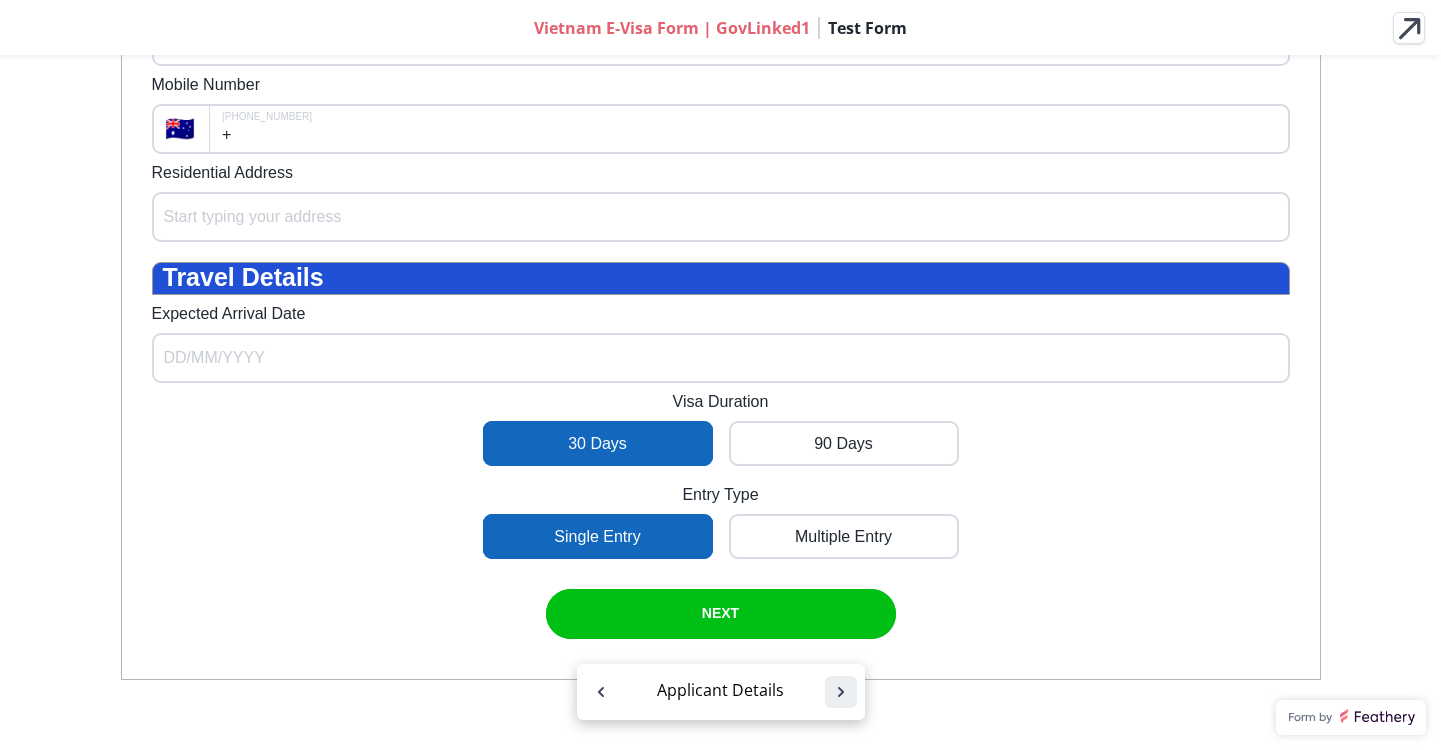 click at bounding box center [841, 692] 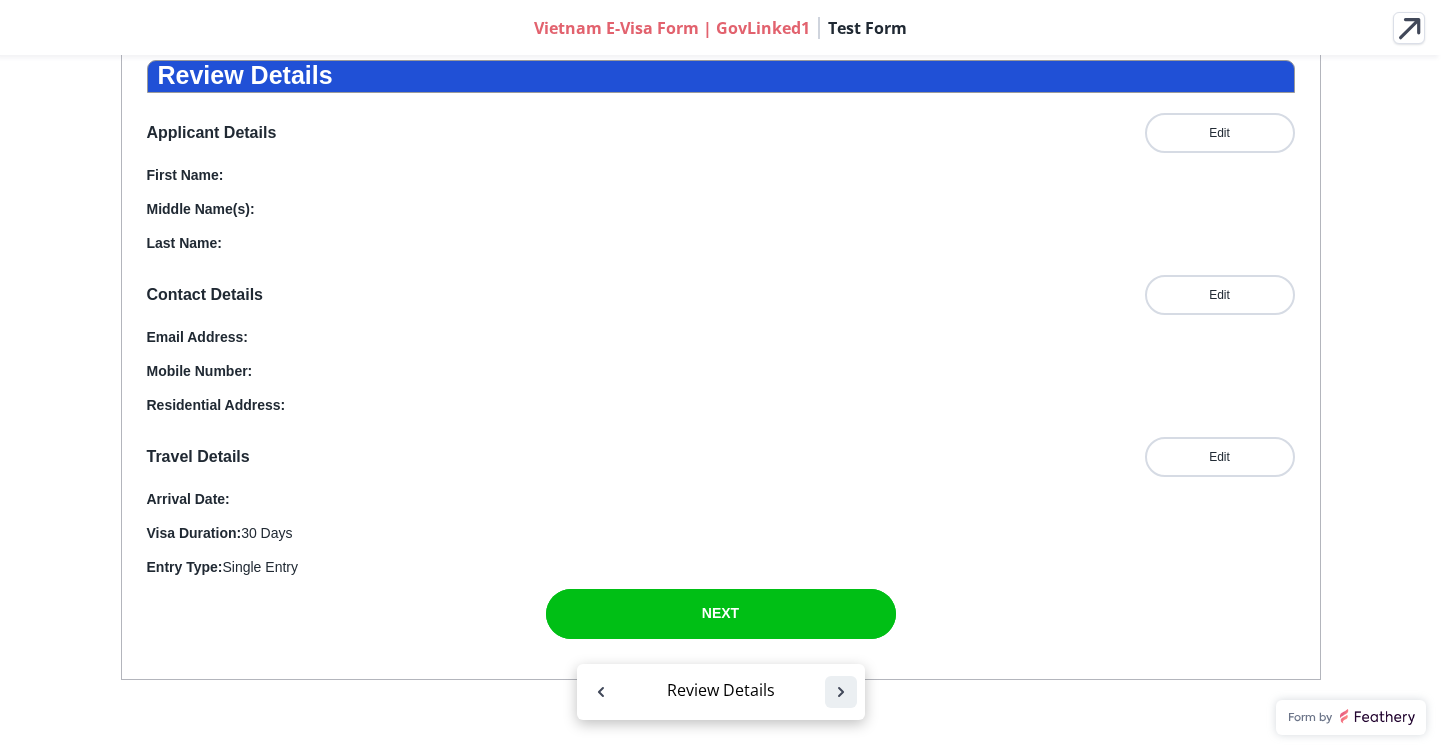 click at bounding box center (841, 692) 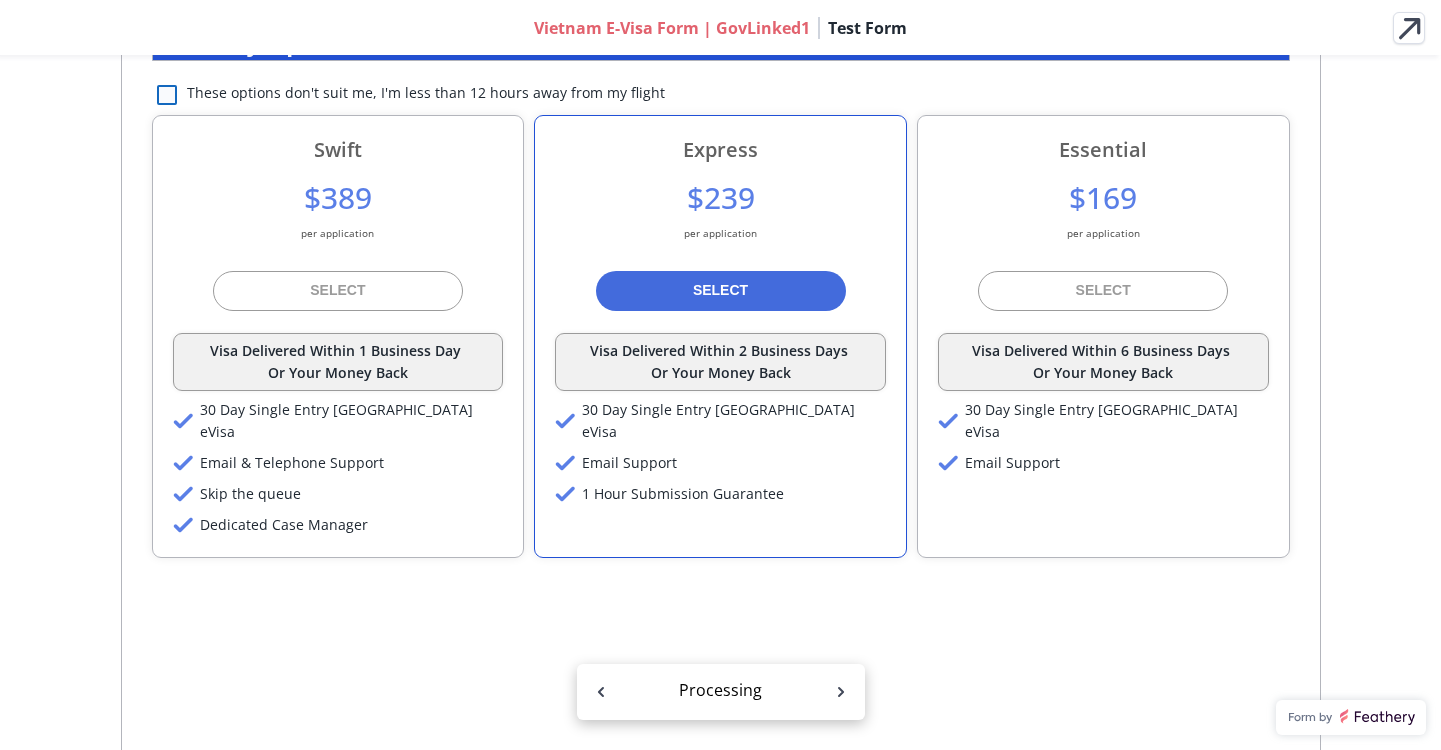 click at bounding box center [167, 95] 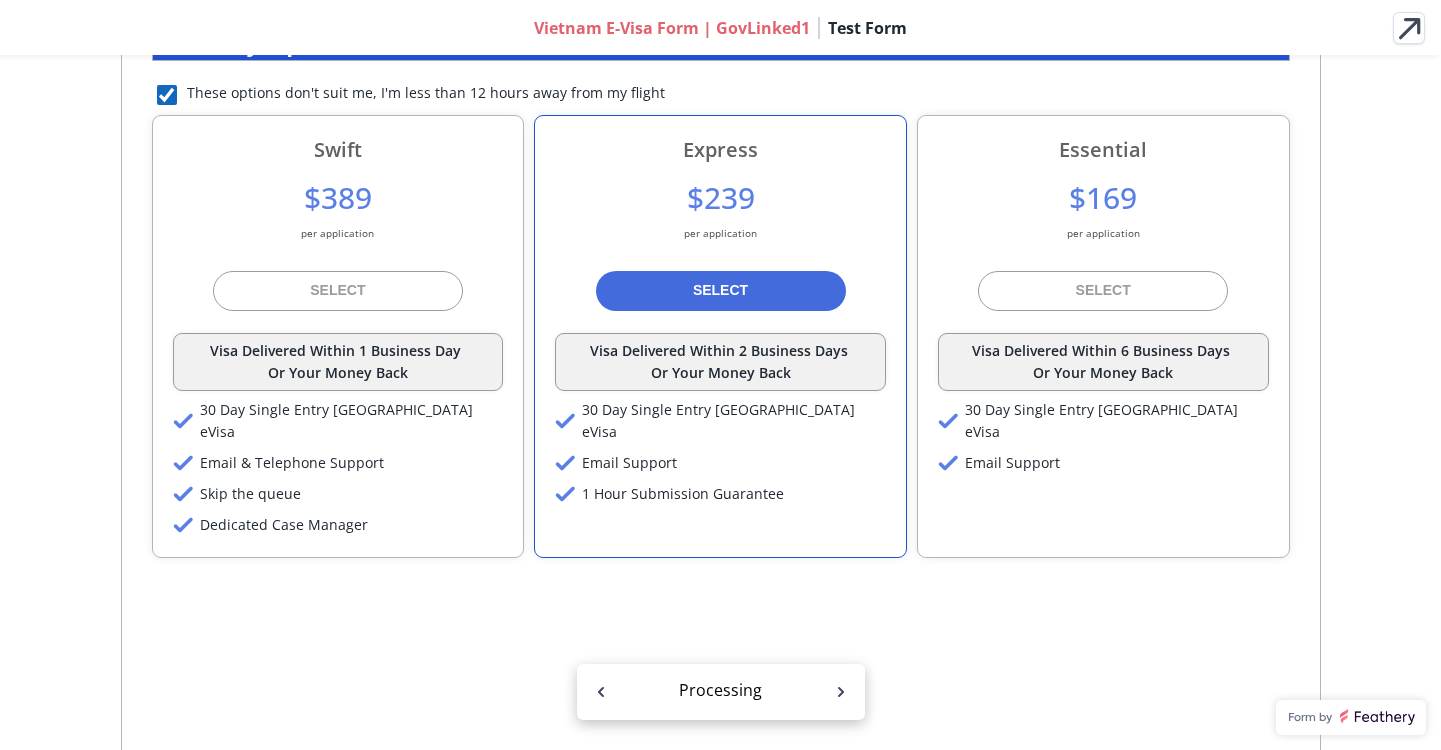 checkbox on "true" 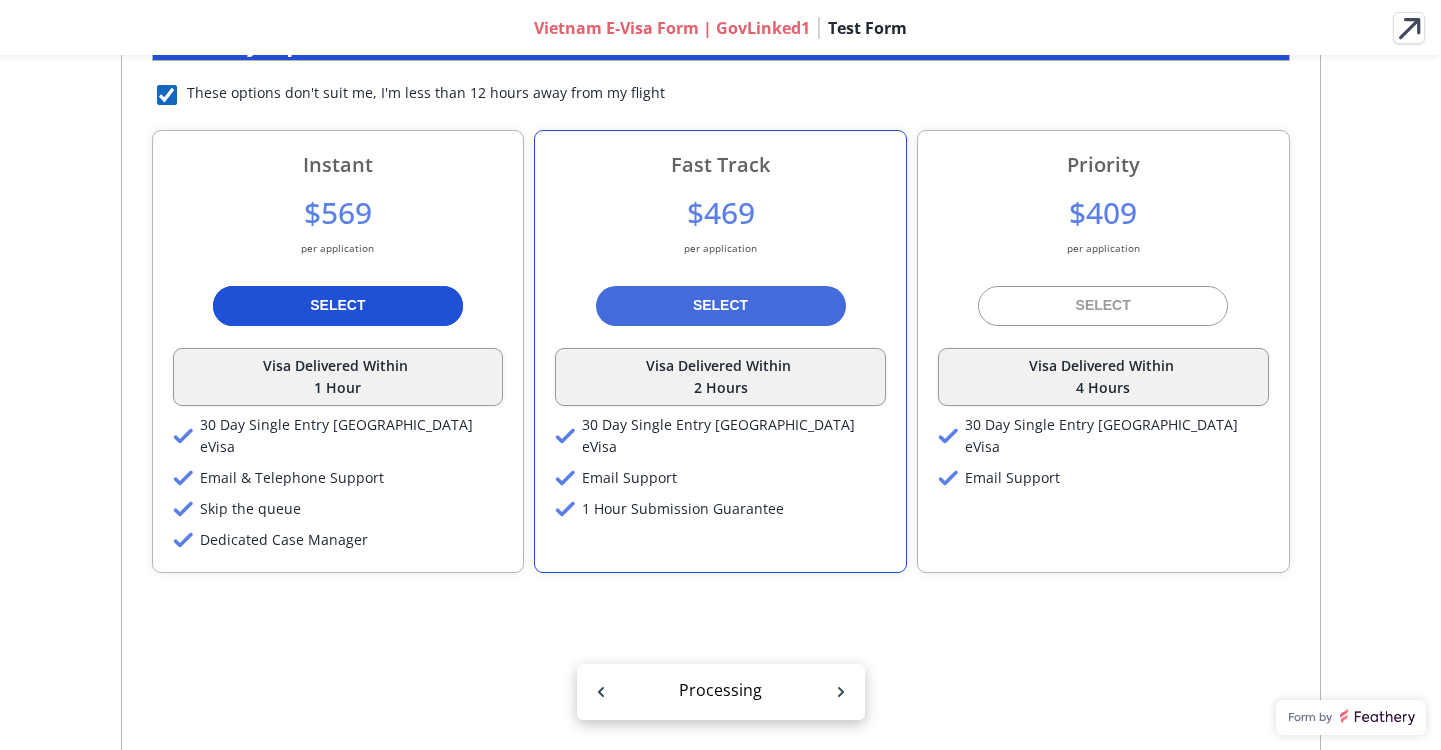 click on "SELECT" at bounding box center (337, 305) 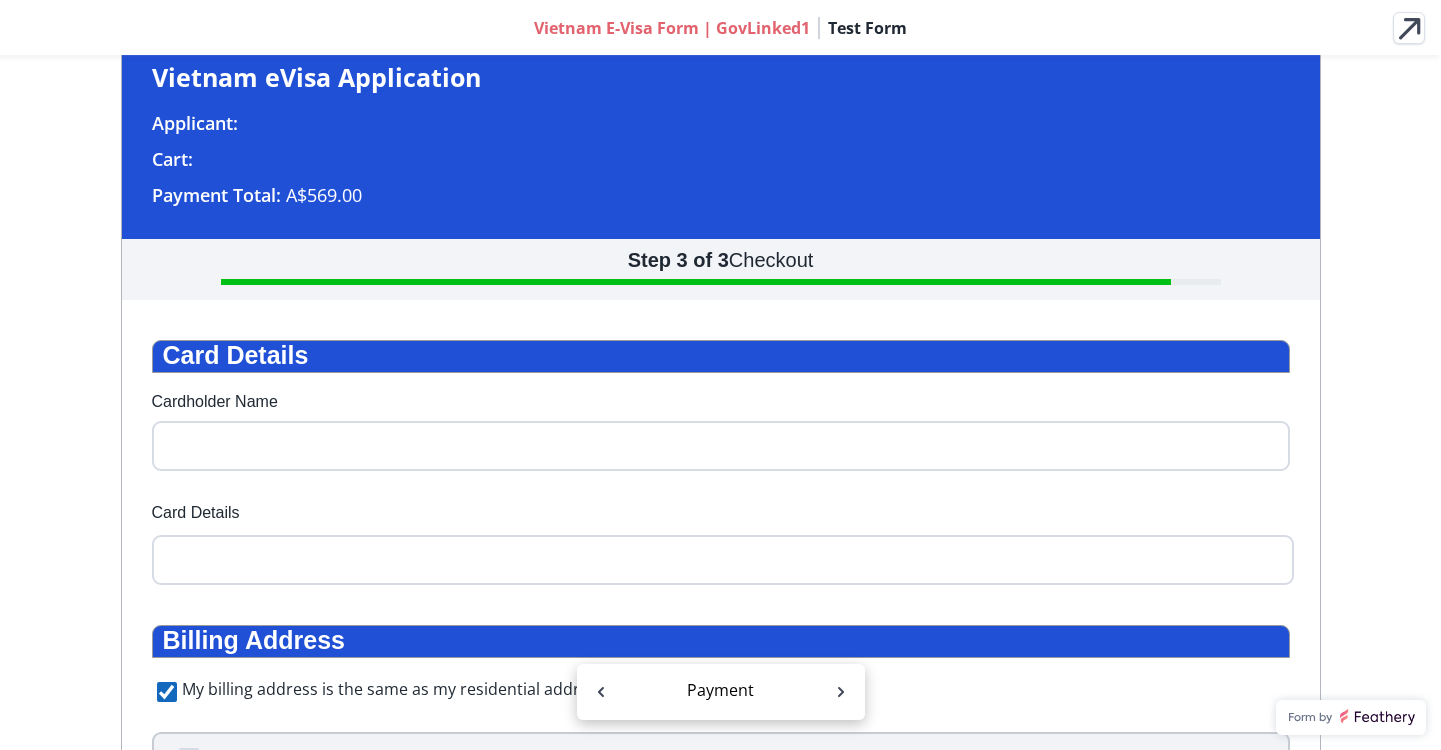 scroll, scrollTop: 0, scrollLeft: 0, axis: both 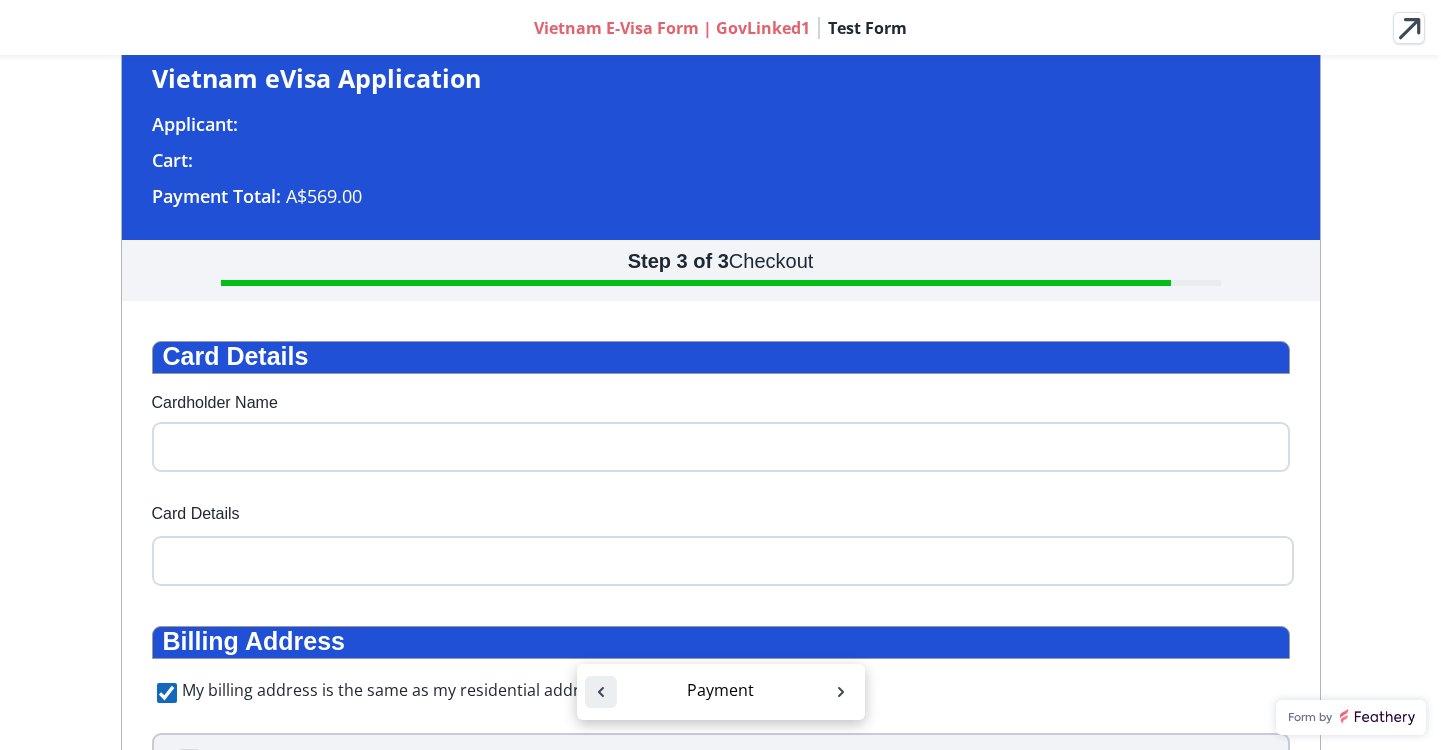 click at bounding box center [601, 692] 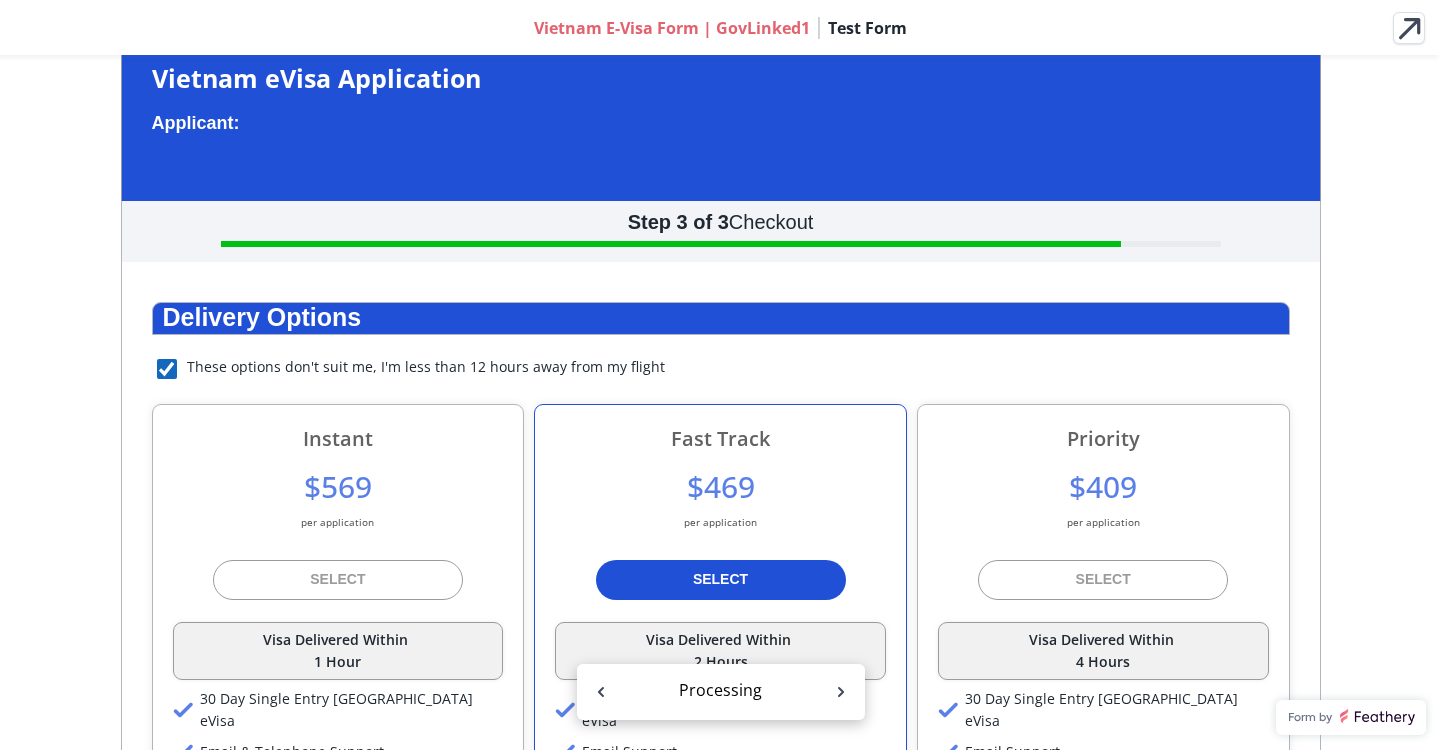 click at bounding box center [721, 580] 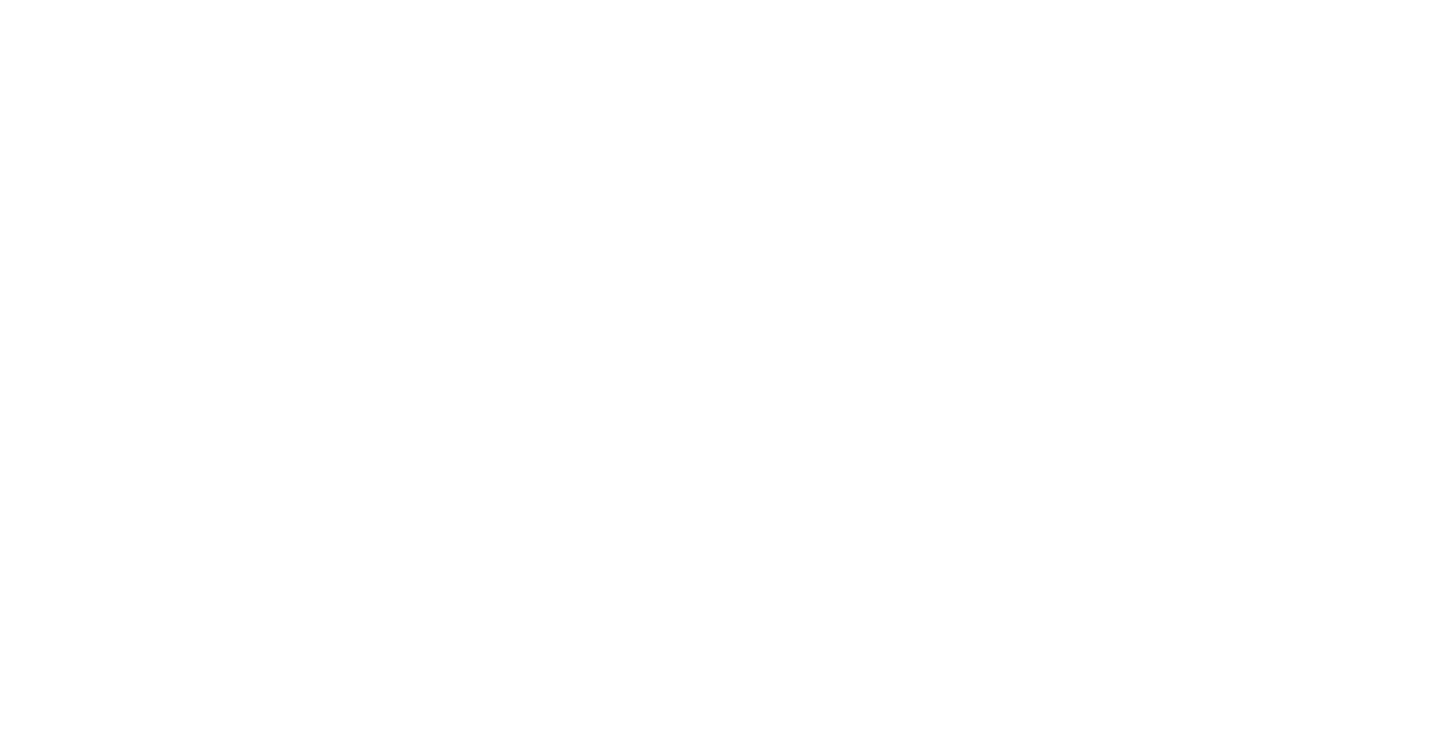scroll, scrollTop: 0, scrollLeft: 0, axis: both 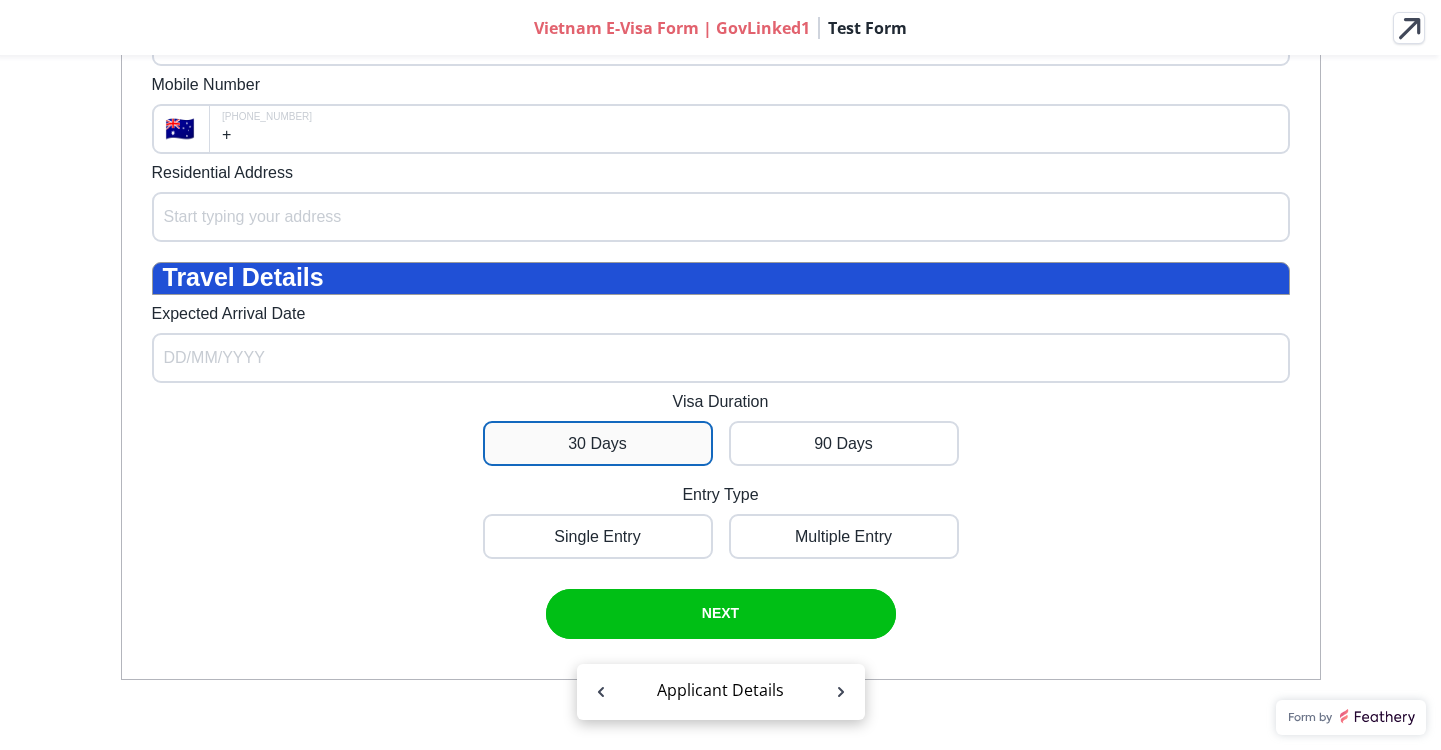 click at bounding box center [598, 443] 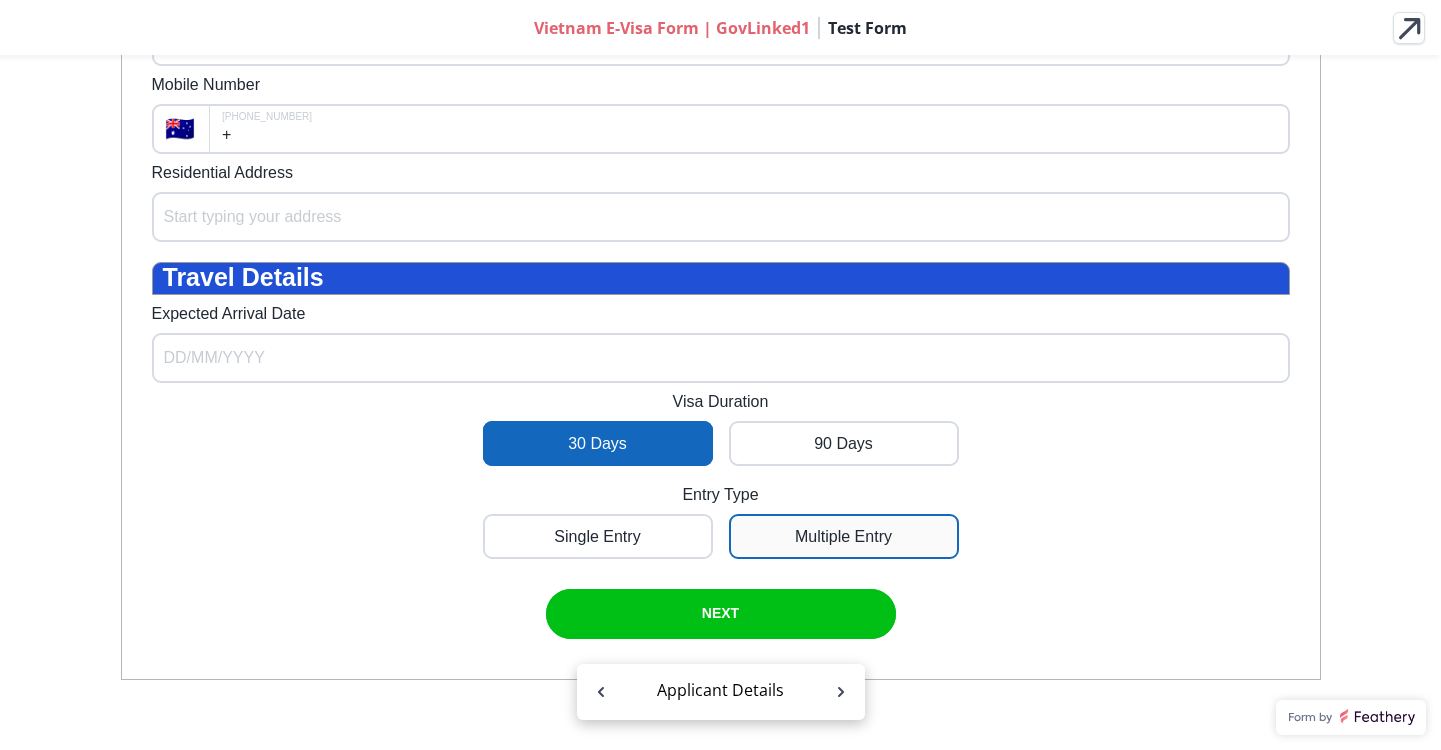click at bounding box center (598, 536) 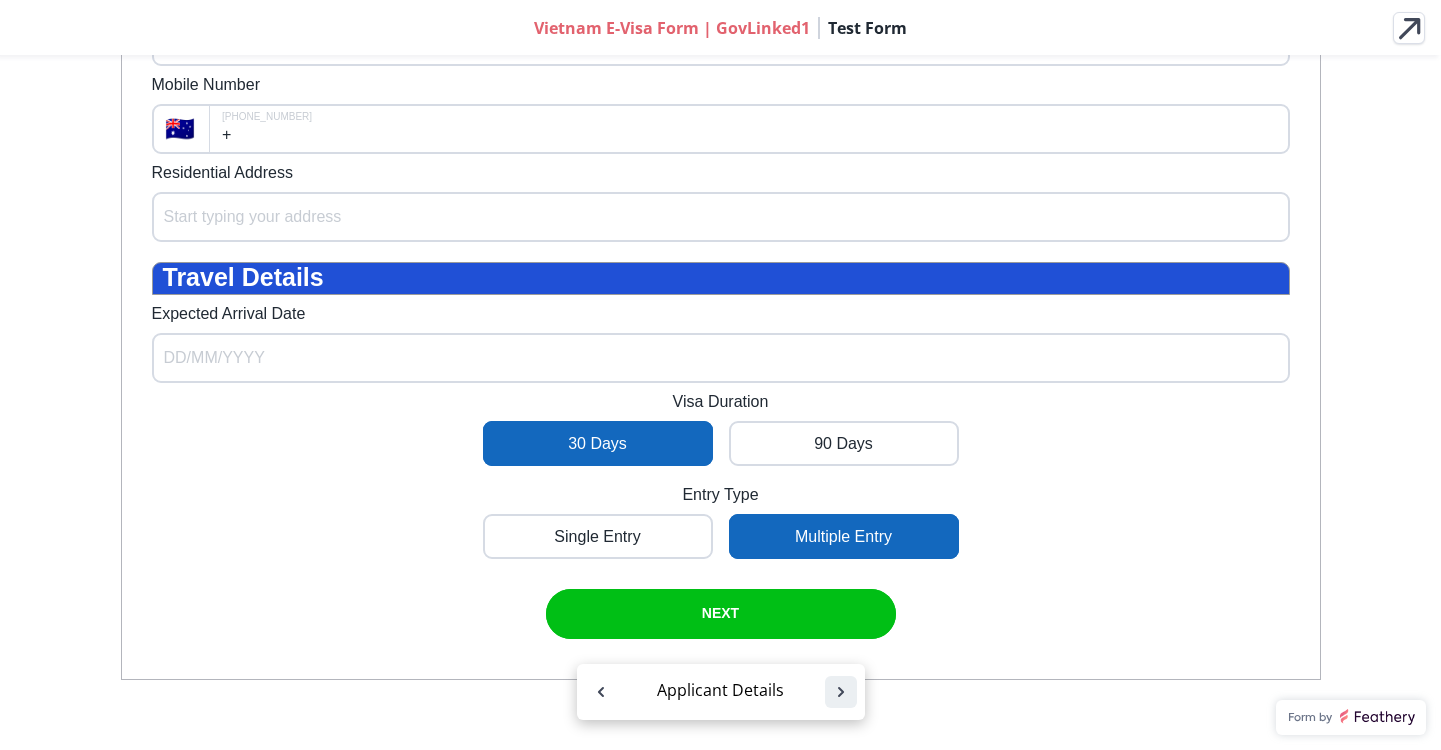click 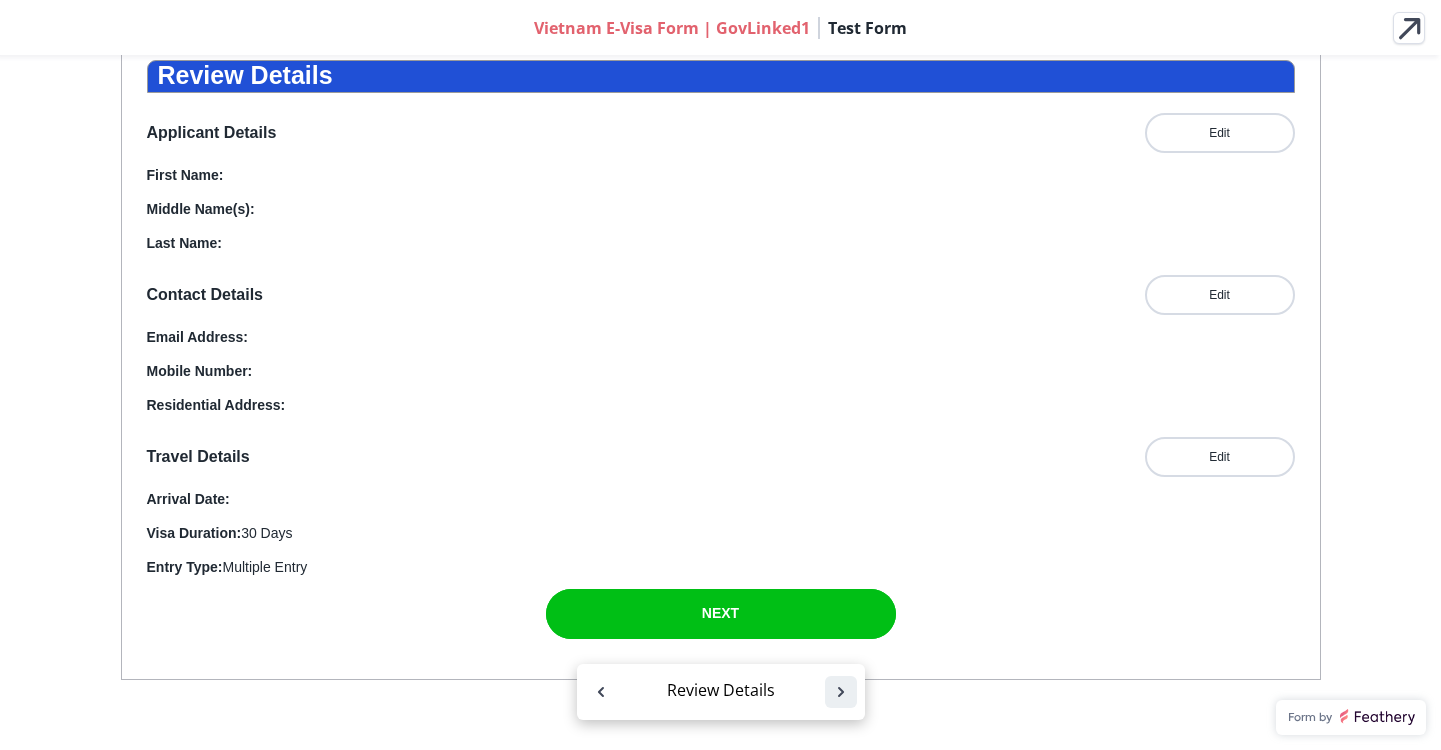 scroll, scrollTop: 274, scrollLeft: 0, axis: vertical 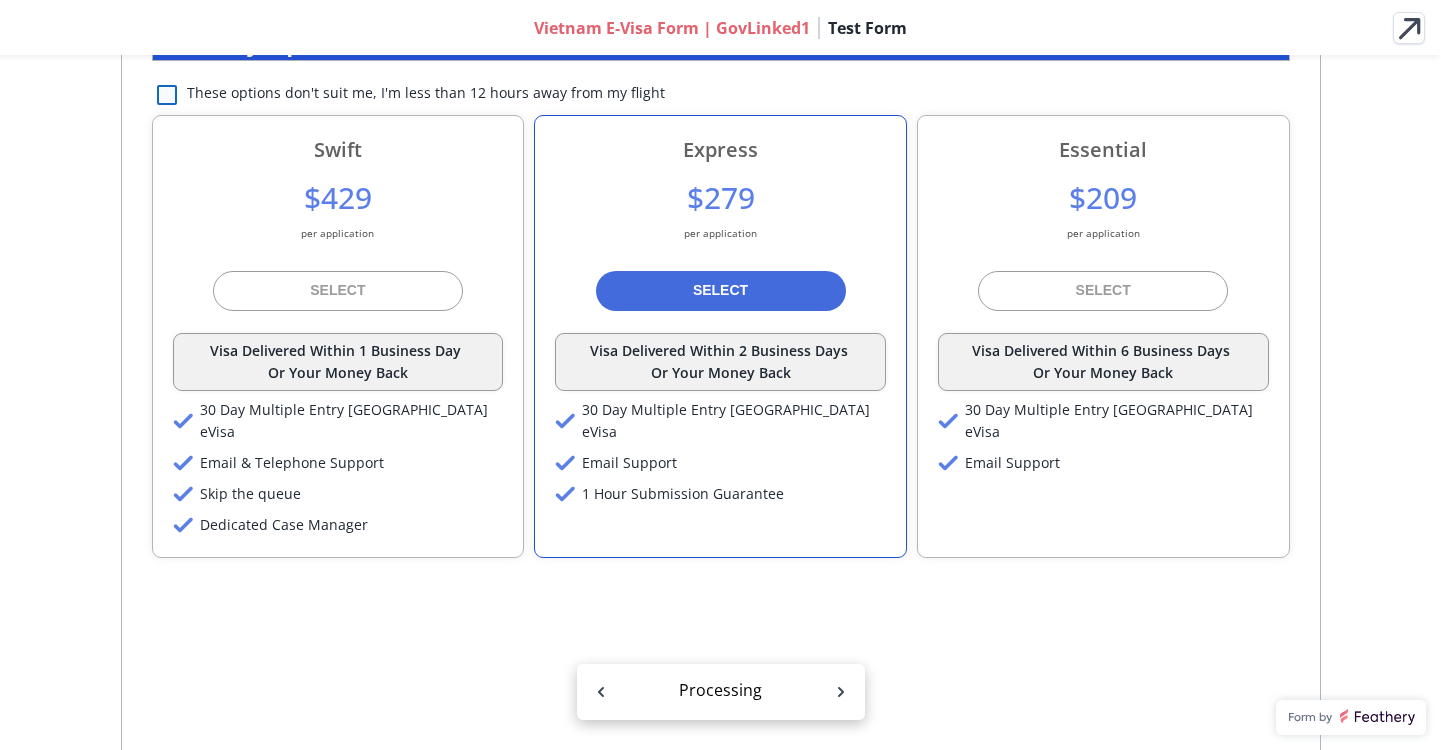 click at bounding box center [167, 95] 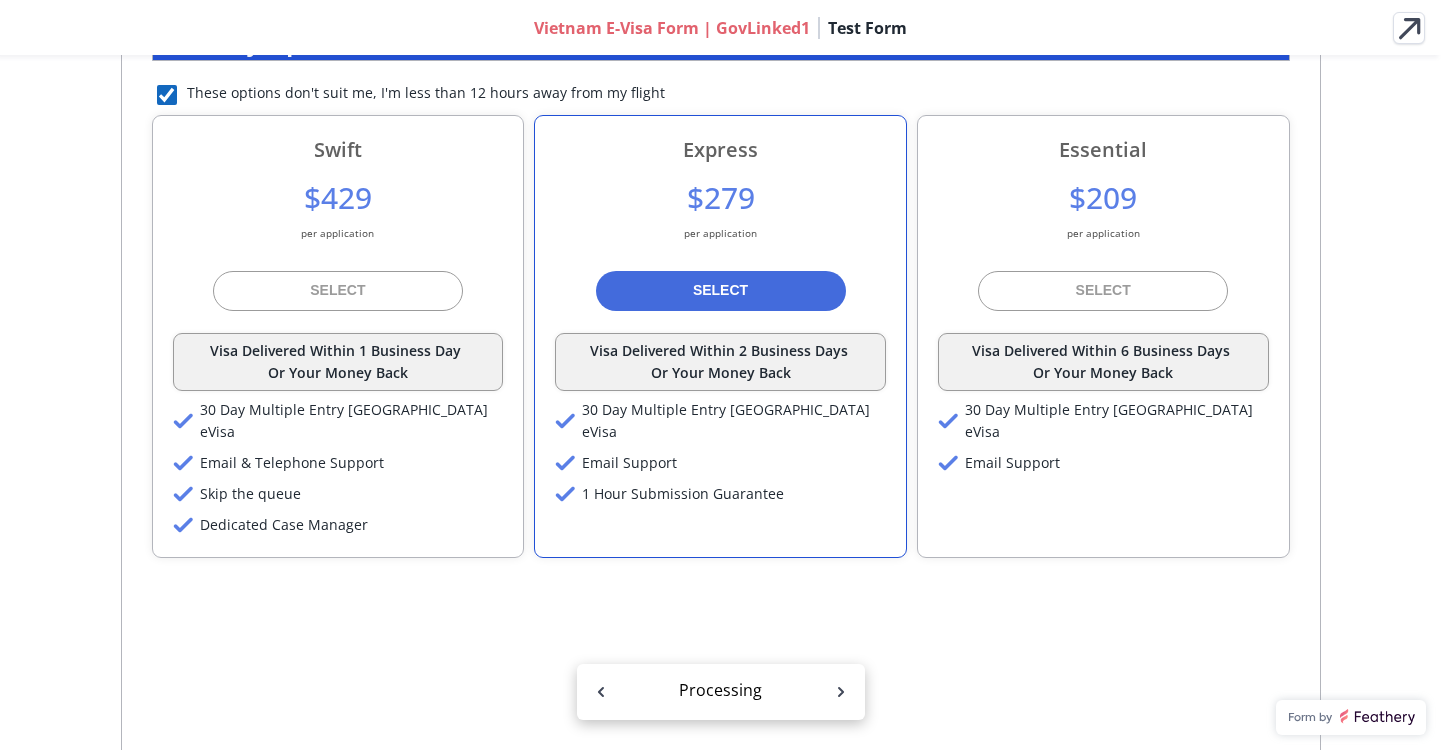 checkbox on "true" 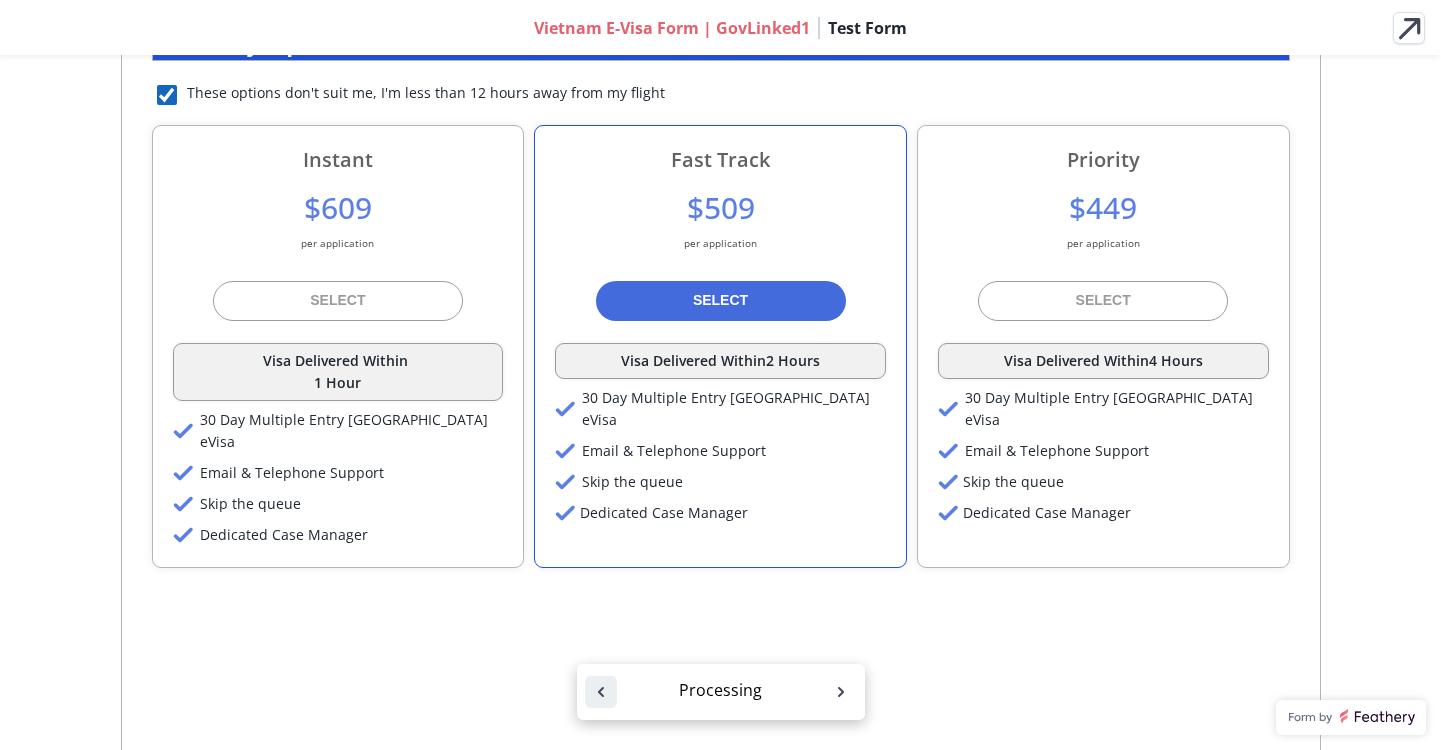click at bounding box center (601, 692) 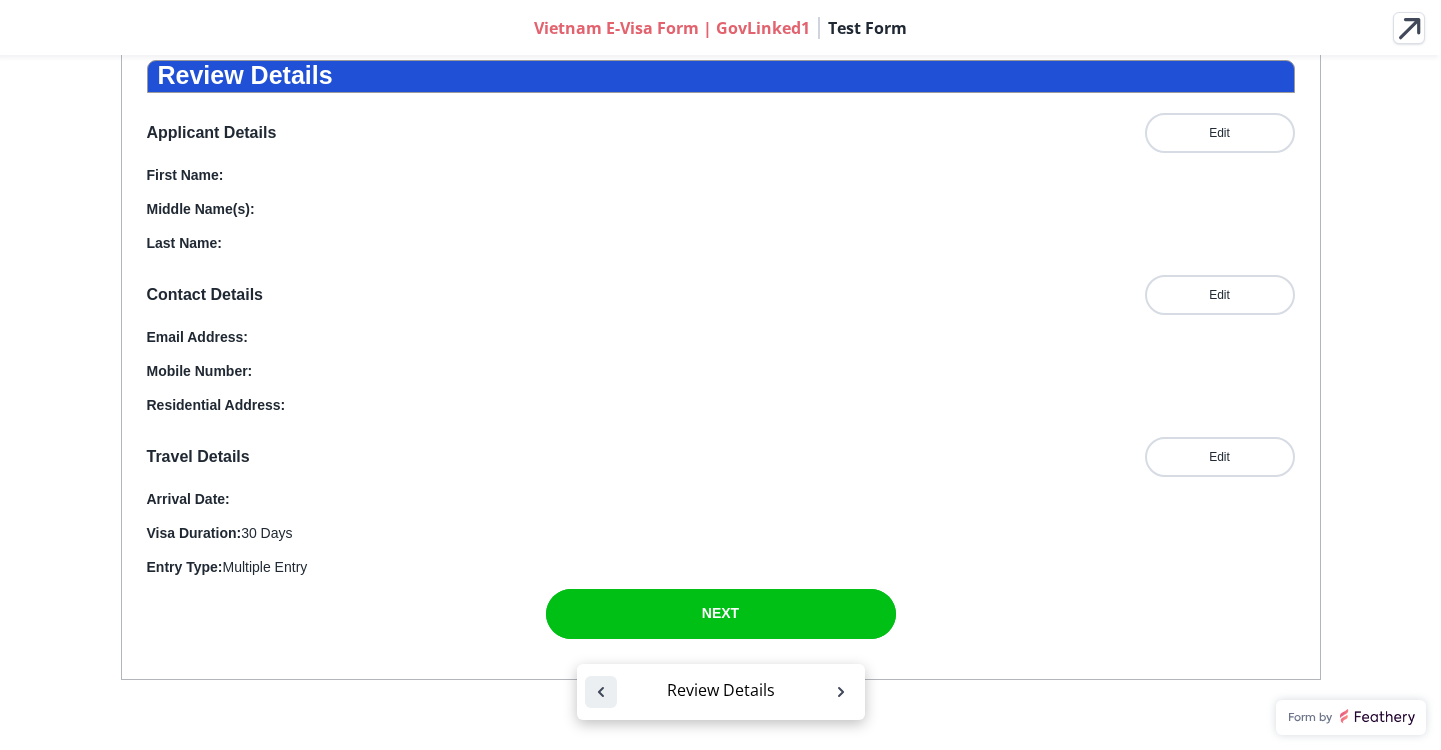 click at bounding box center [601, 692] 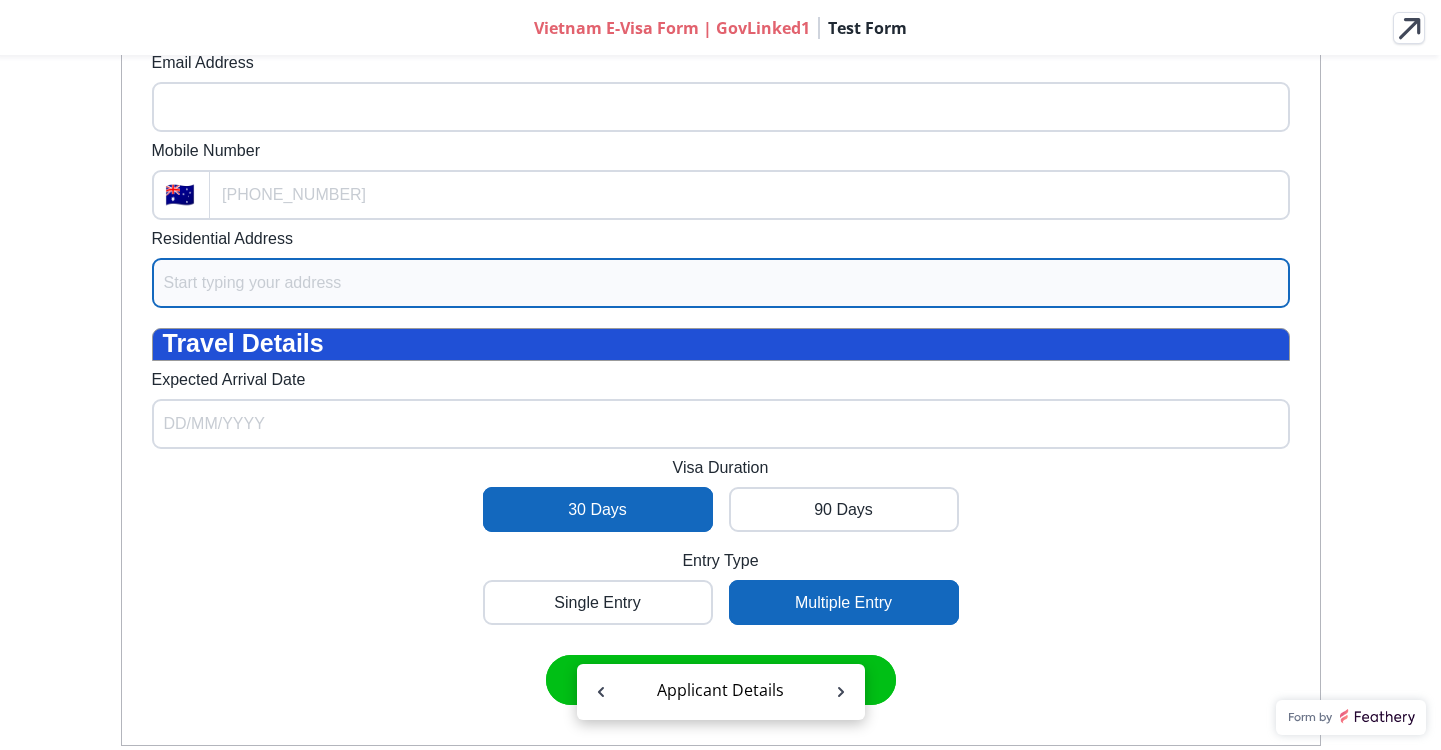 scroll, scrollTop: 733, scrollLeft: 0, axis: vertical 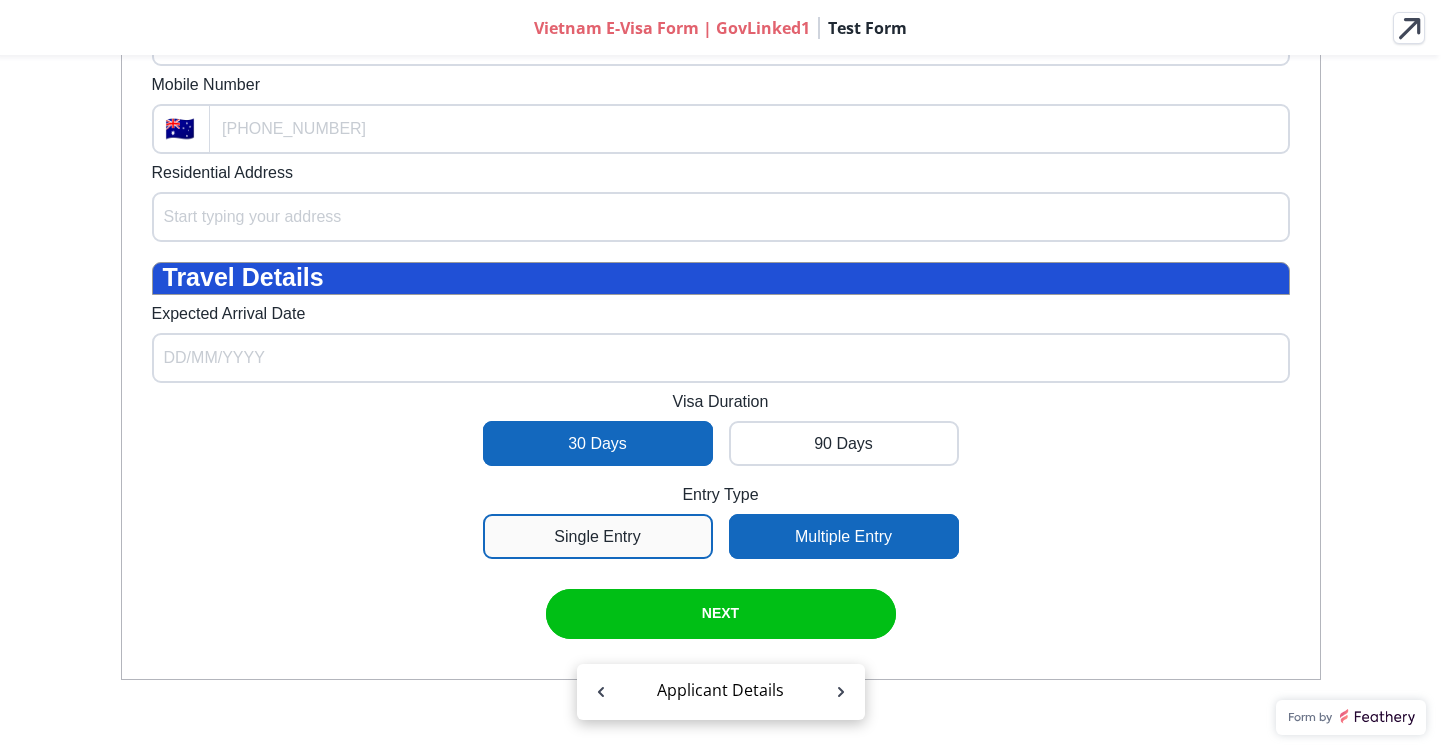 click at bounding box center (598, 536) 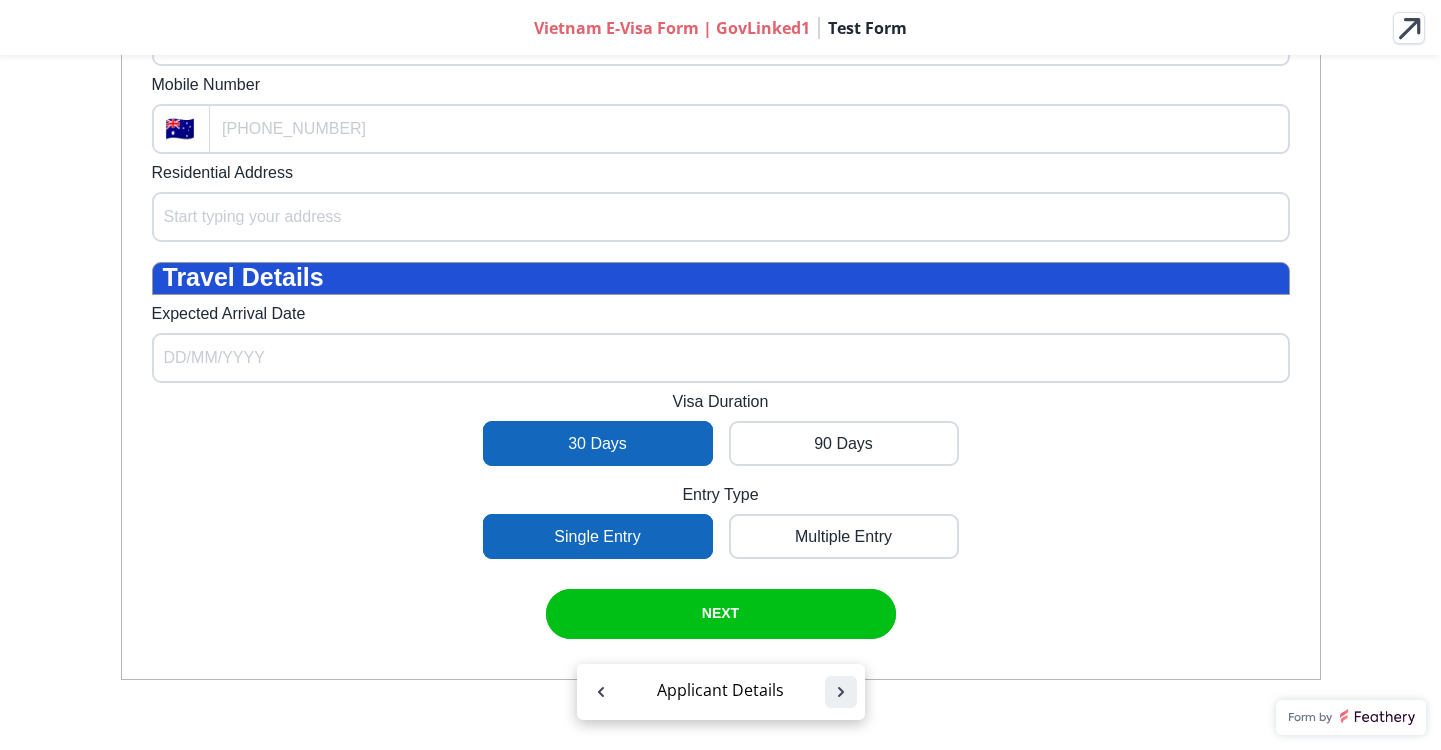 click at bounding box center (841, 692) 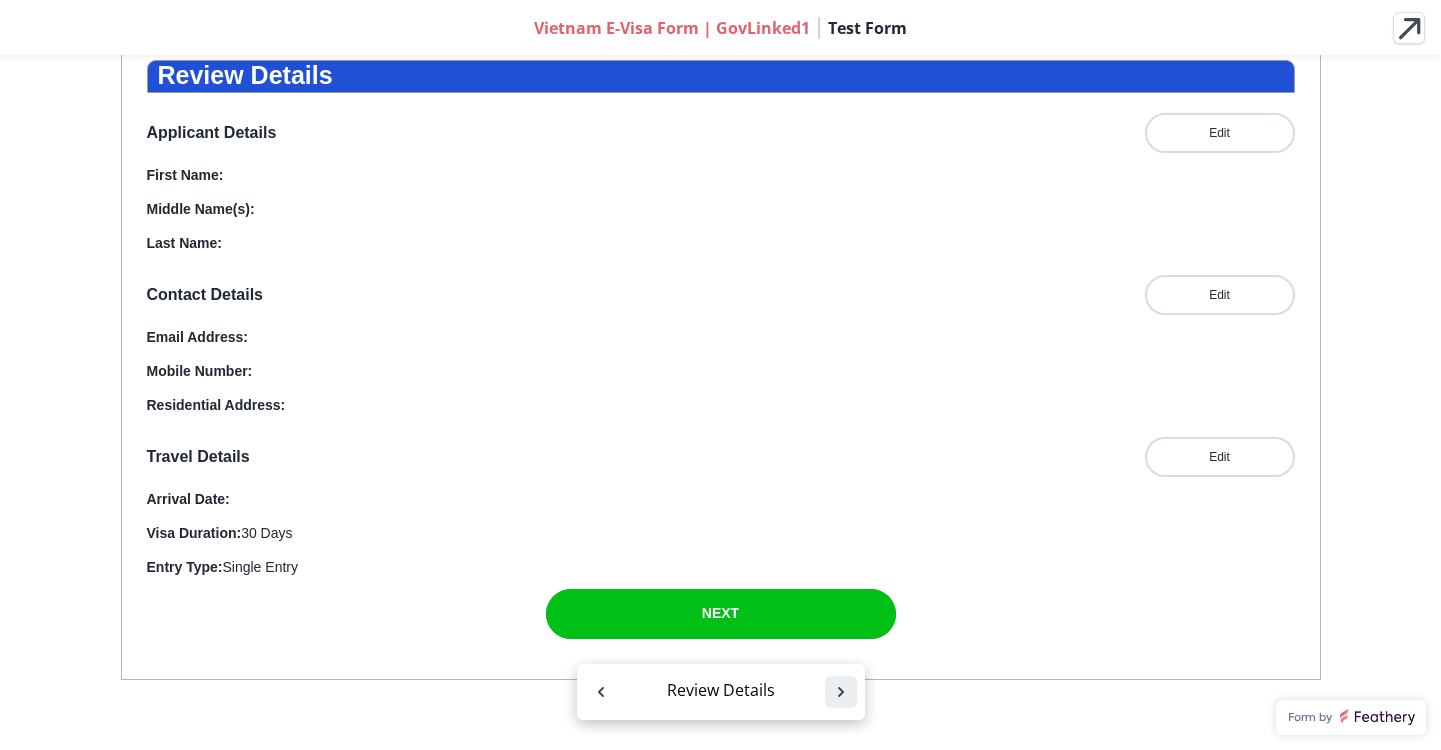 scroll, scrollTop: 274, scrollLeft: 0, axis: vertical 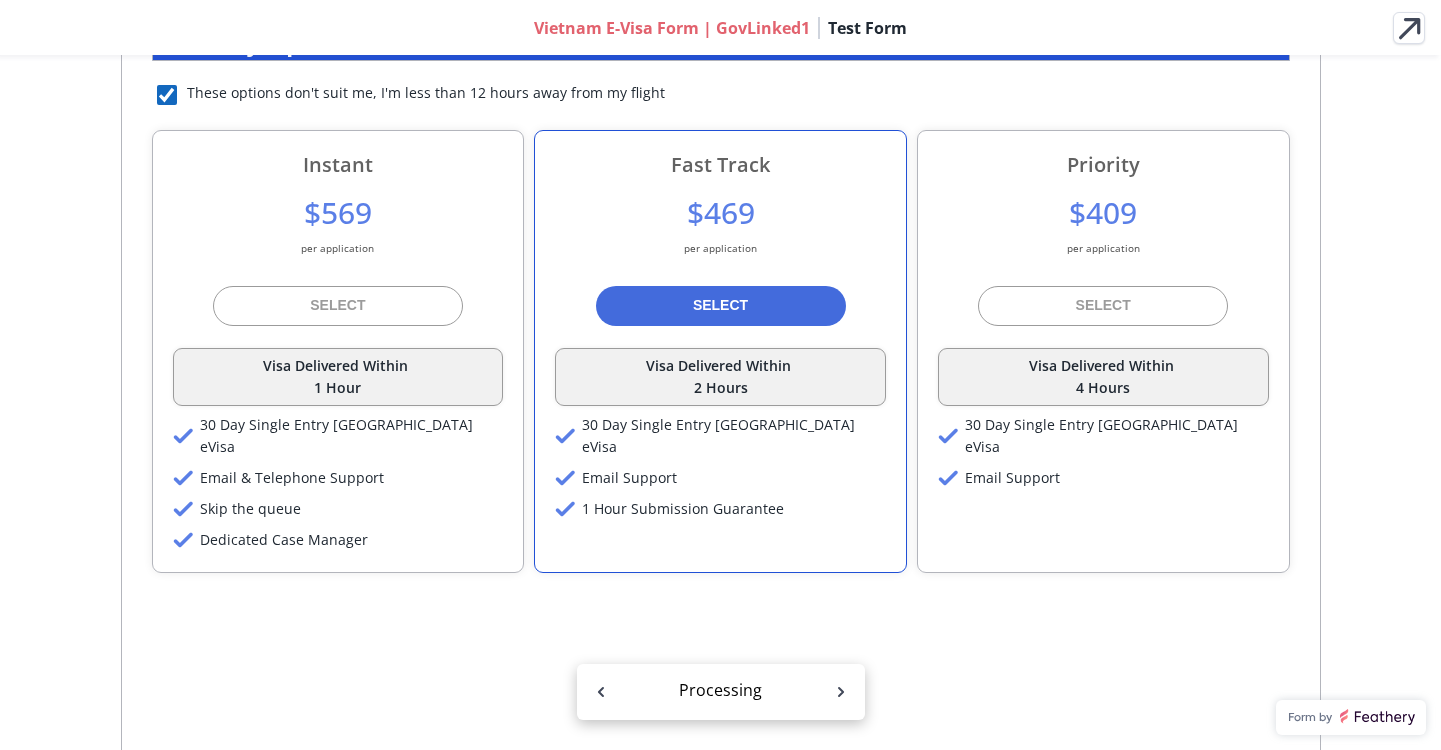 click at bounding box center [167, 95] 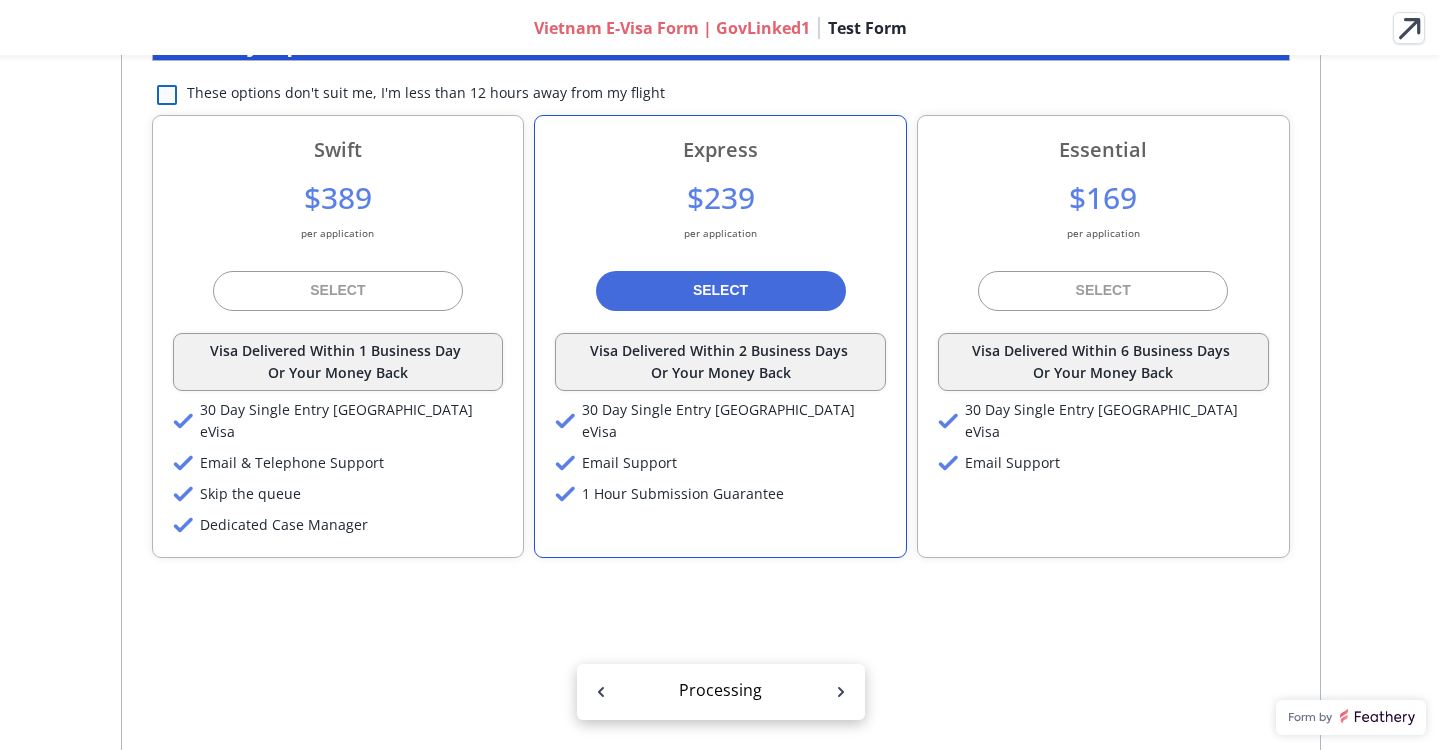click at bounding box center (167, 95) 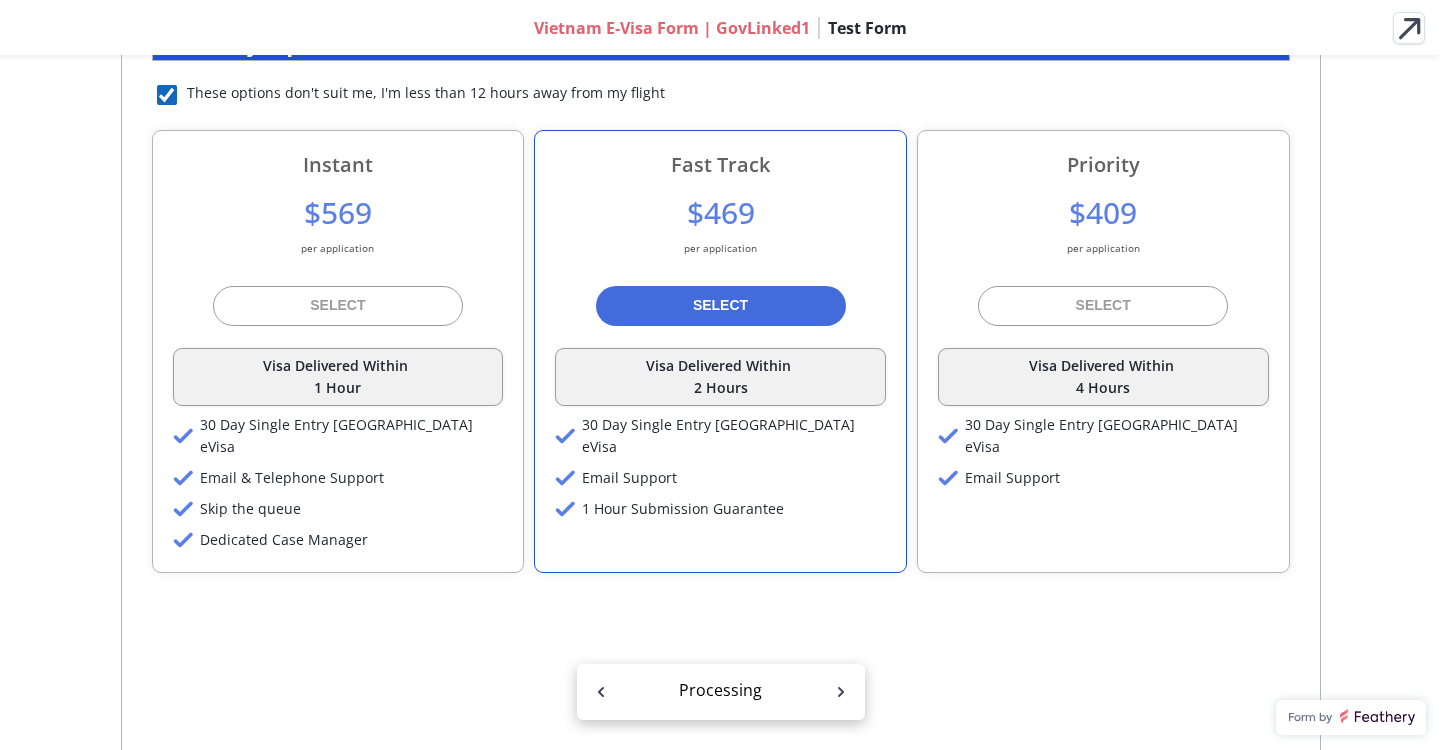 click at bounding box center (167, 95) 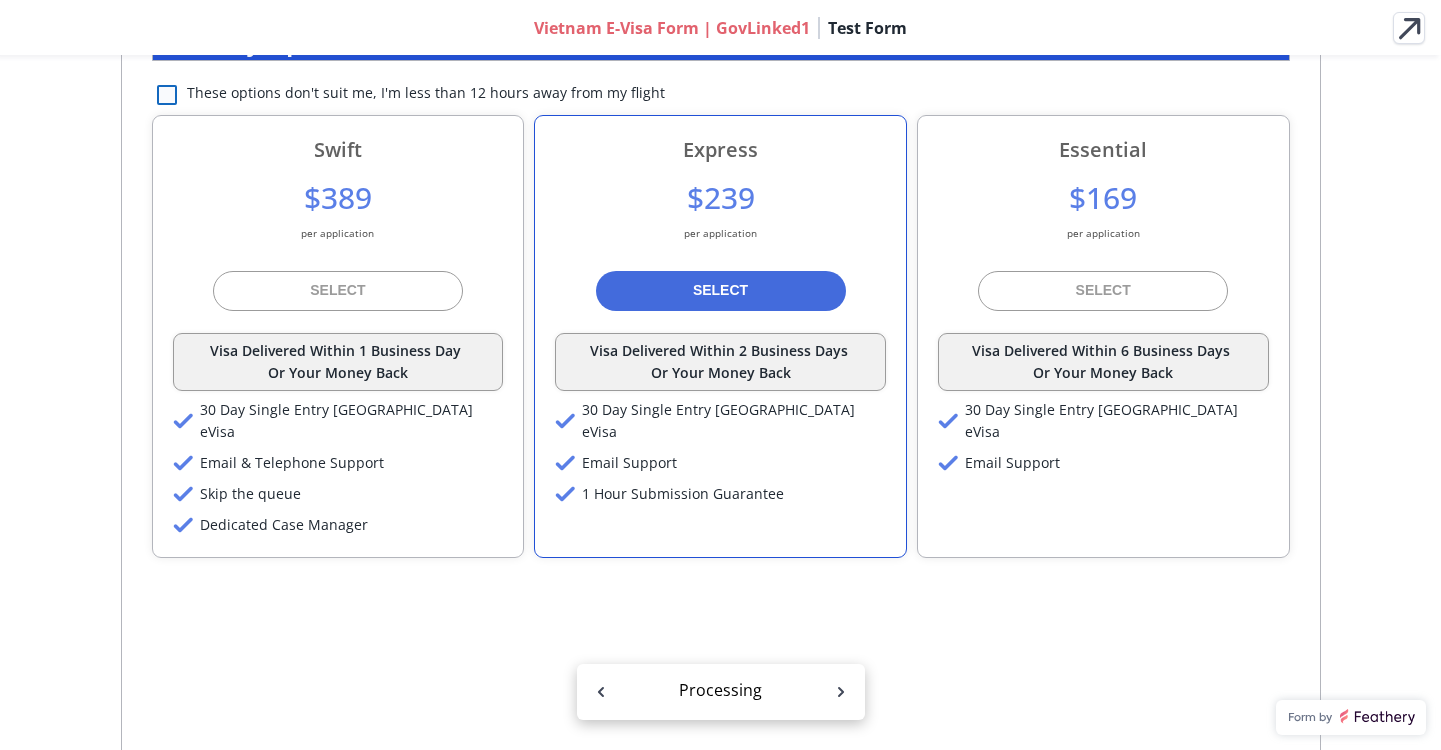 click at bounding box center (167, 95) 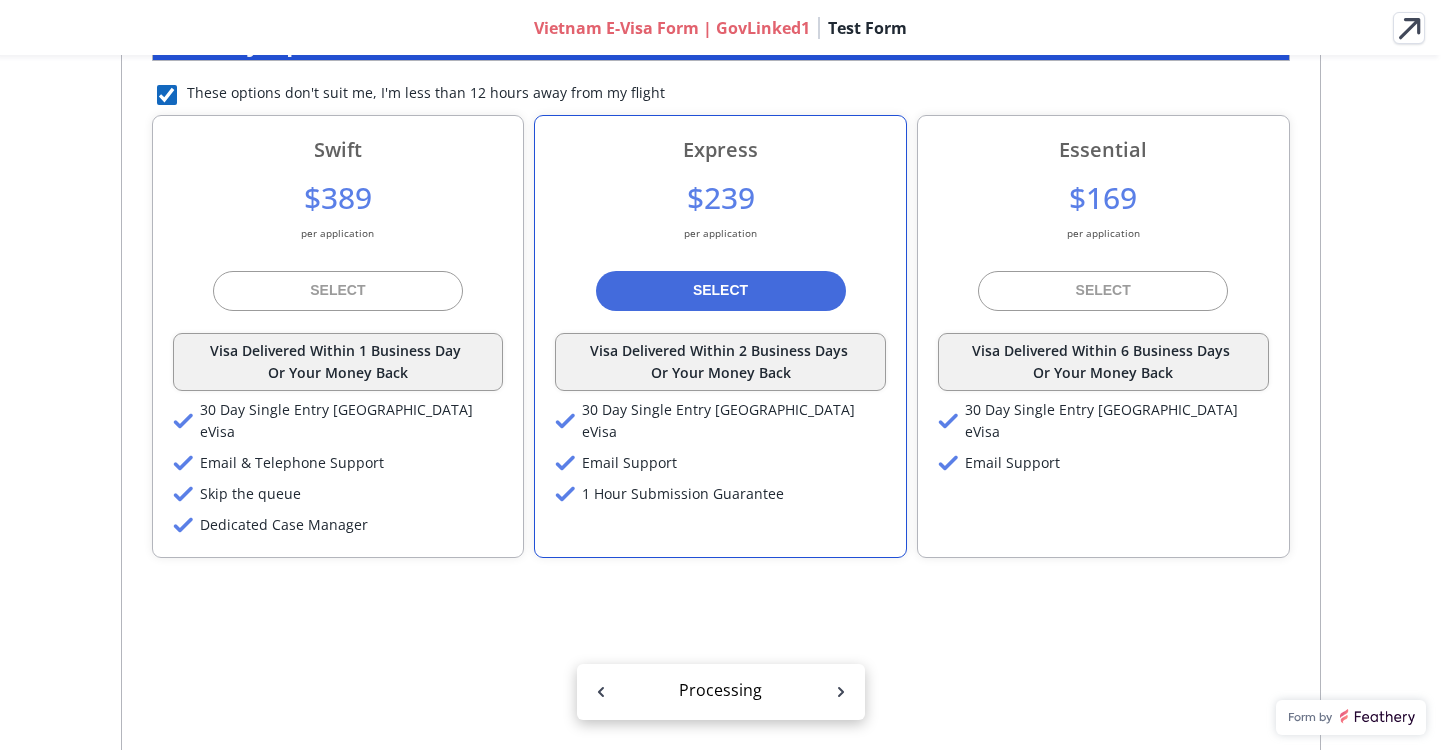checkbox on "true" 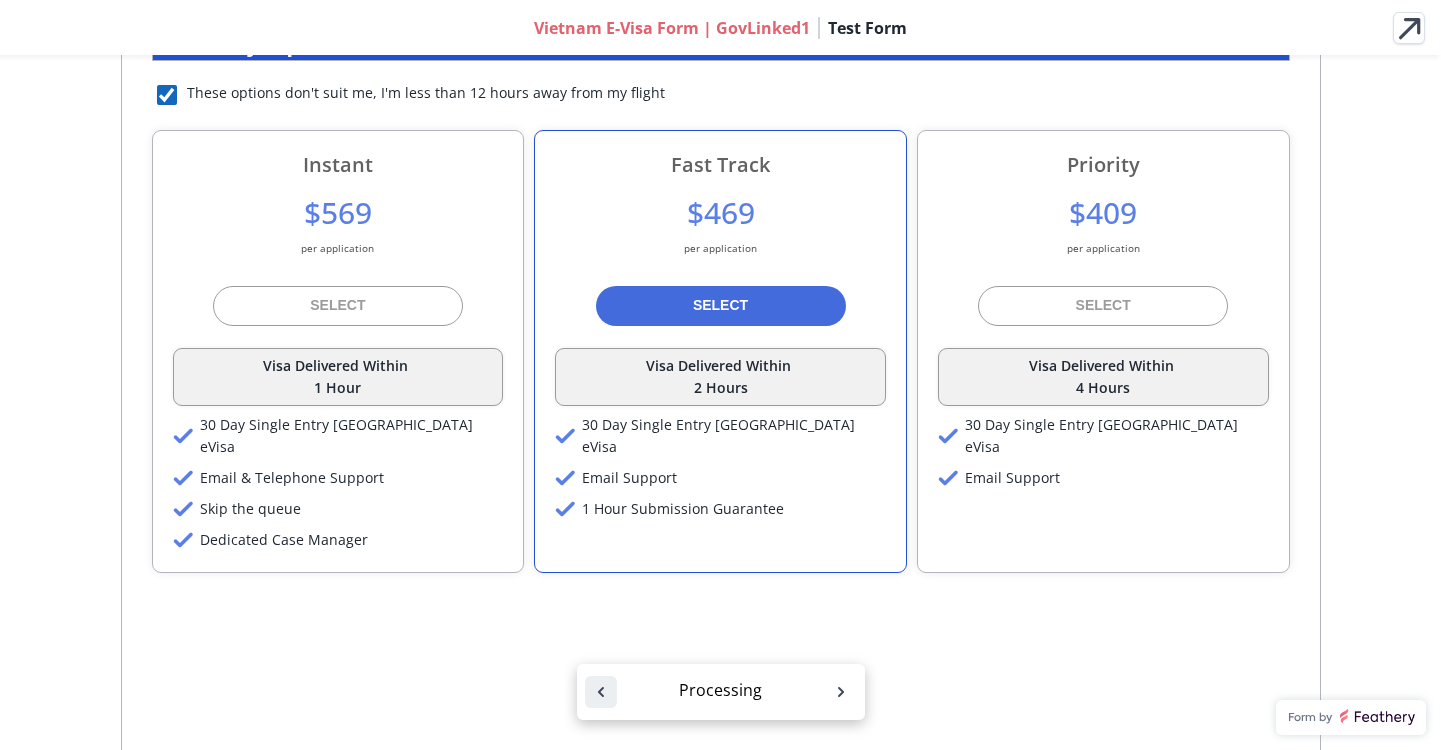 click at bounding box center (601, 692) 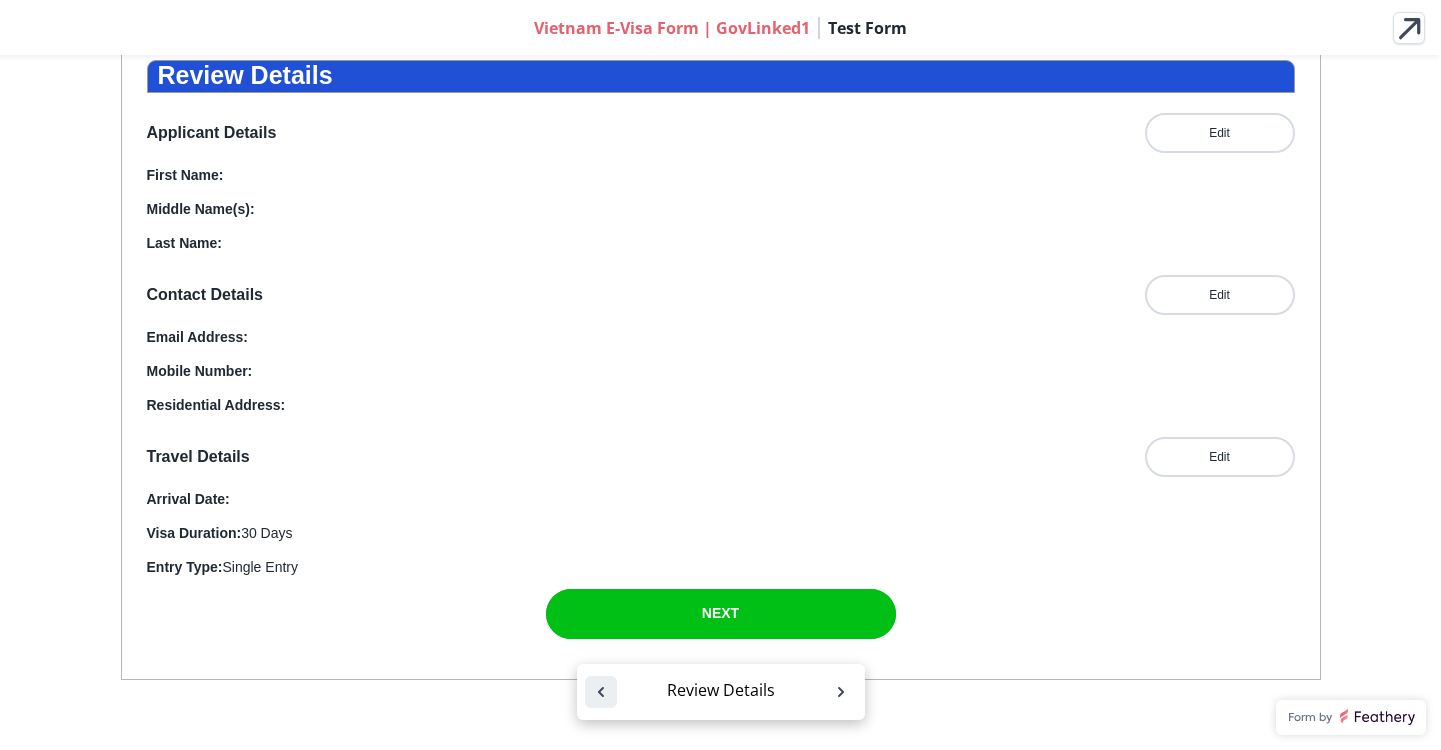 click at bounding box center (601, 692) 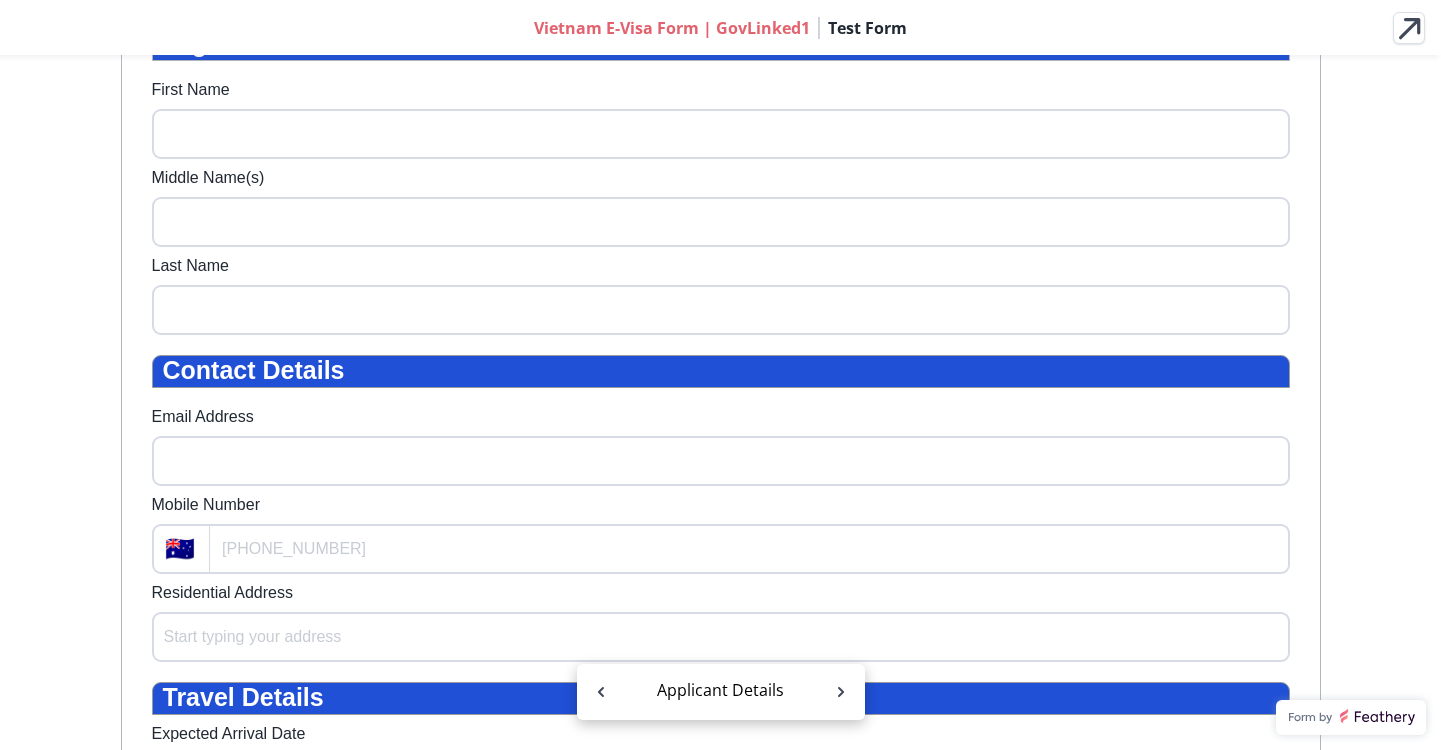 scroll, scrollTop: 733, scrollLeft: 0, axis: vertical 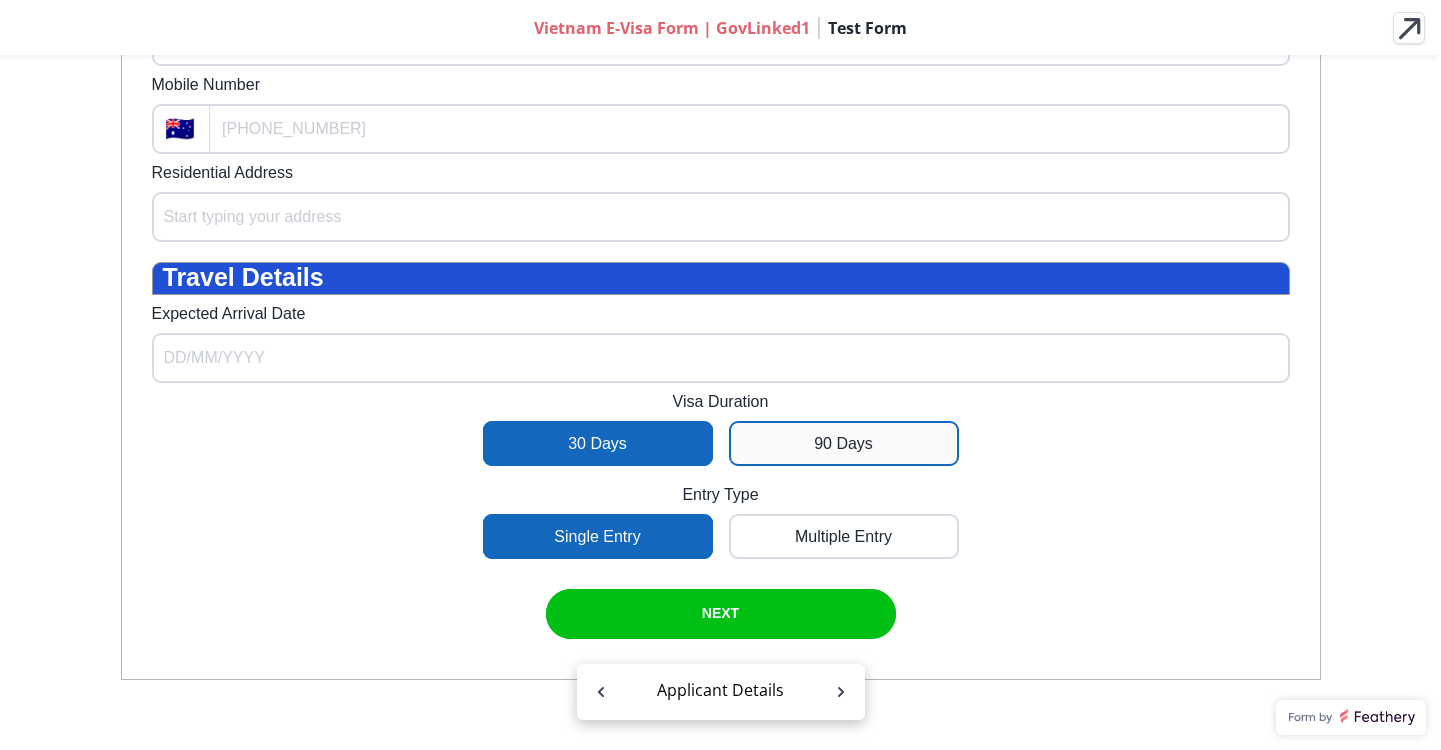 click at bounding box center (844, 443) 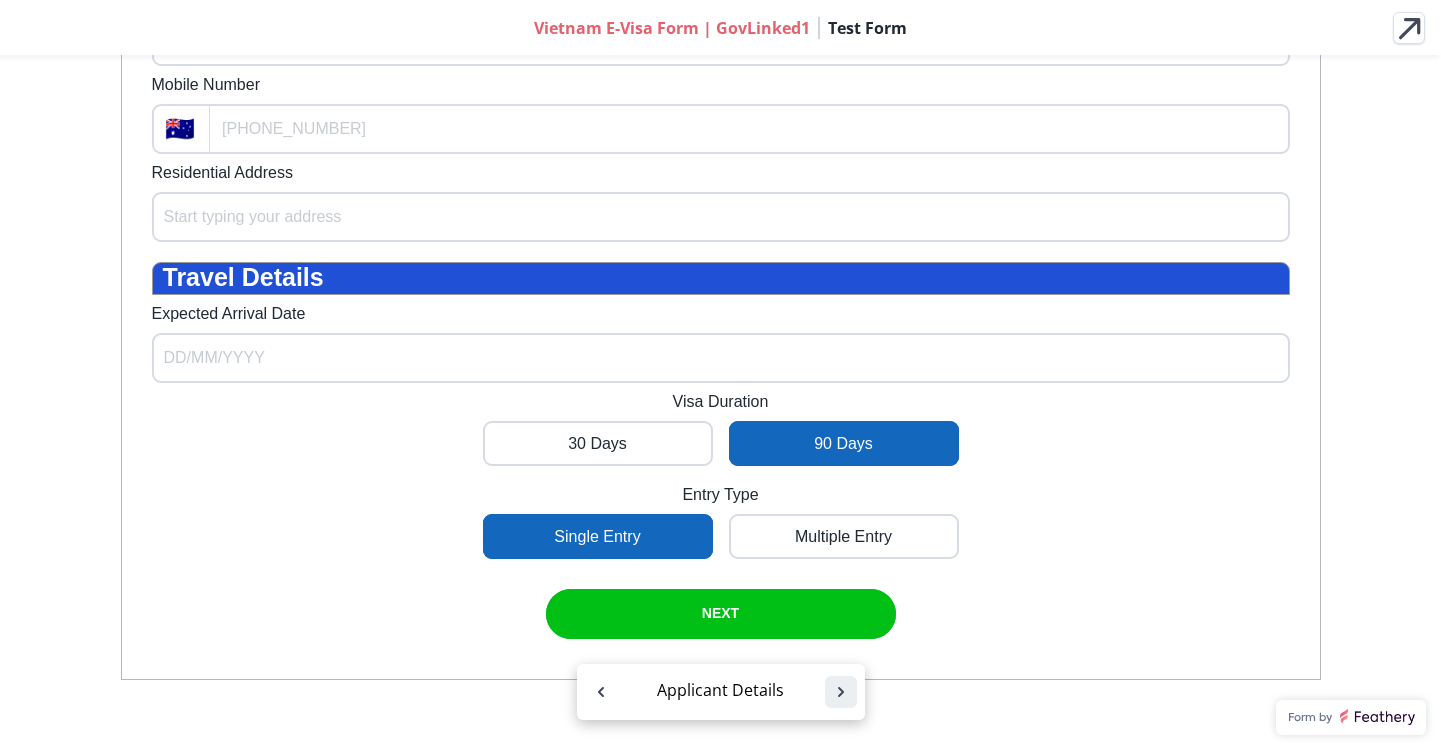 click at bounding box center (841, 692) 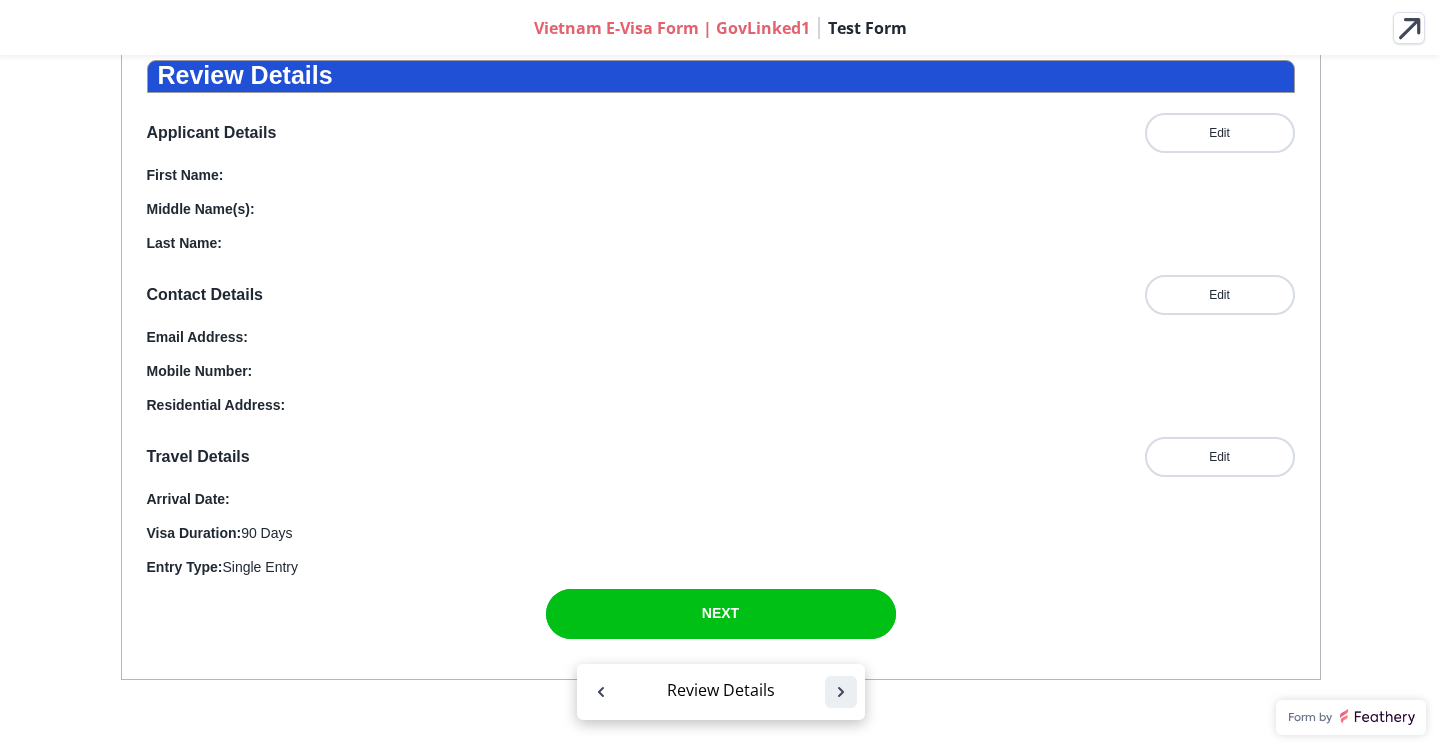 scroll, scrollTop: 274, scrollLeft: 0, axis: vertical 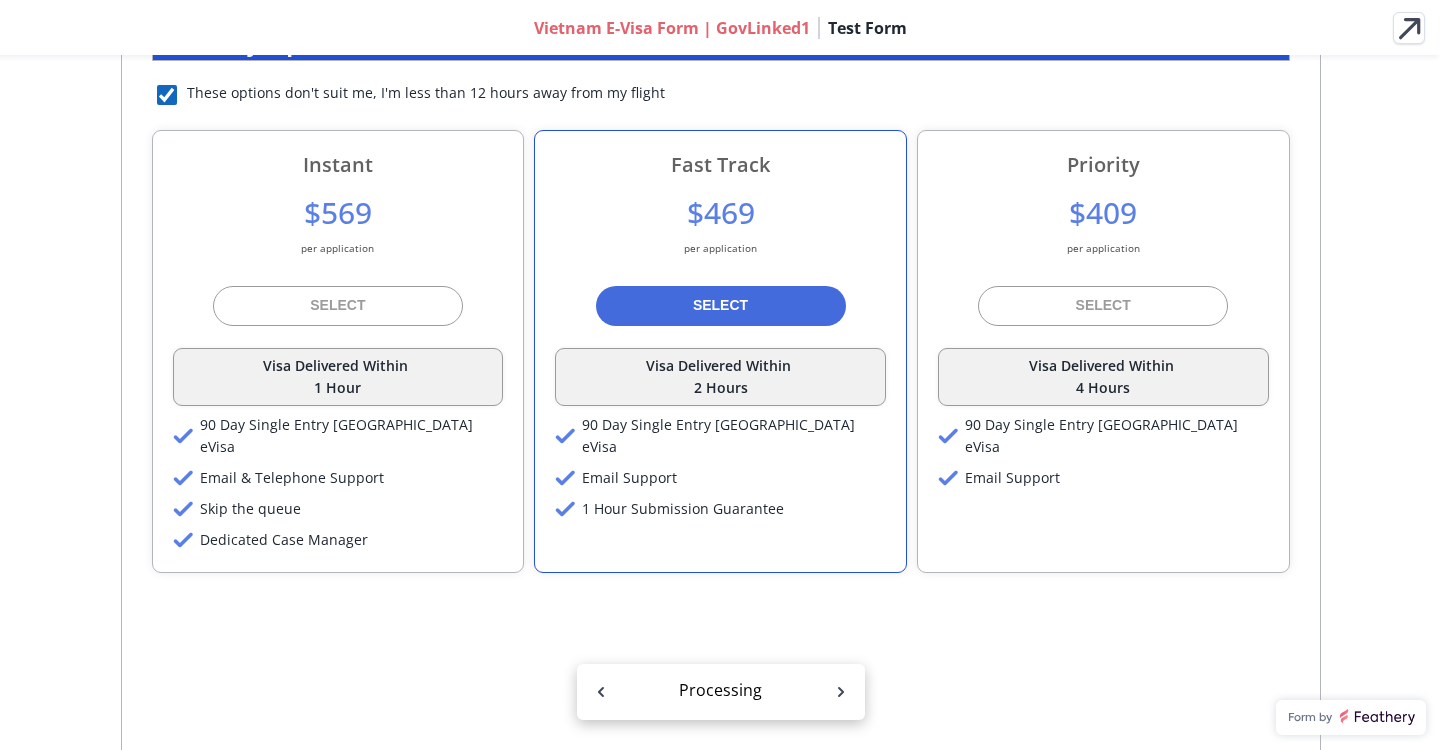 click at bounding box center (167, 95) 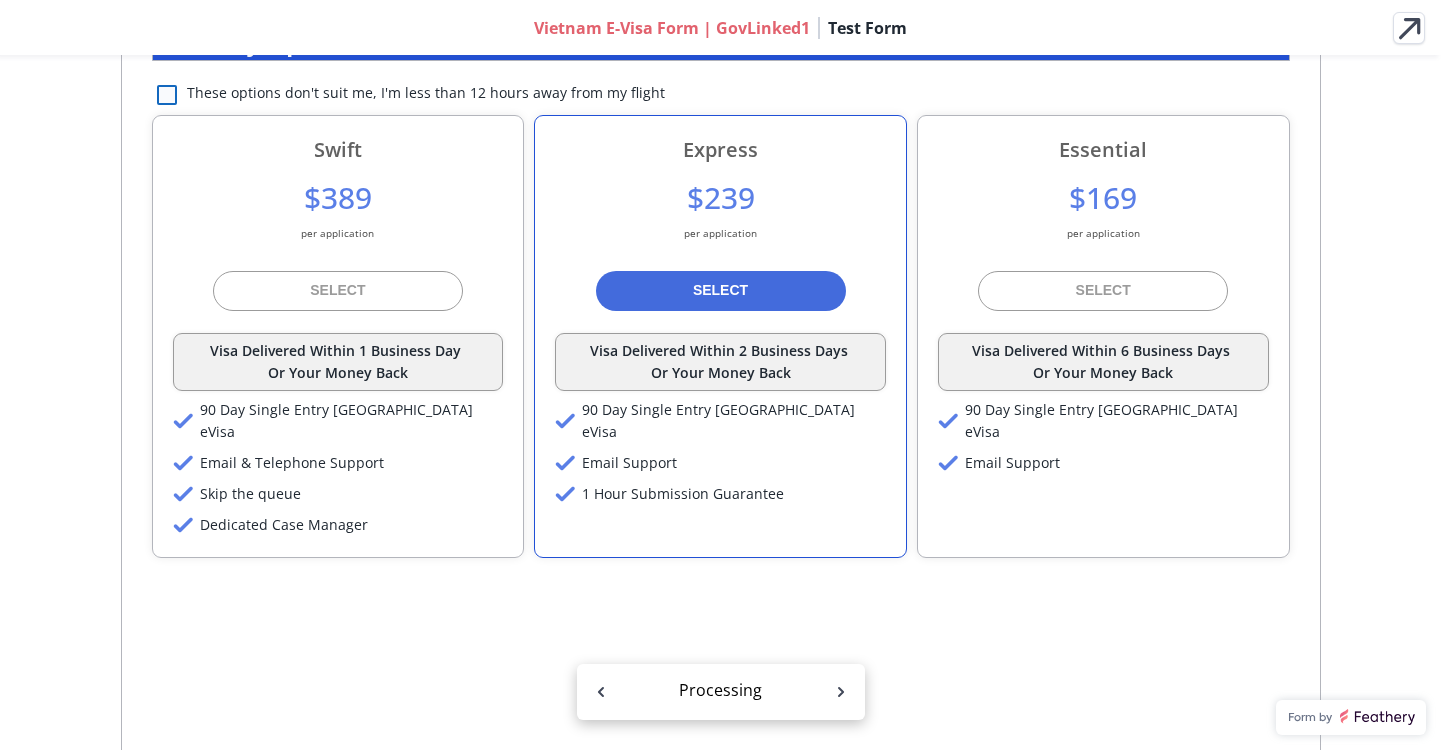 click at bounding box center (167, 95) 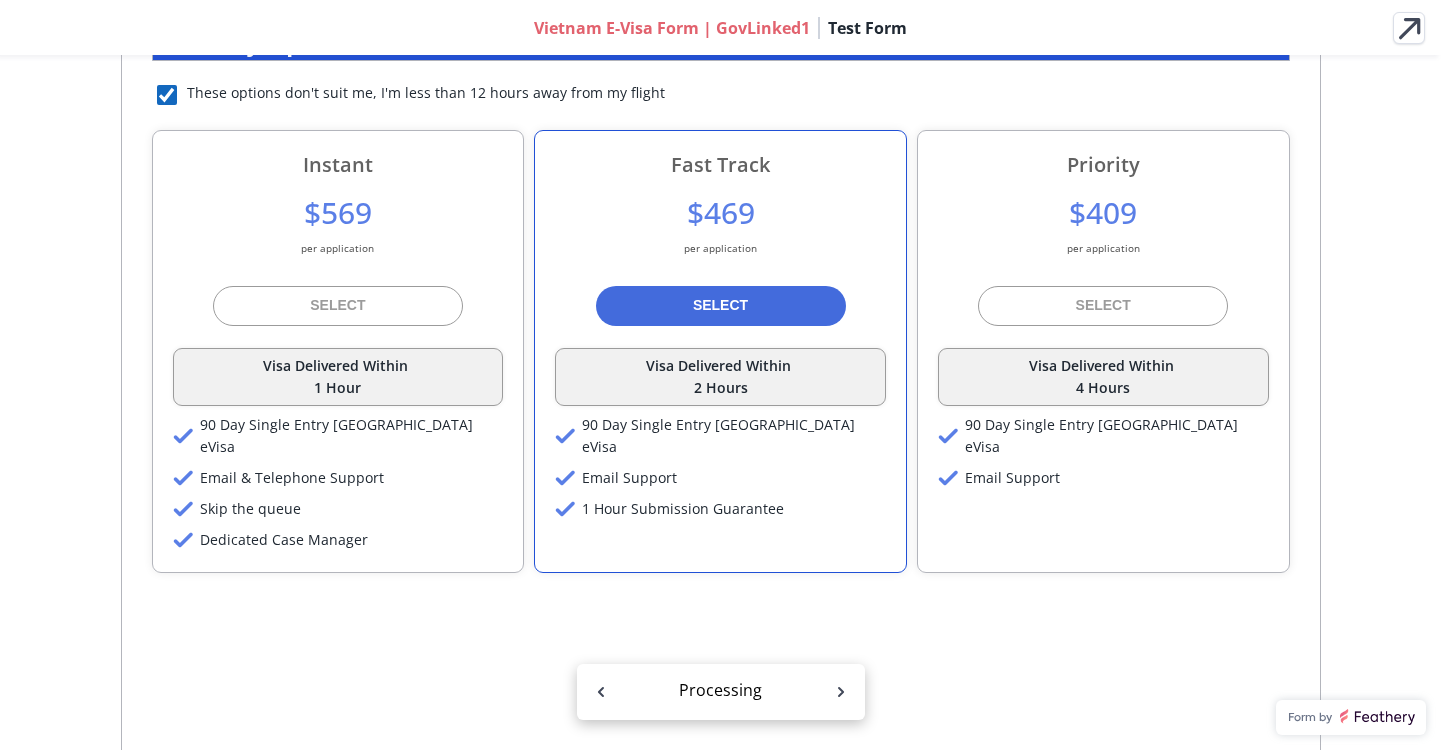 click at bounding box center [167, 95] 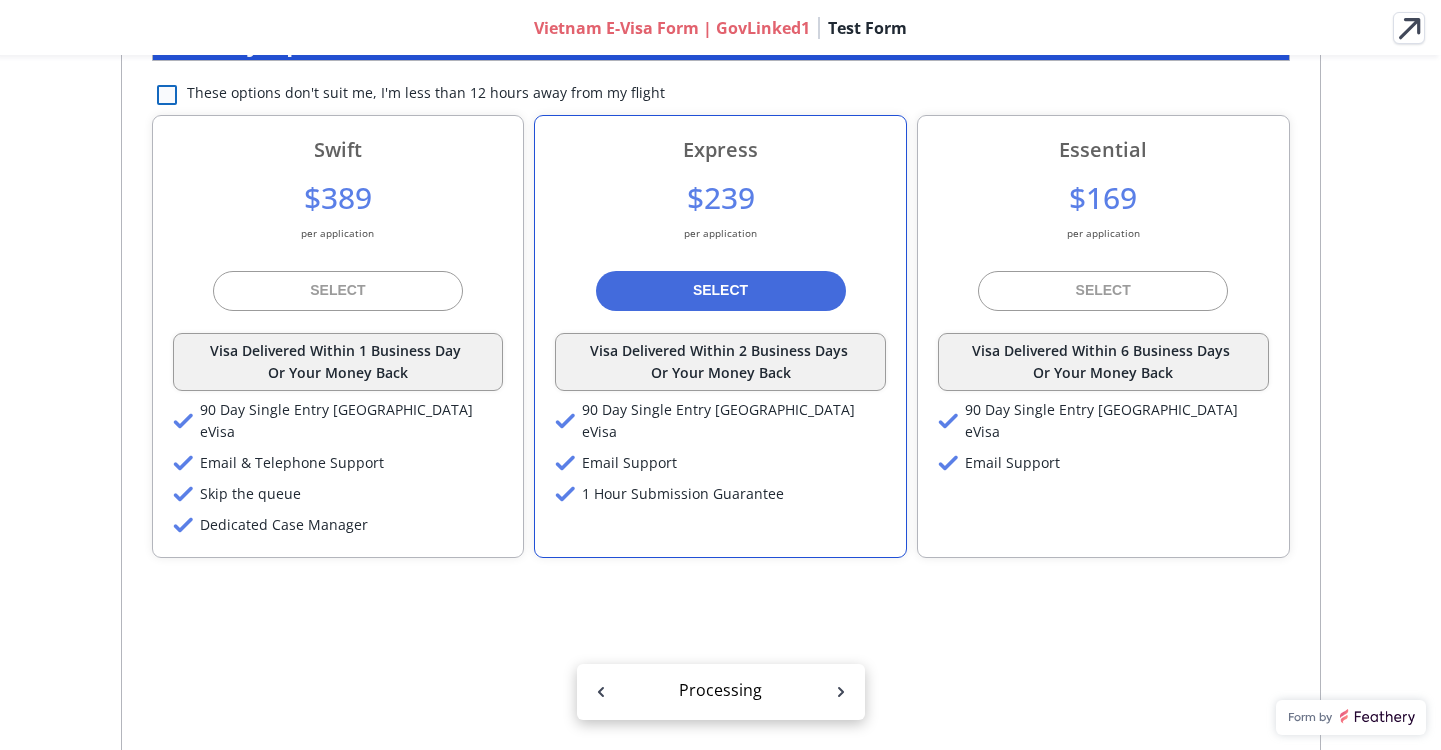 click at bounding box center [167, 95] 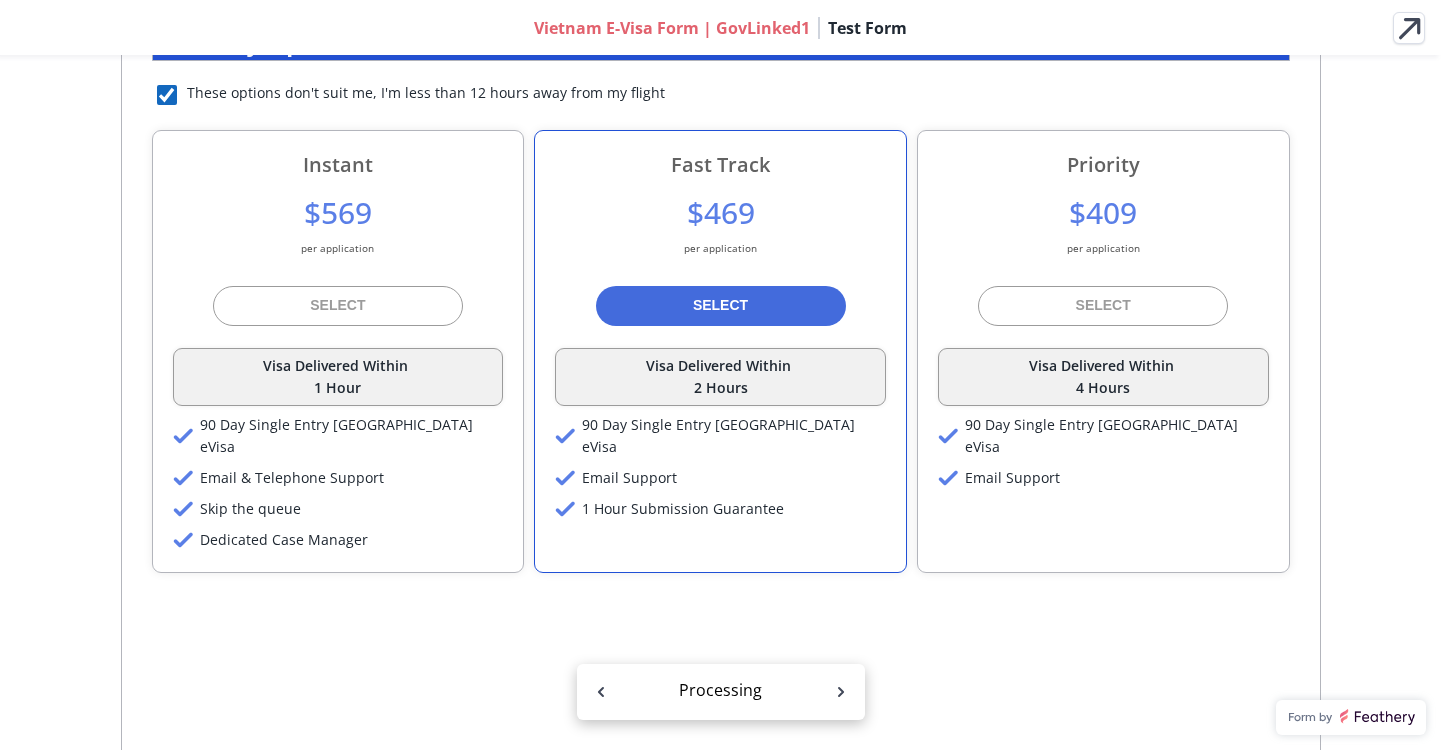 click at bounding box center (167, 95) 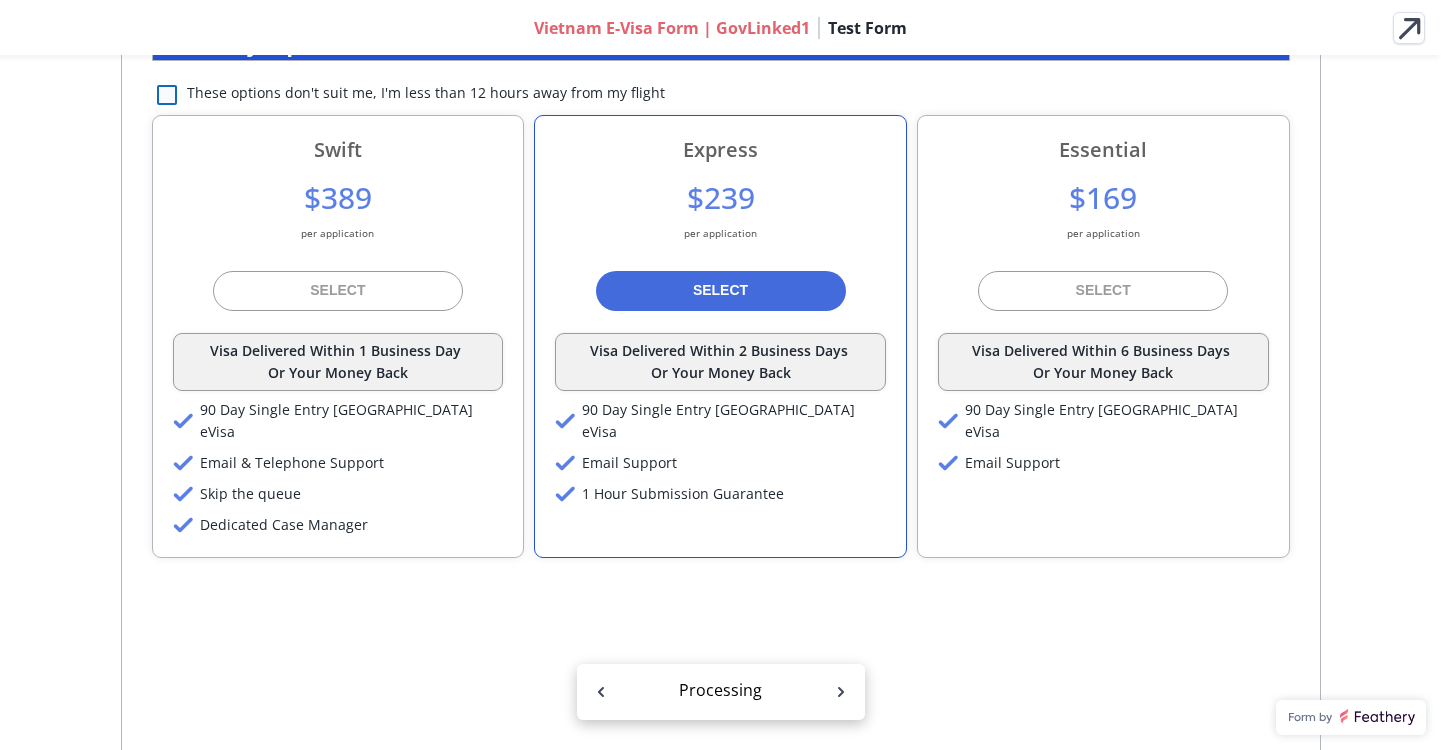 click at bounding box center [167, 95] 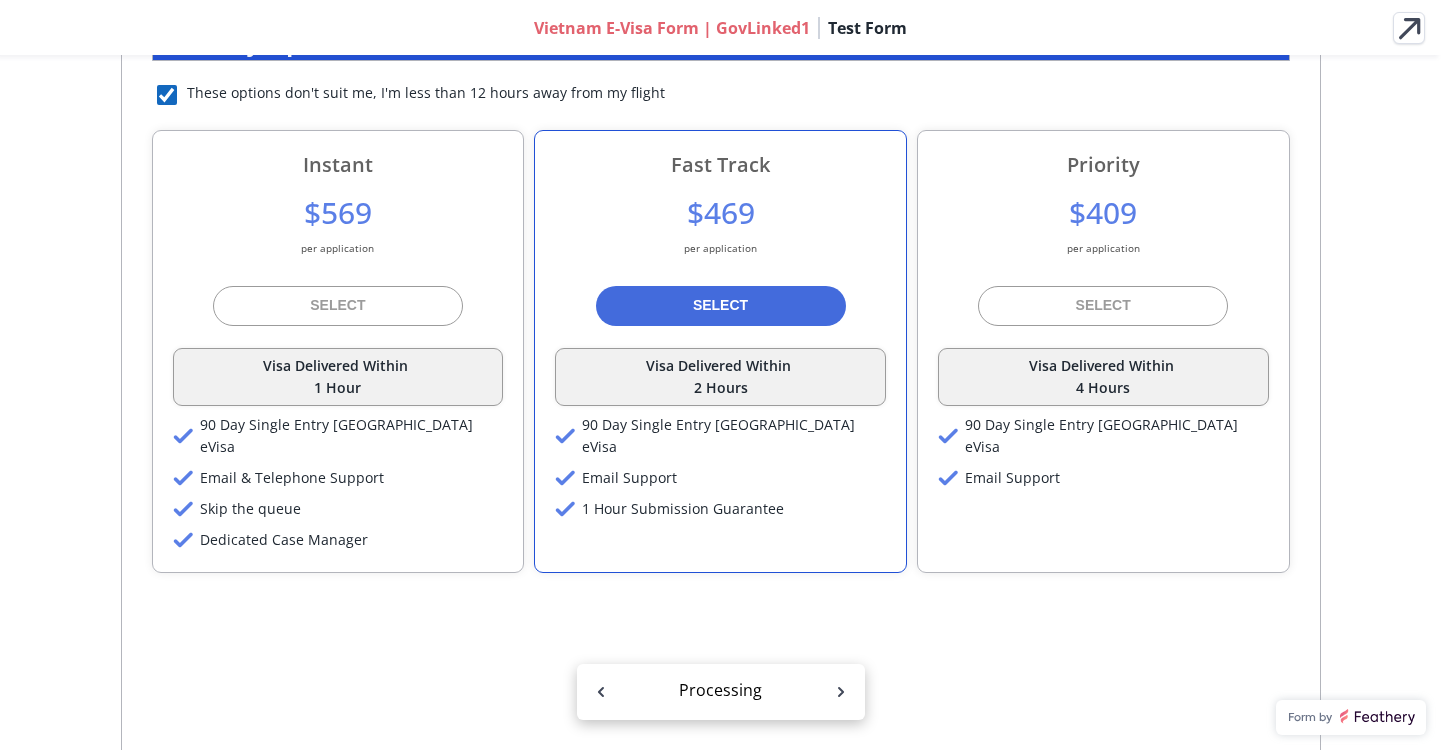 click at bounding box center [167, 95] 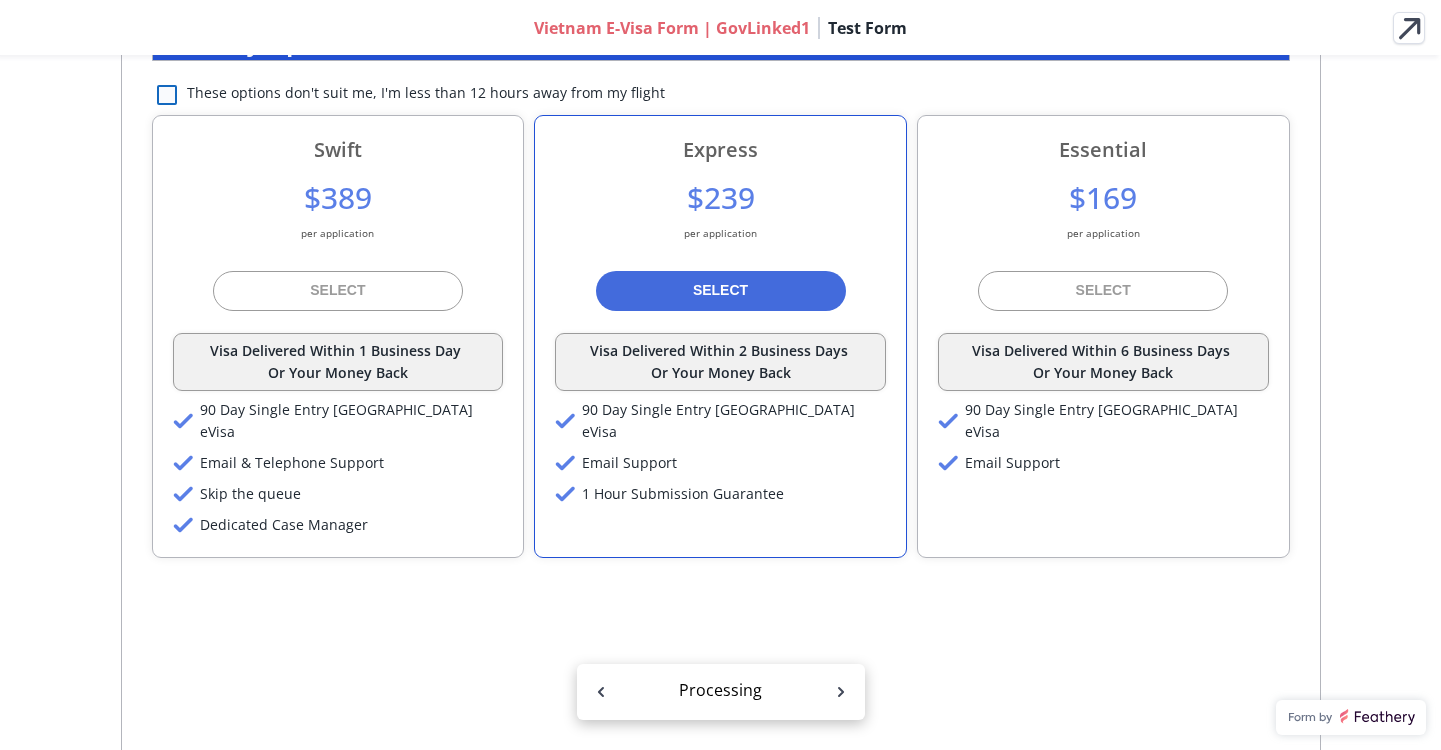 click at bounding box center [167, 95] 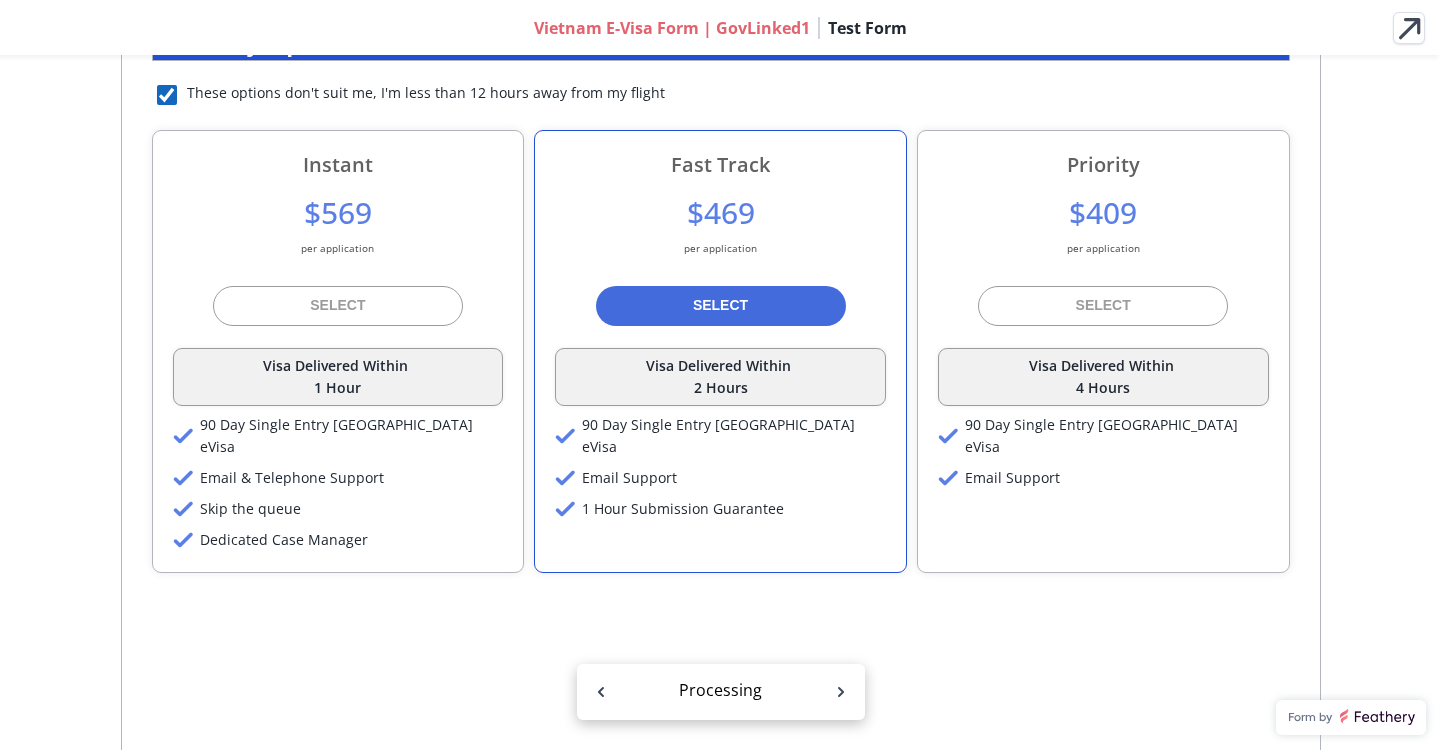 click at bounding box center [167, 95] 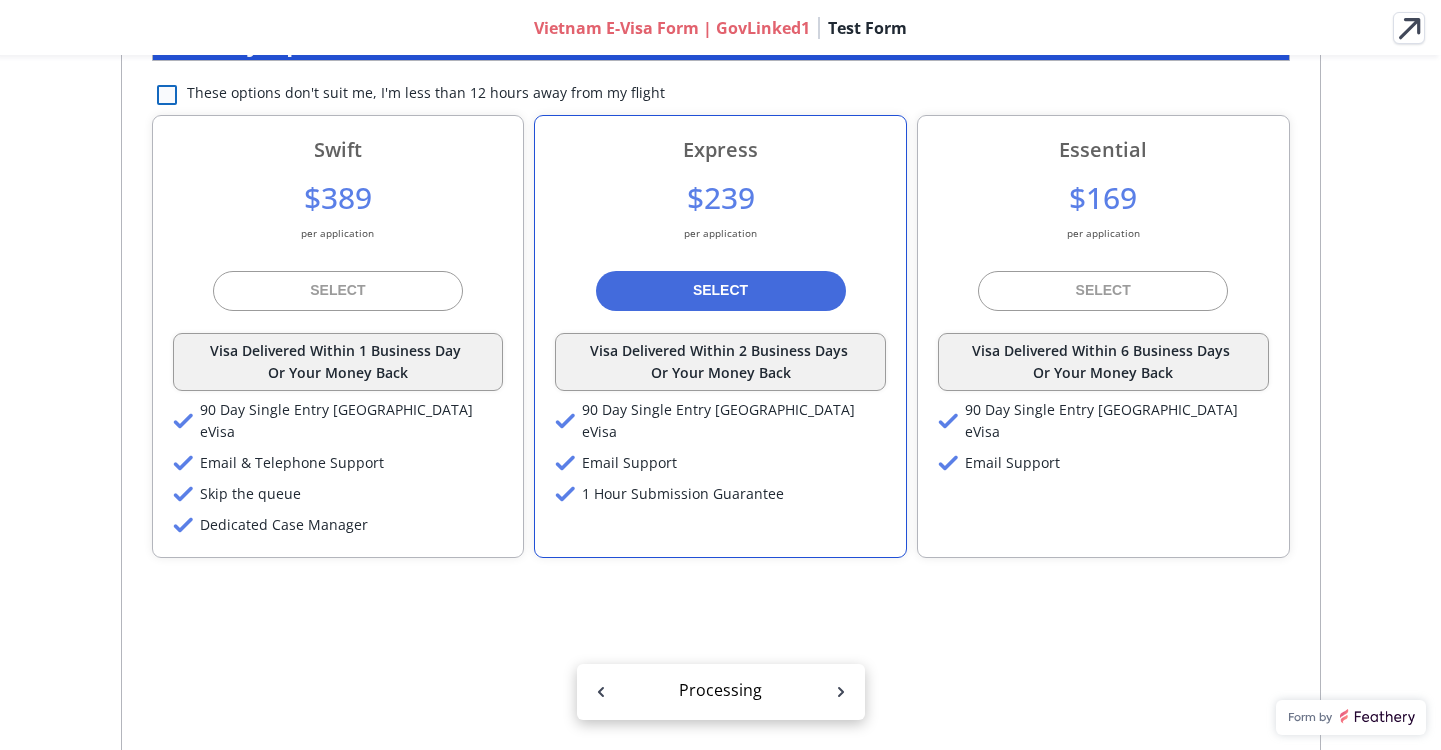 click at bounding box center [167, 95] 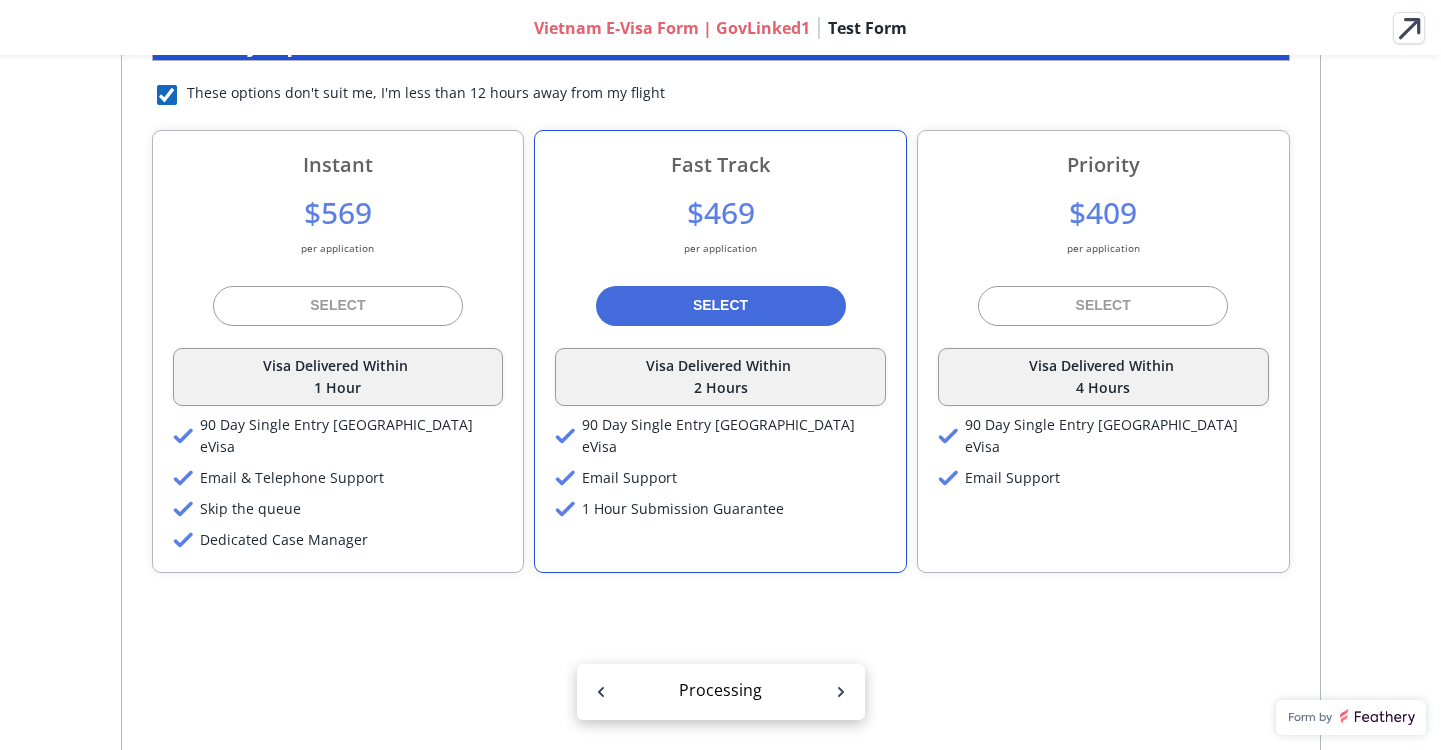 click at bounding box center [167, 95] 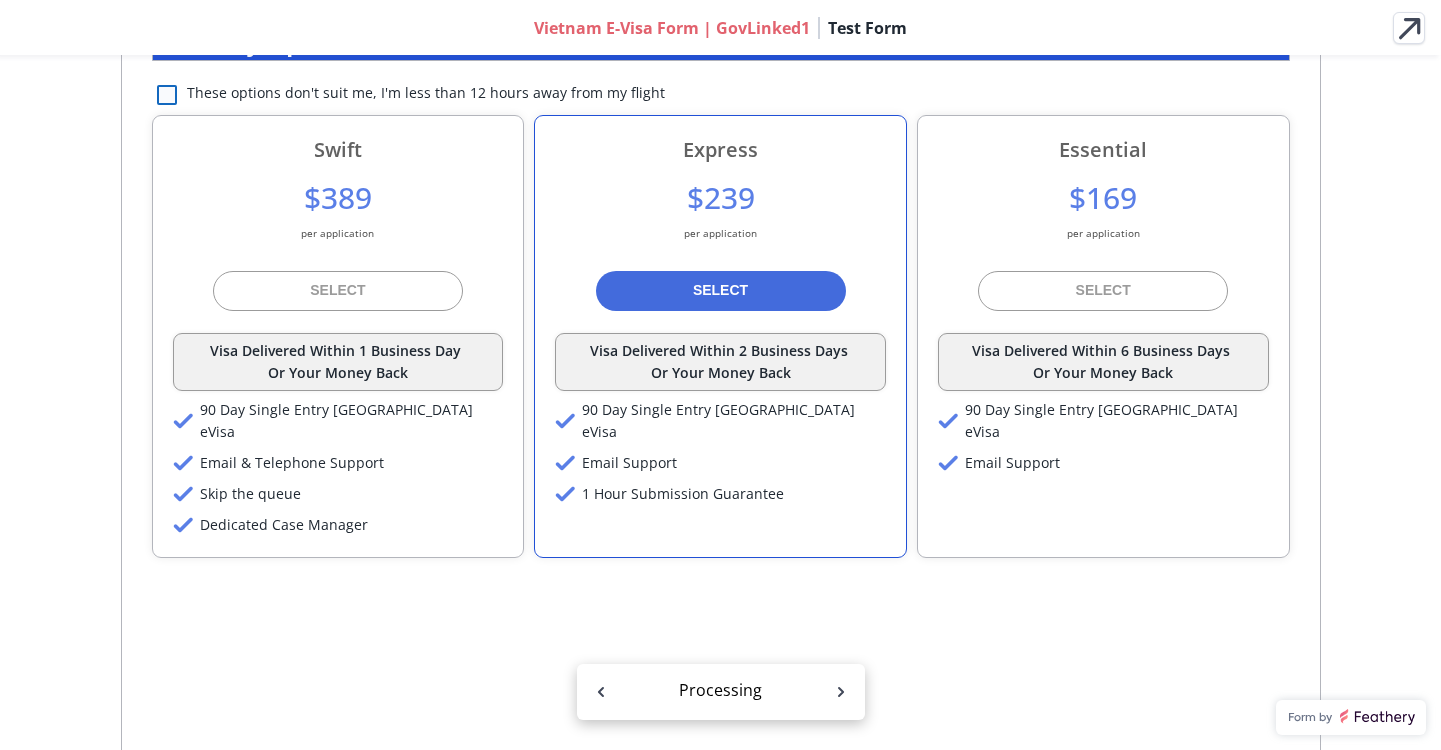click at bounding box center [167, 95] 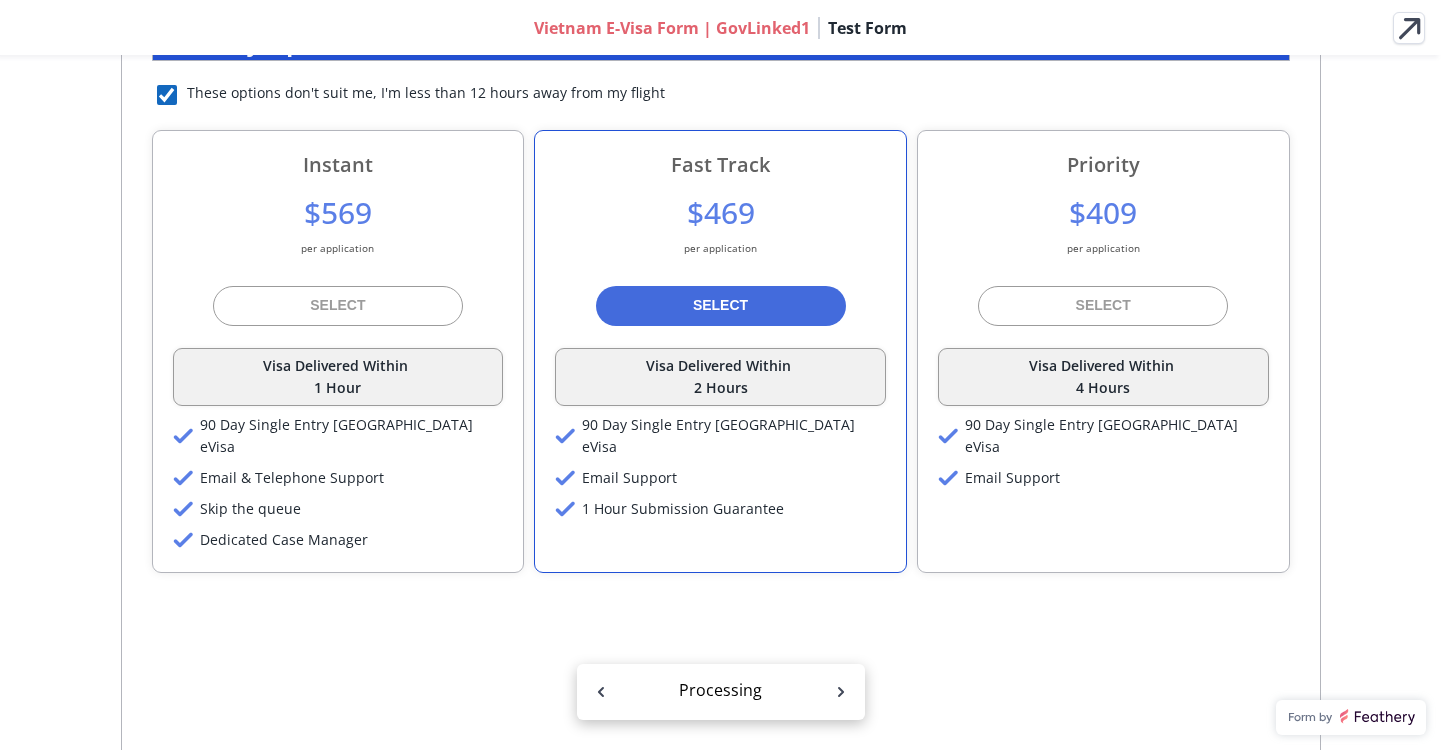 click at bounding box center (167, 95) 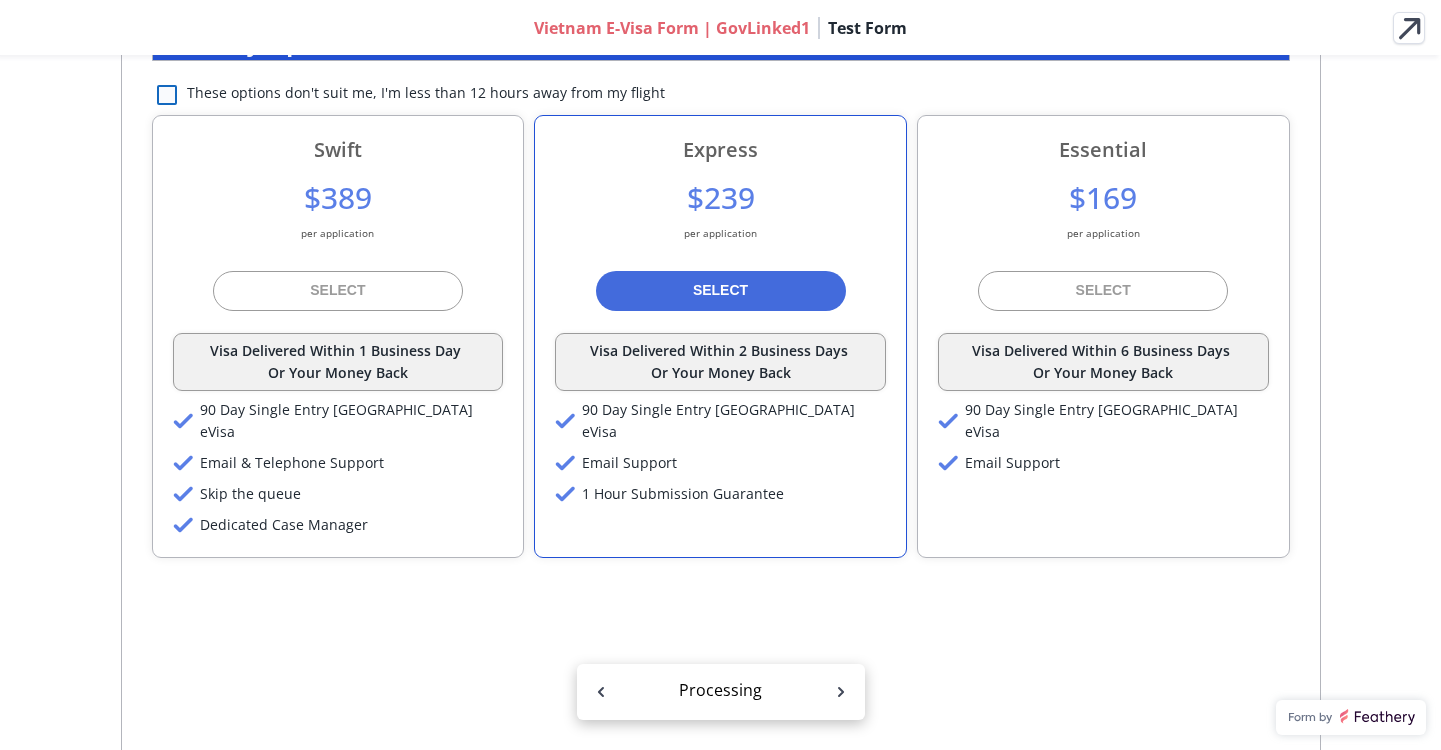 click at bounding box center [167, 95] 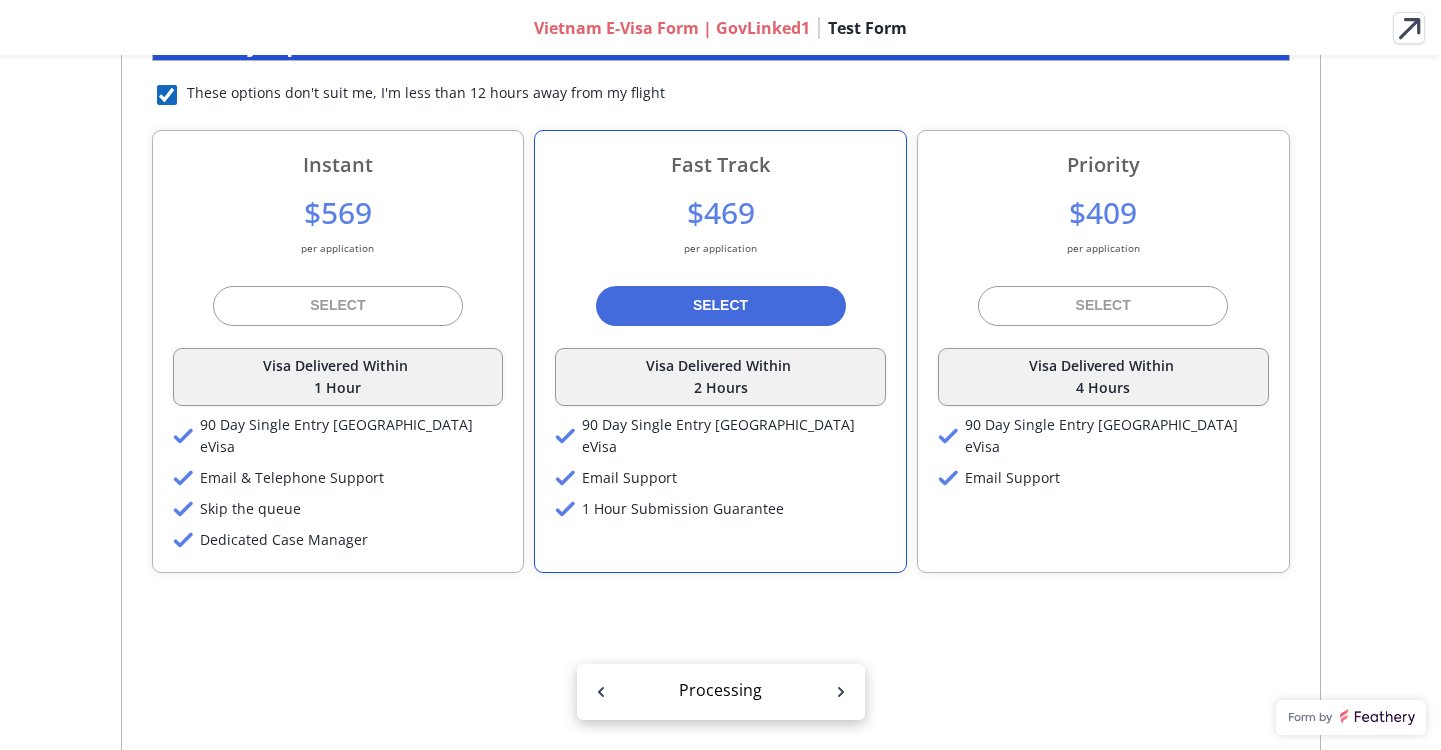 click at bounding box center (167, 95) 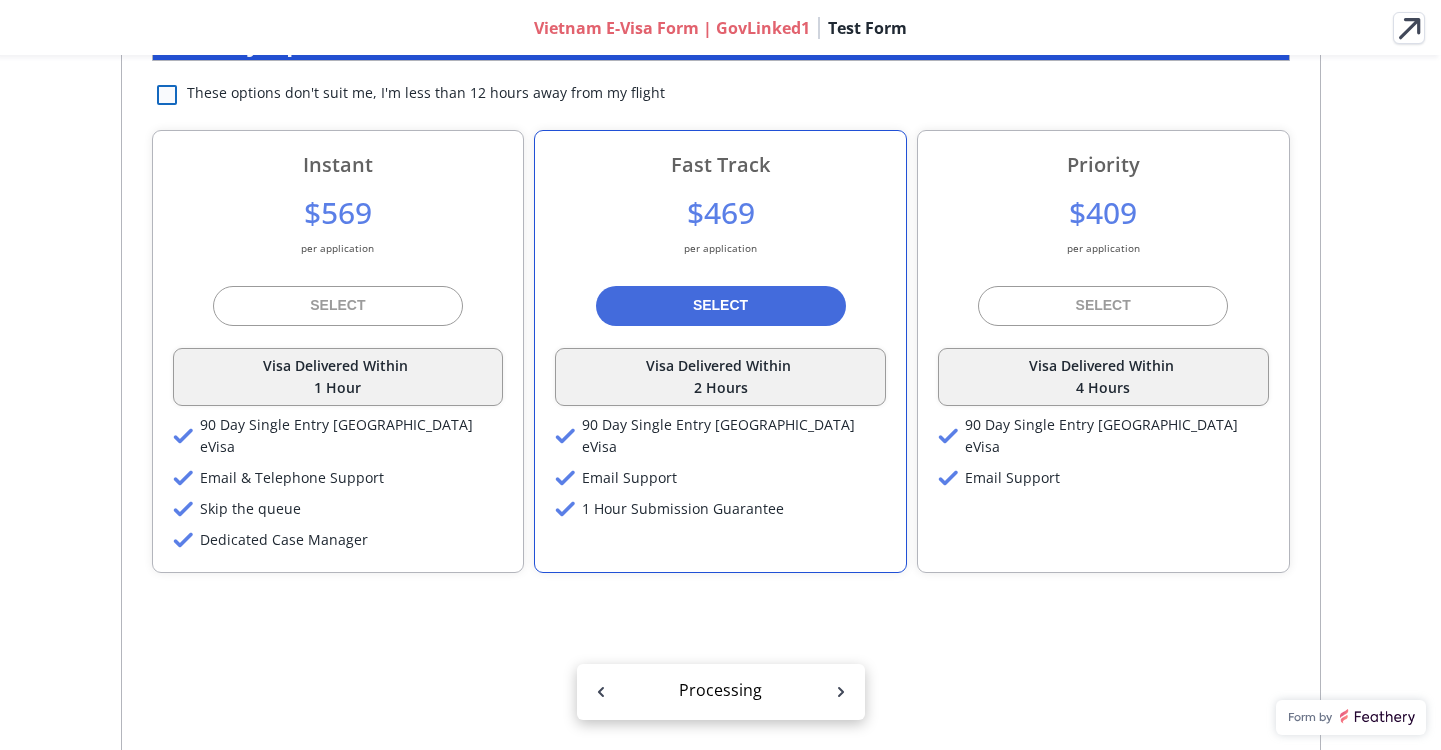 checkbox on "false" 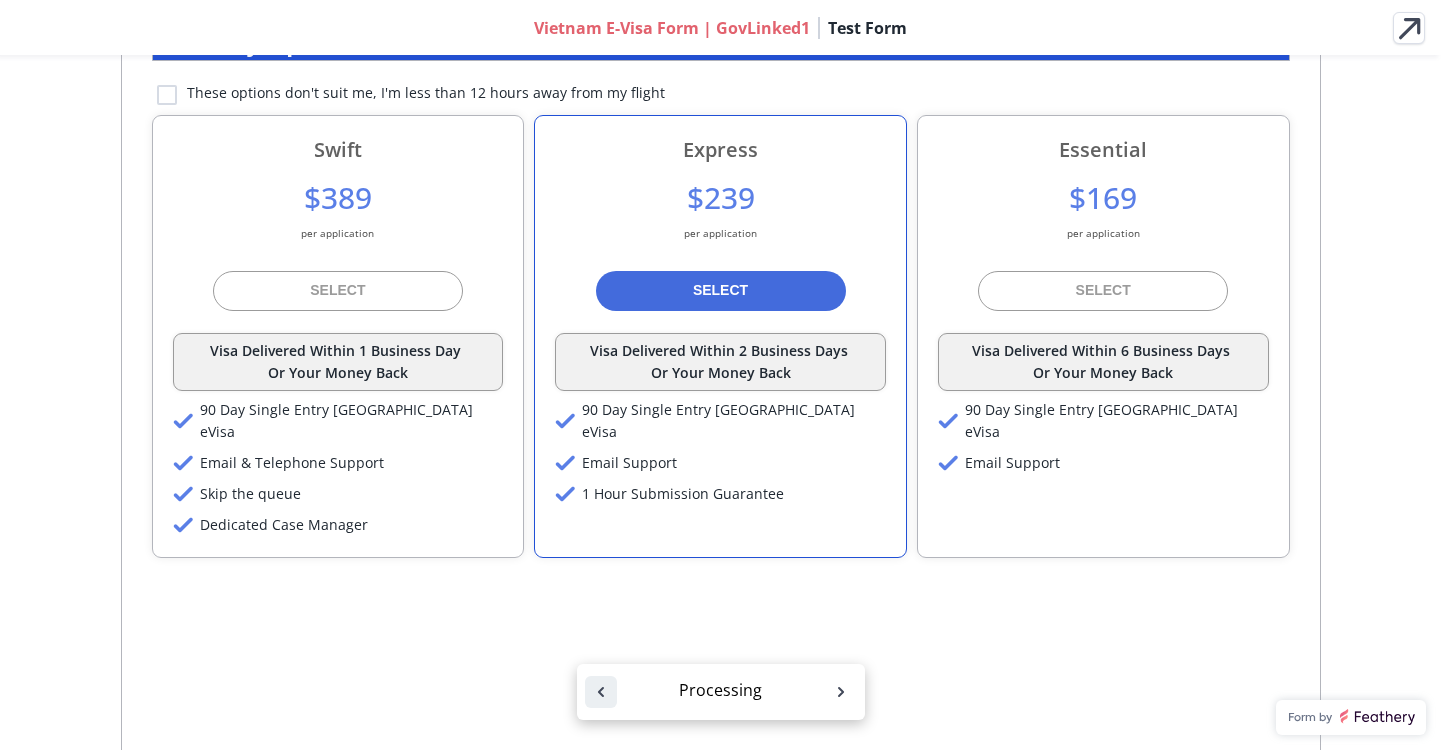 click 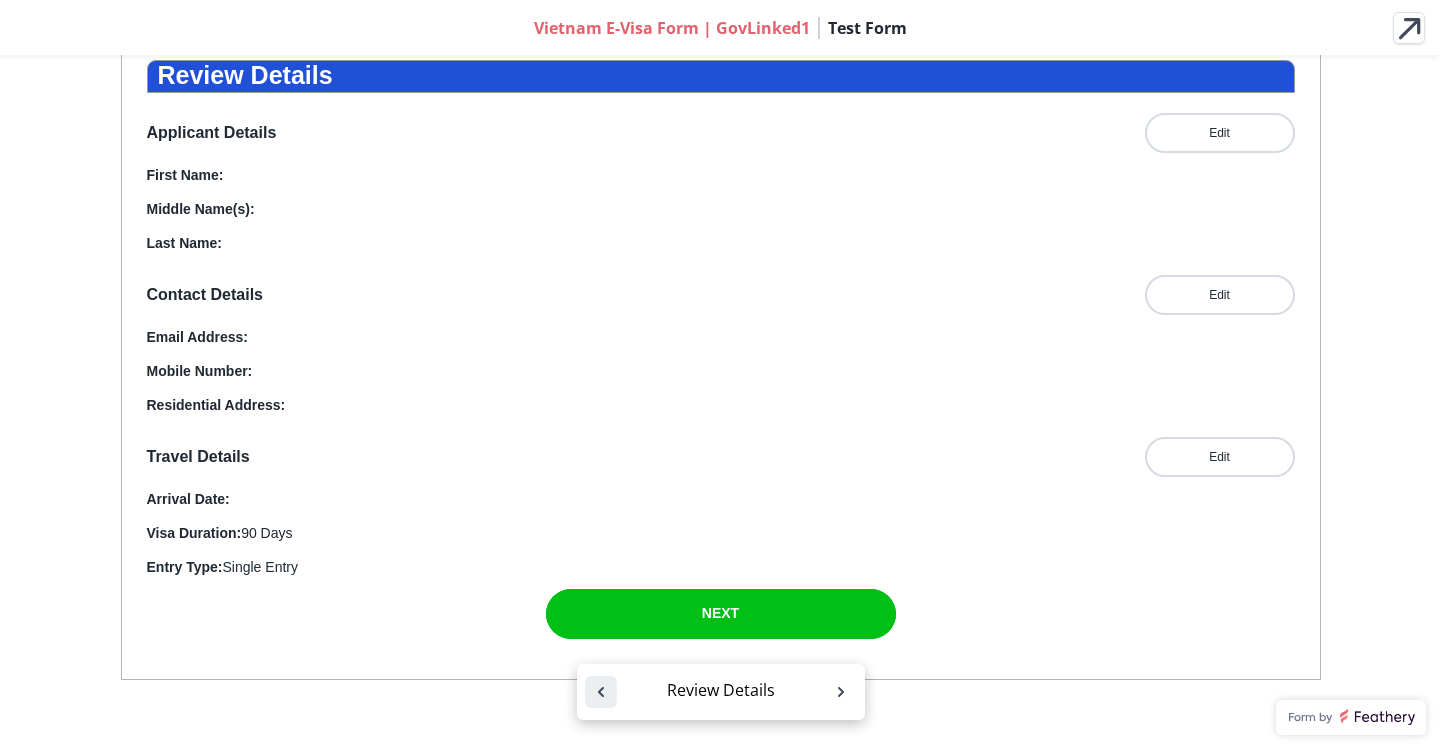 click 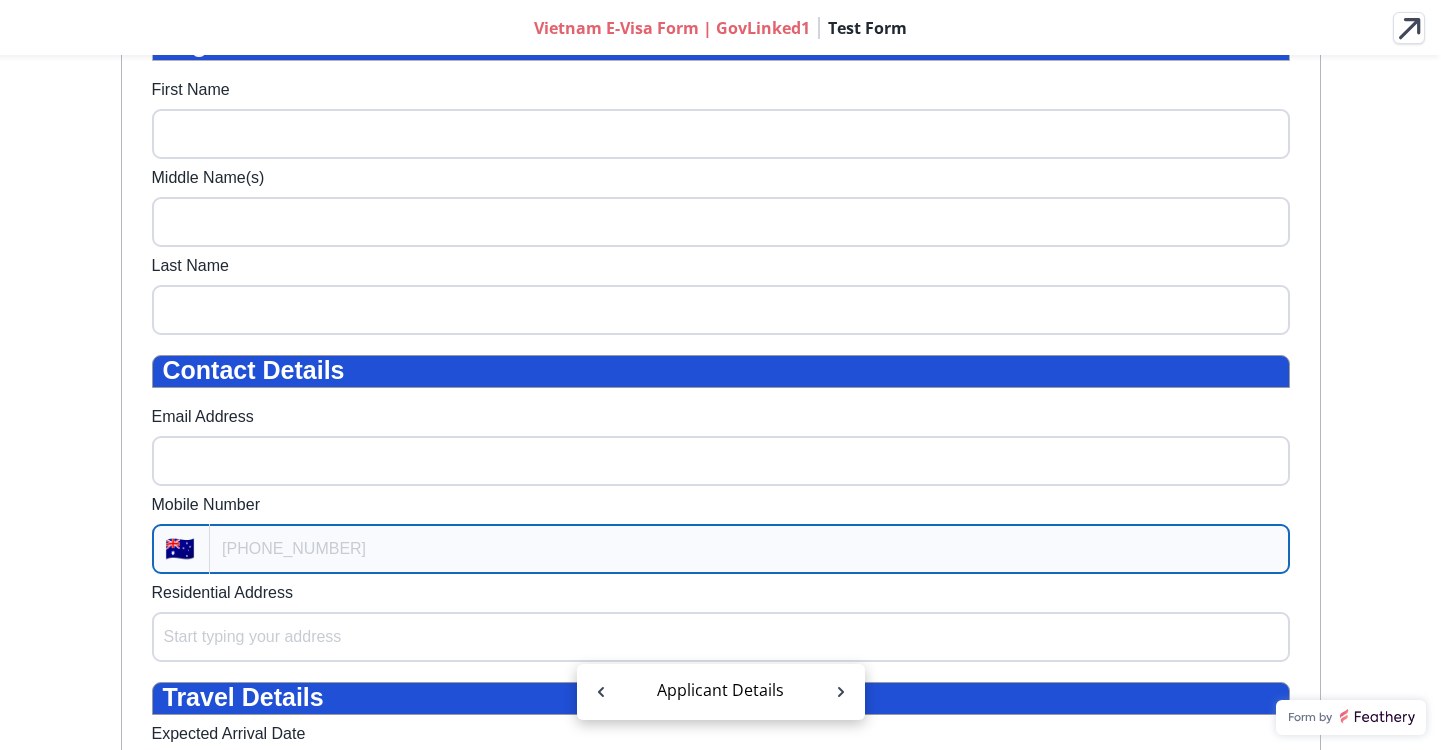 scroll, scrollTop: 733, scrollLeft: 0, axis: vertical 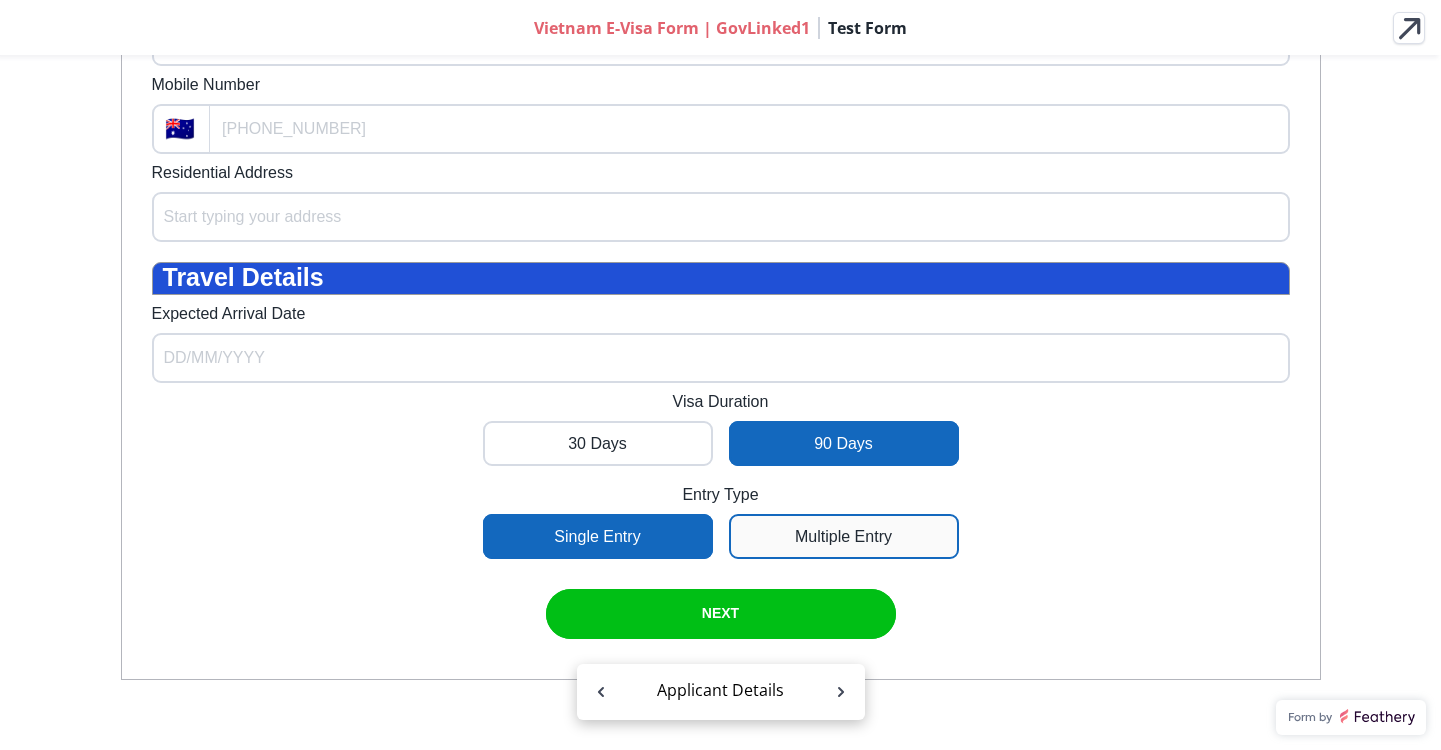 click at bounding box center [844, 536] 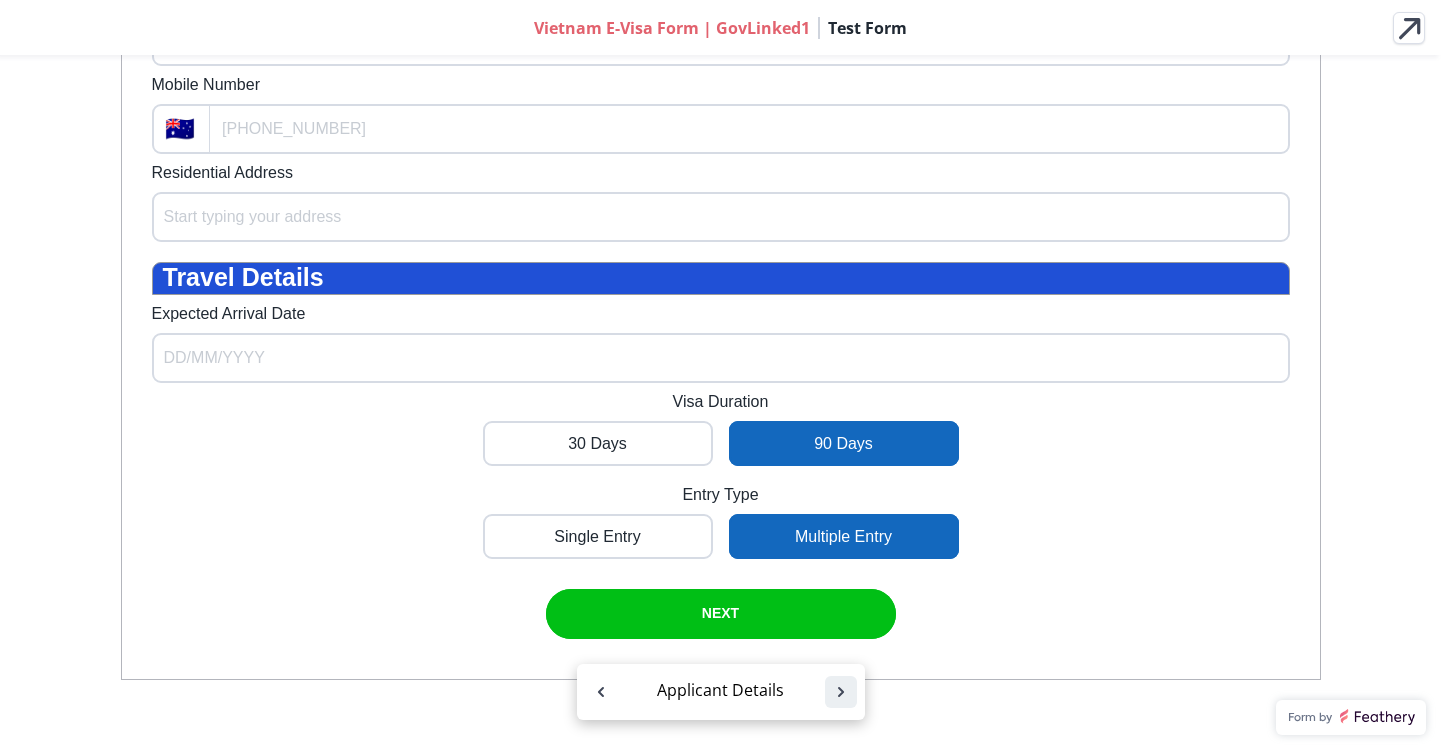 click 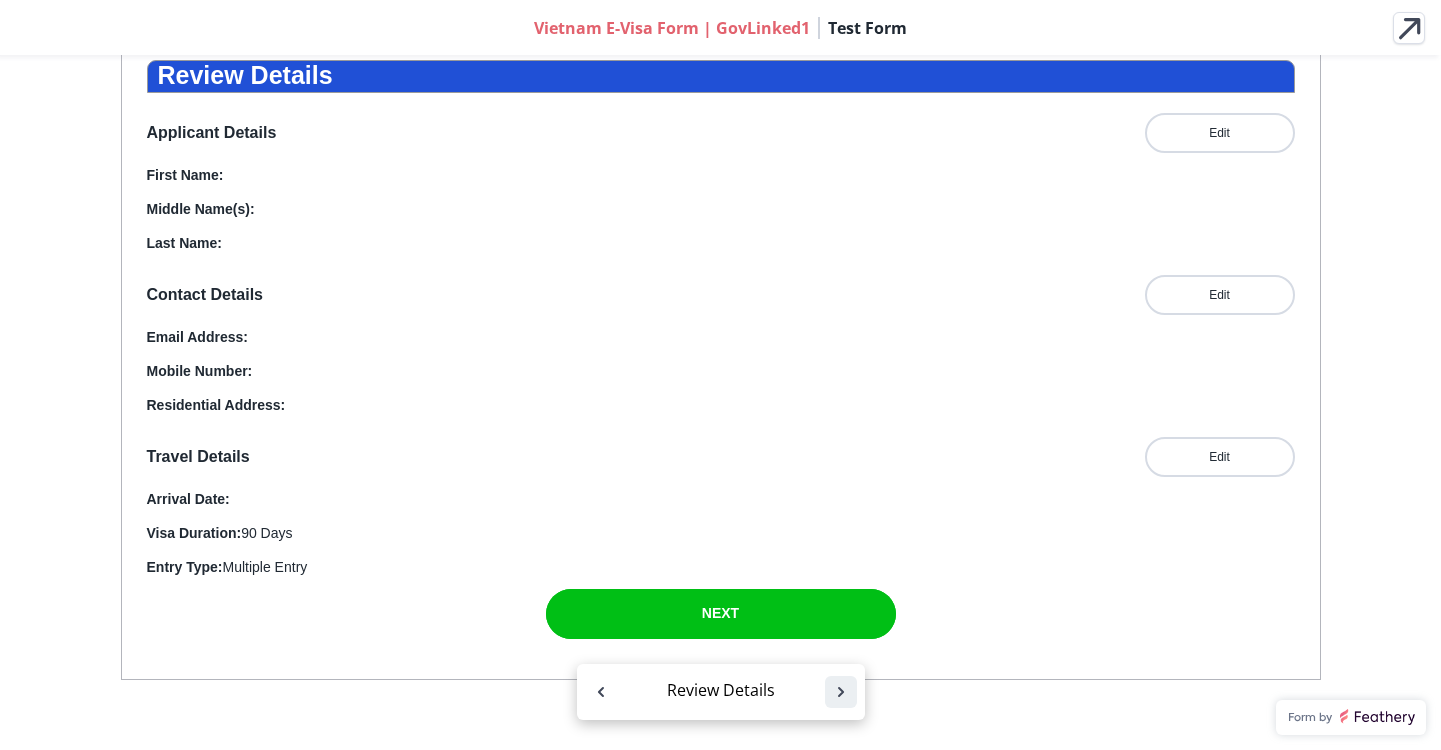 click 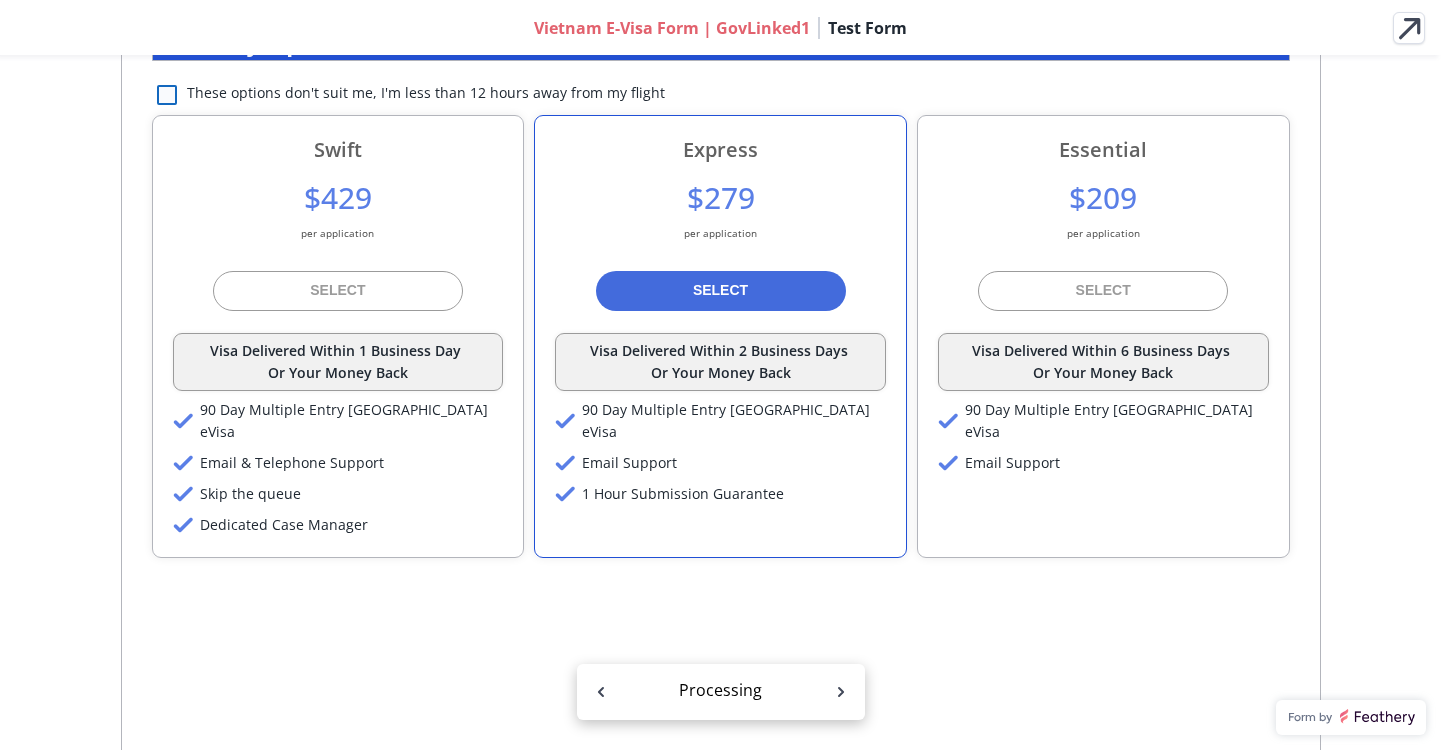 click at bounding box center [167, 95] 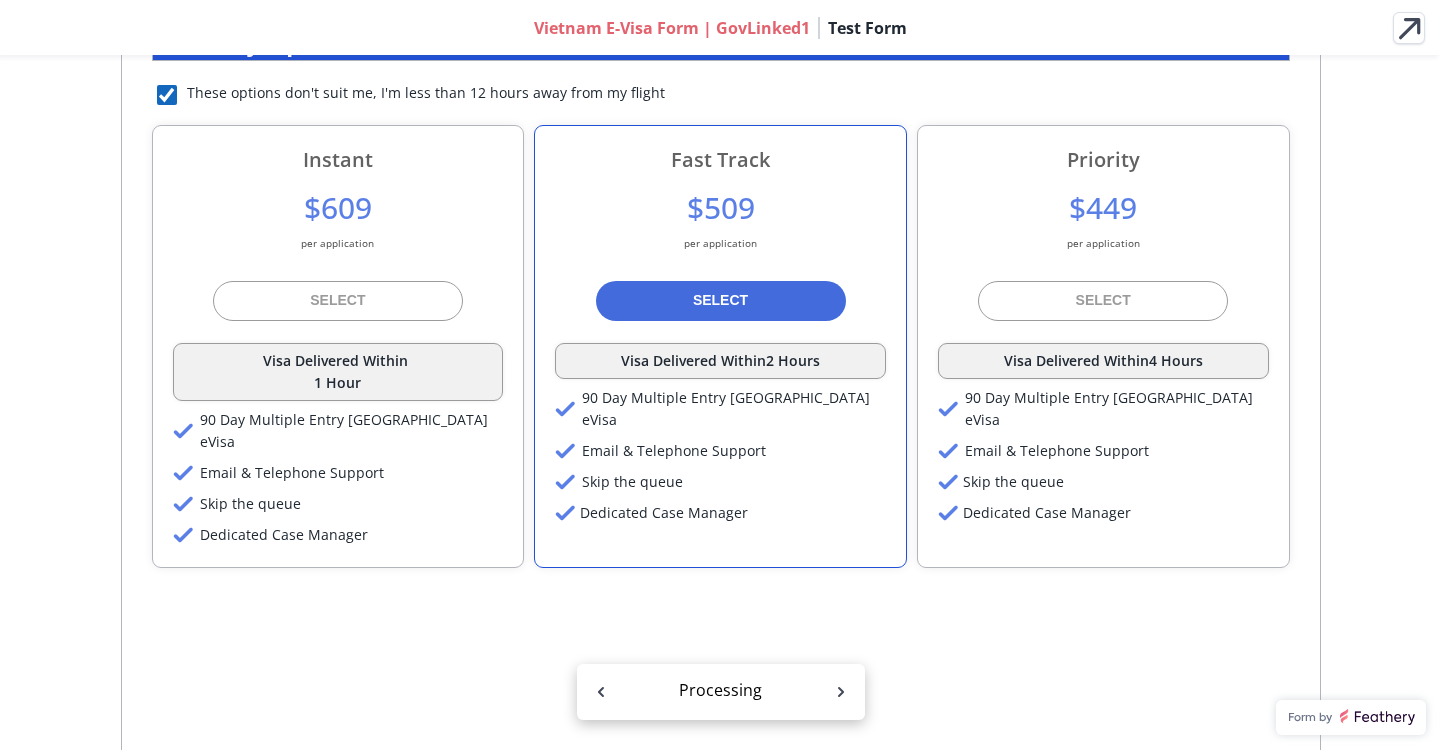 click at bounding box center [167, 95] 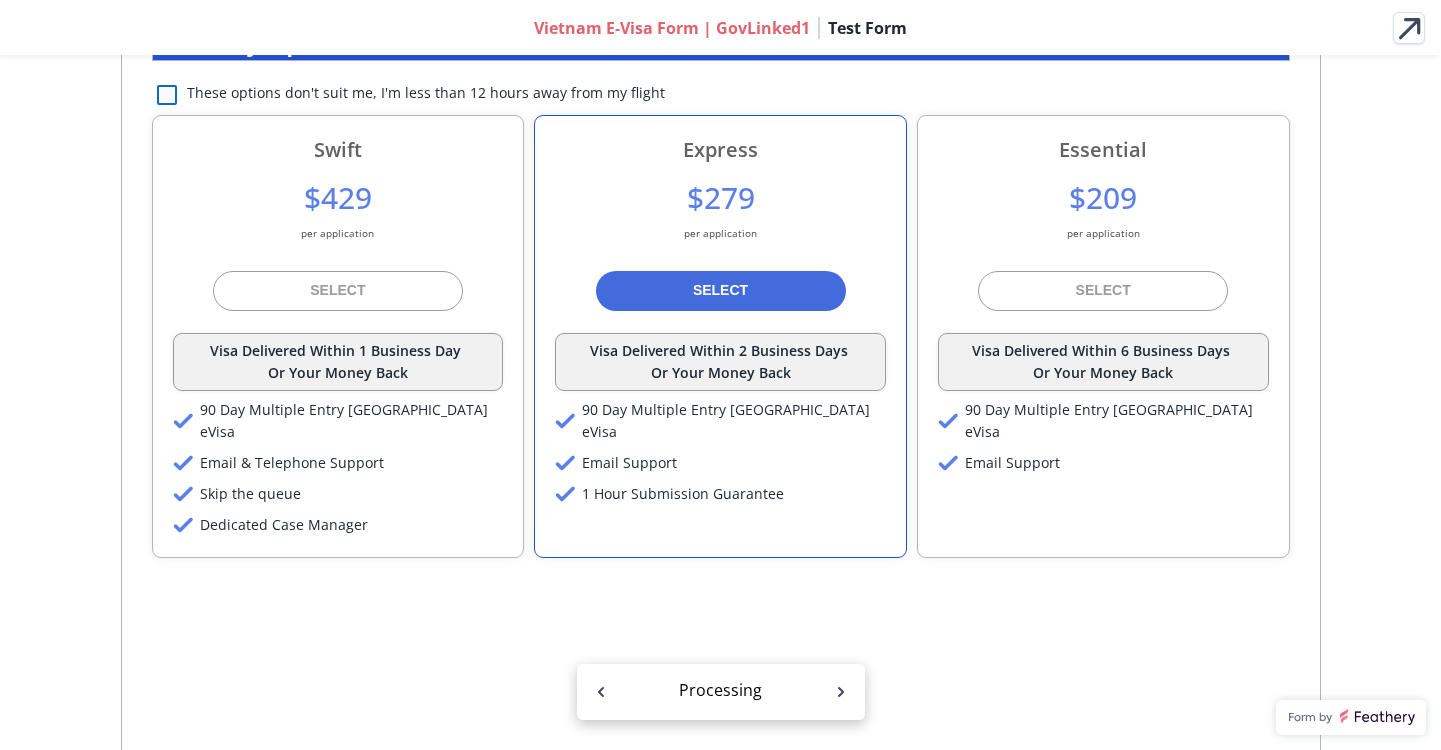 click at bounding box center [167, 95] 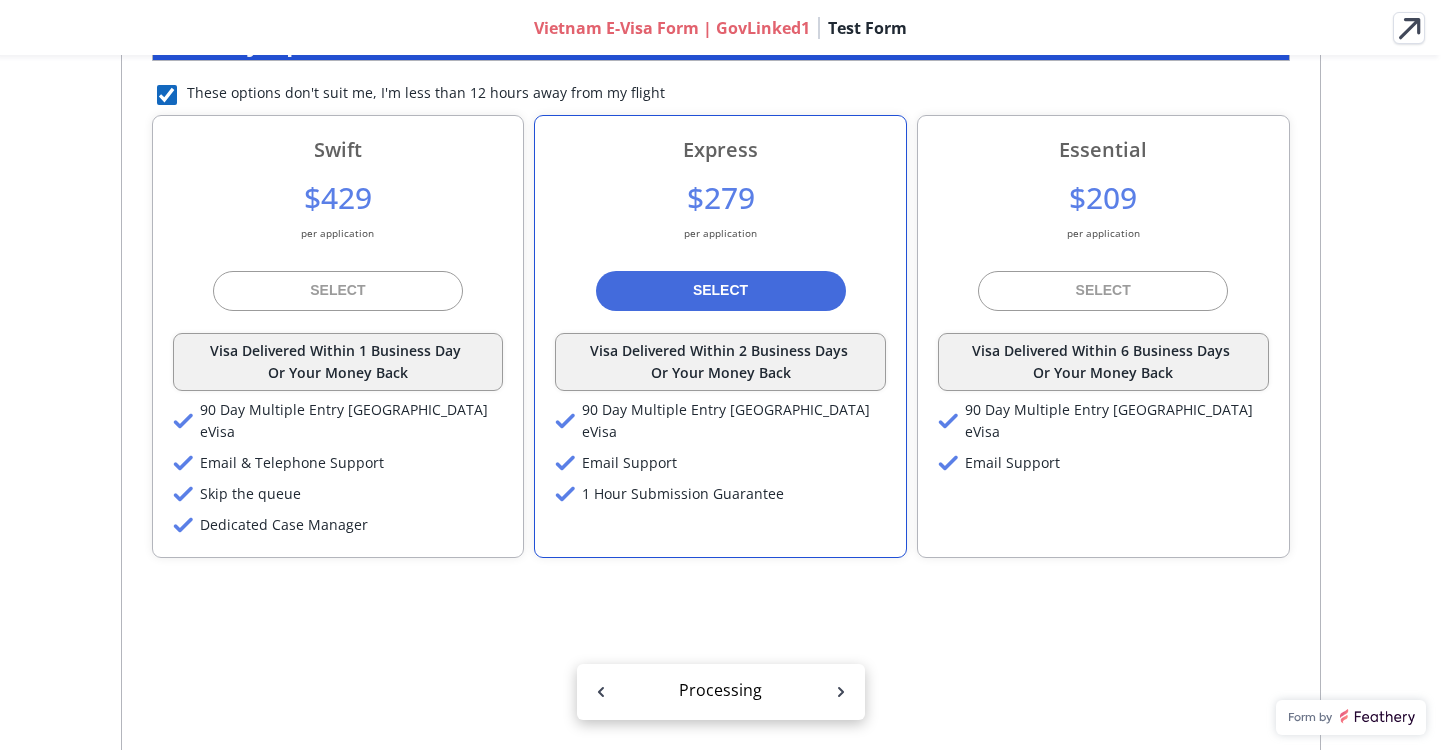 checkbox on "true" 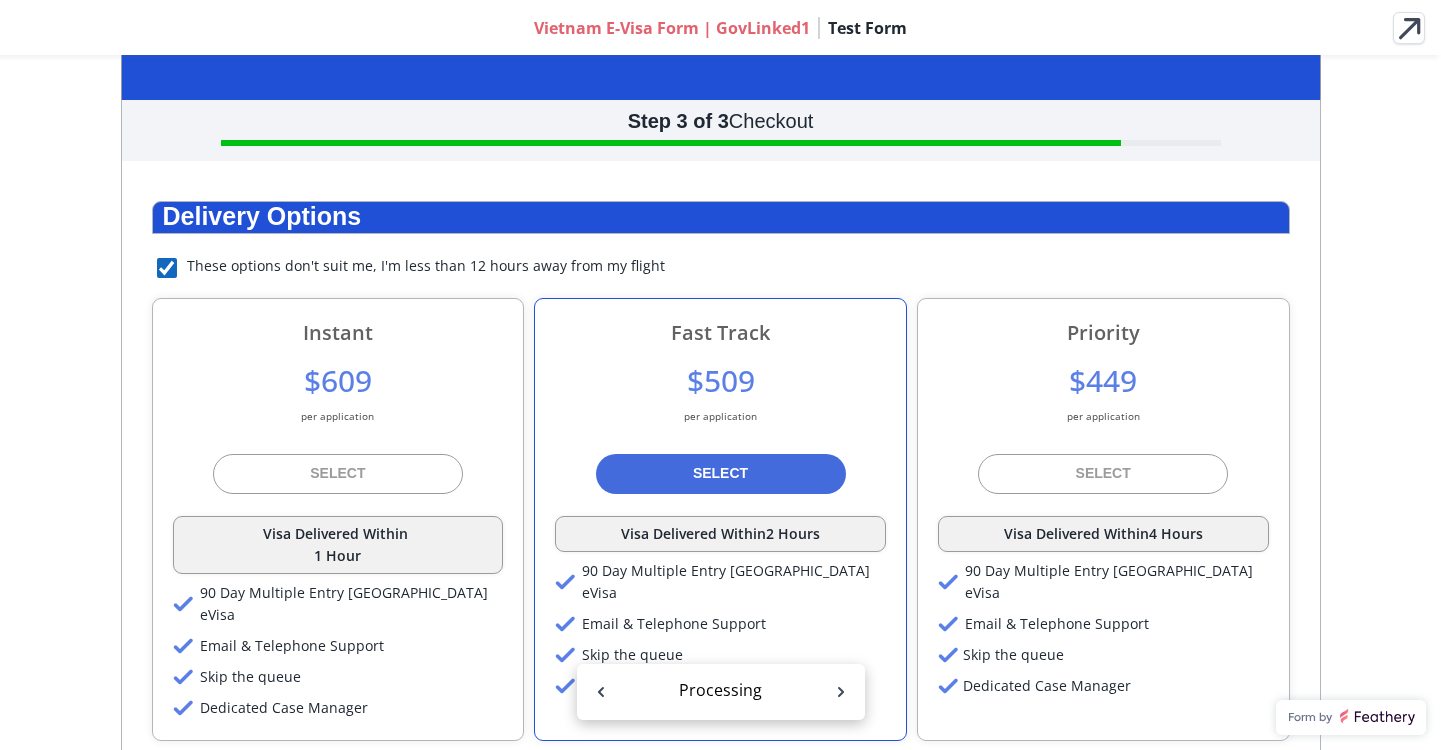 scroll, scrollTop: 0, scrollLeft: 0, axis: both 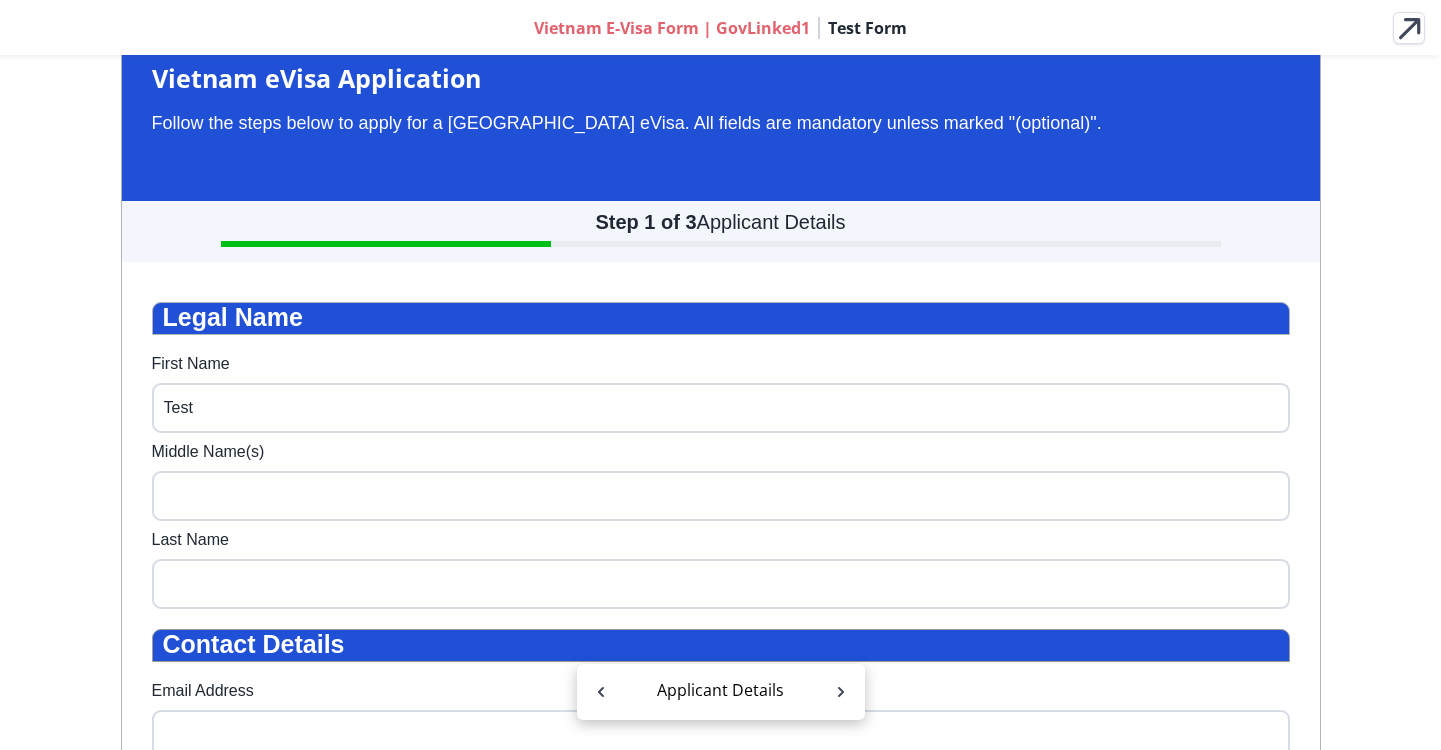 type on "Test" 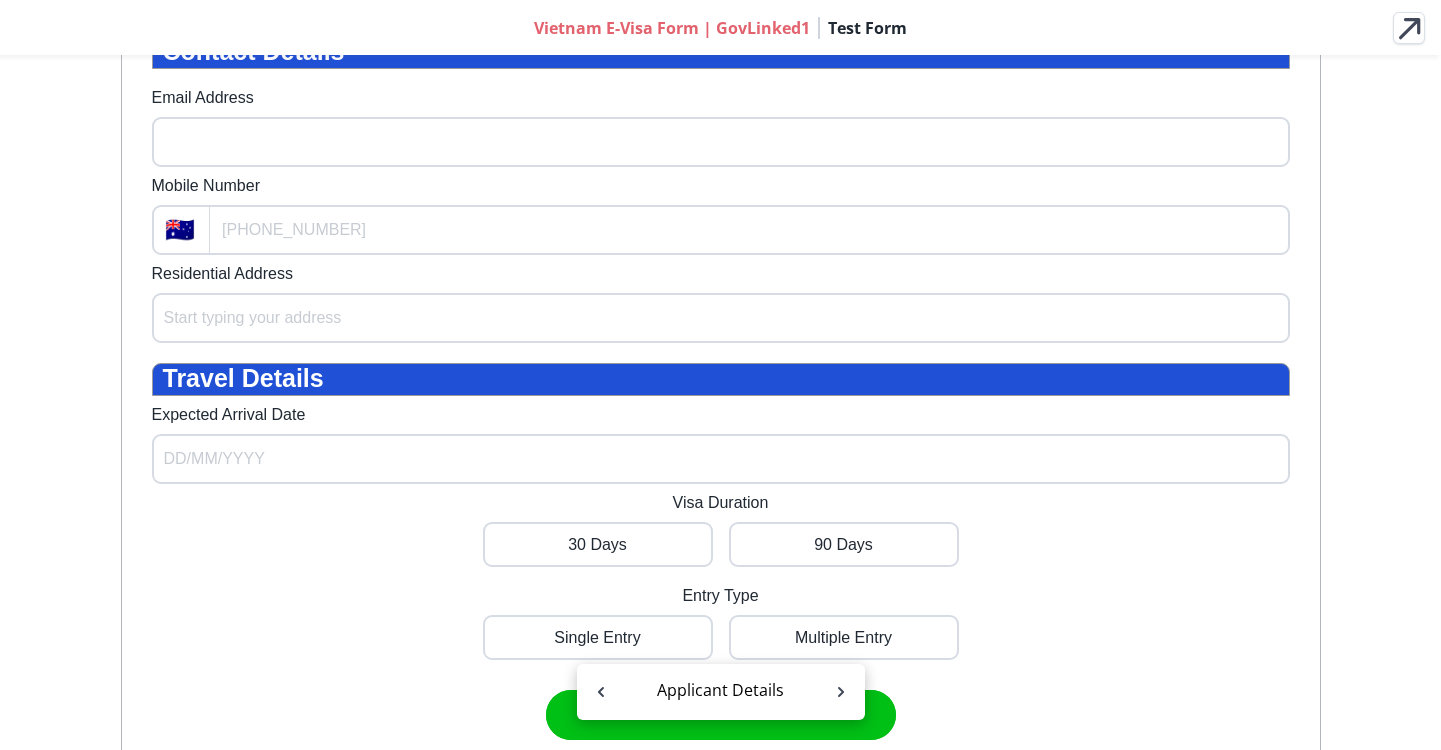 scroll, scrollTop: 733, scrollLeft: 0, axis: vertical 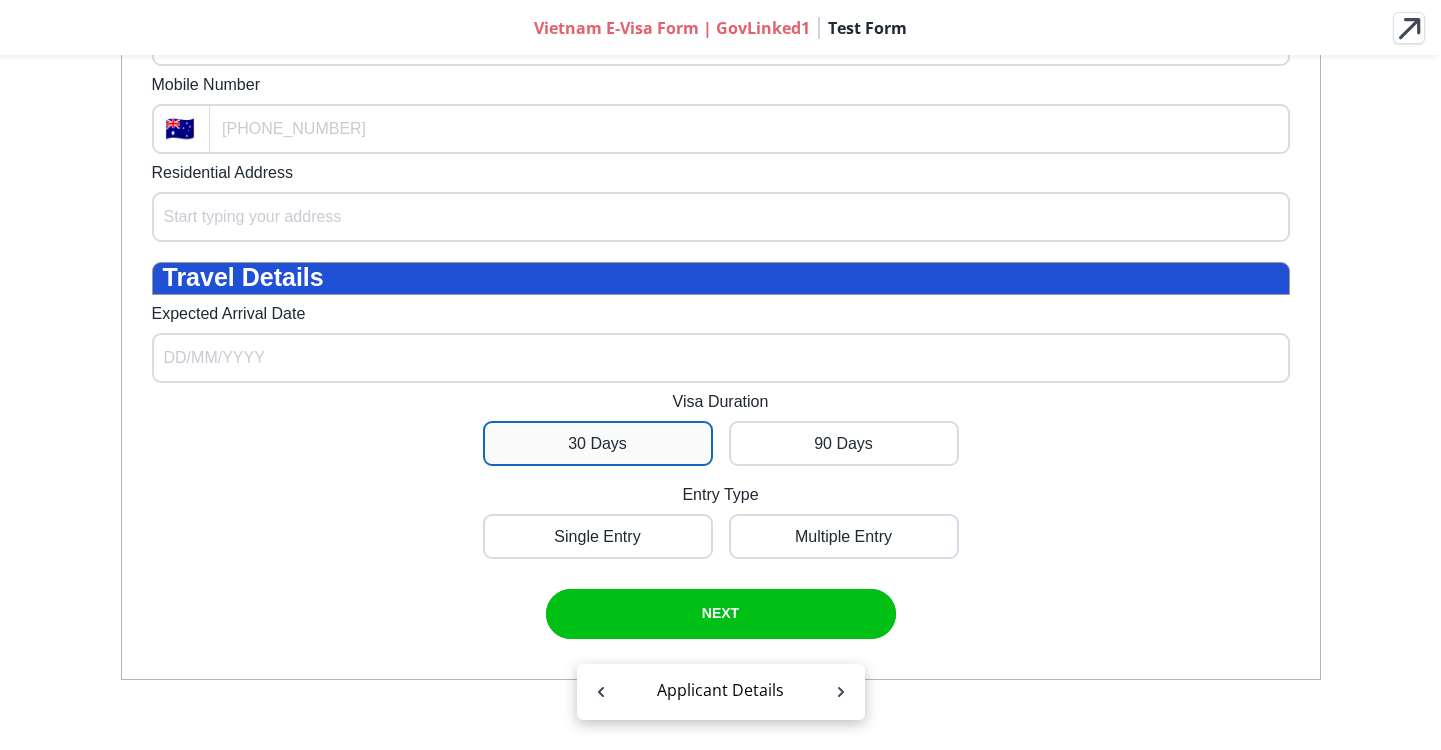 type on "Test" 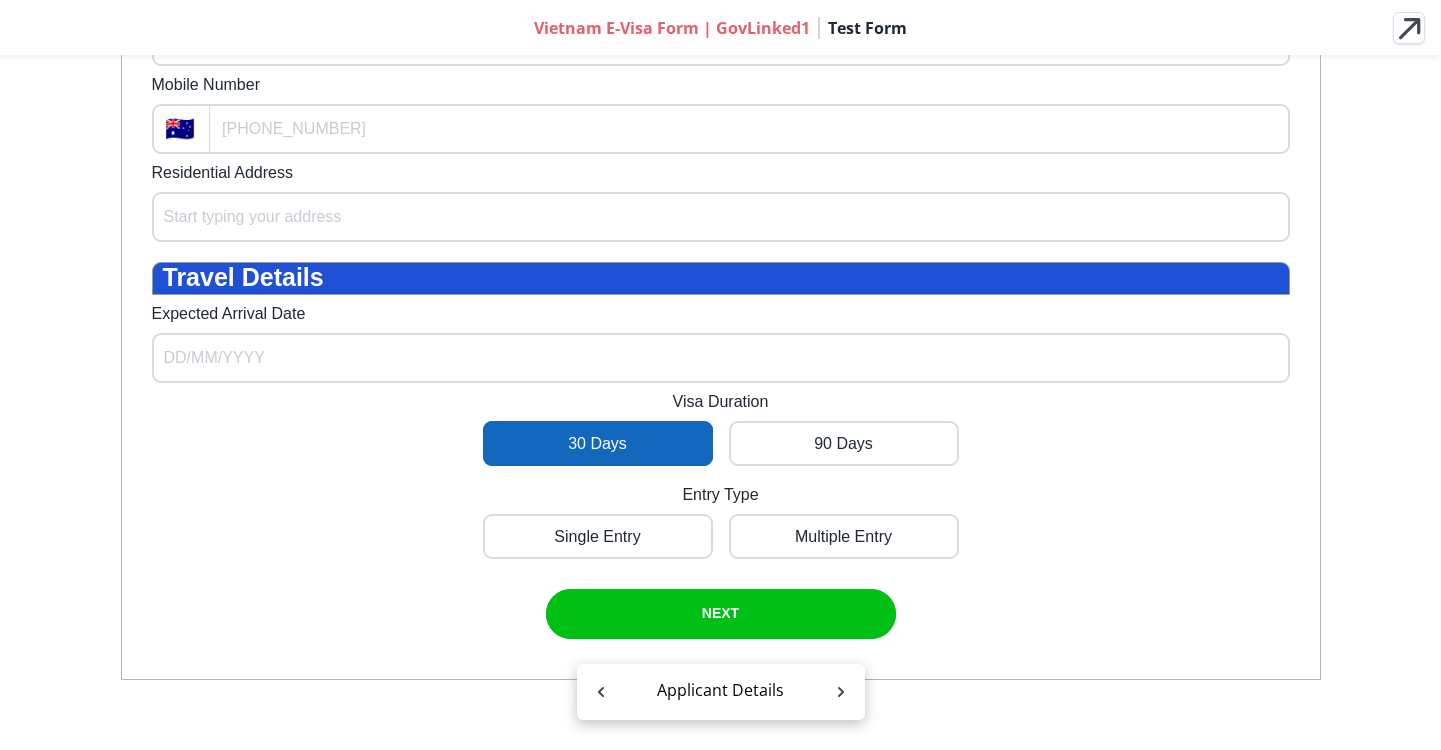 click on "Single Entry Multiple Entry" at bounding box center (721, 541) 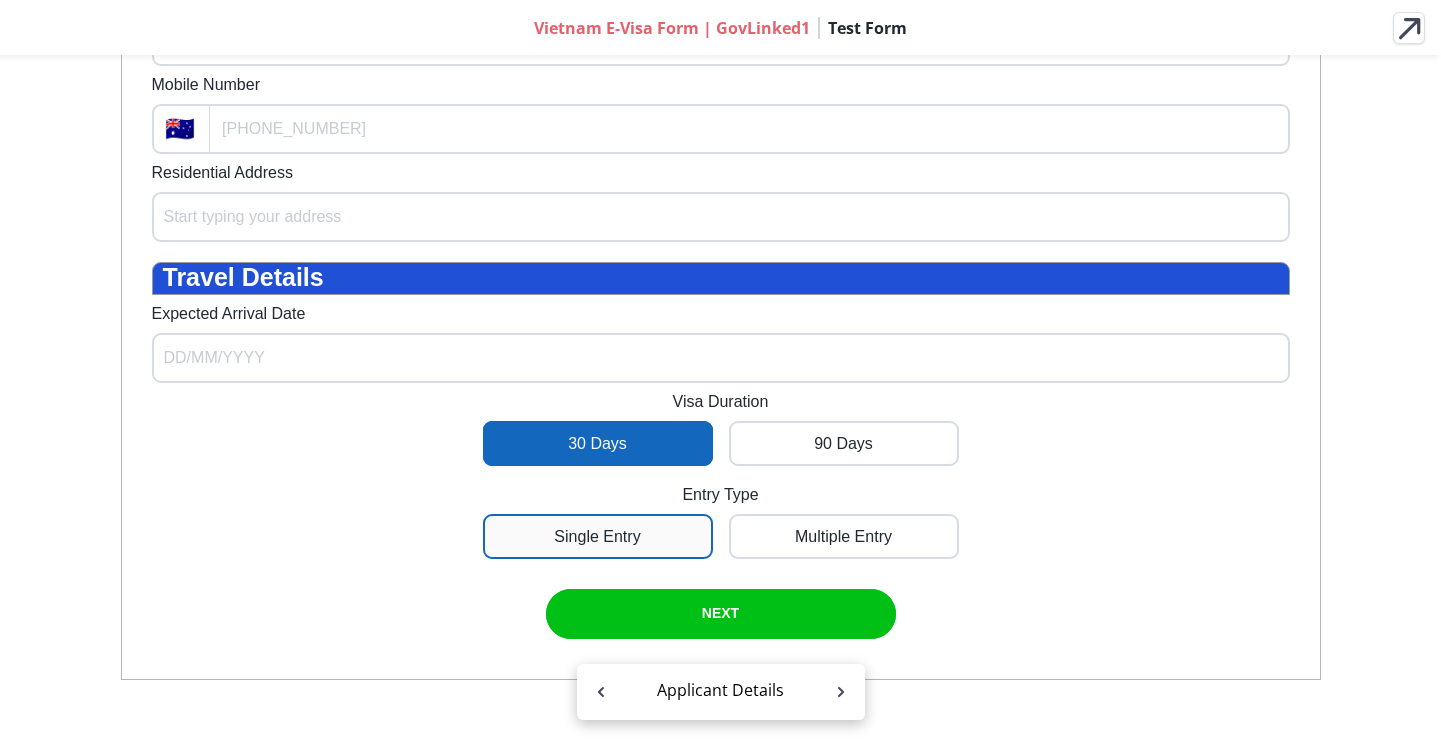 click at bounding box center (598, 536) 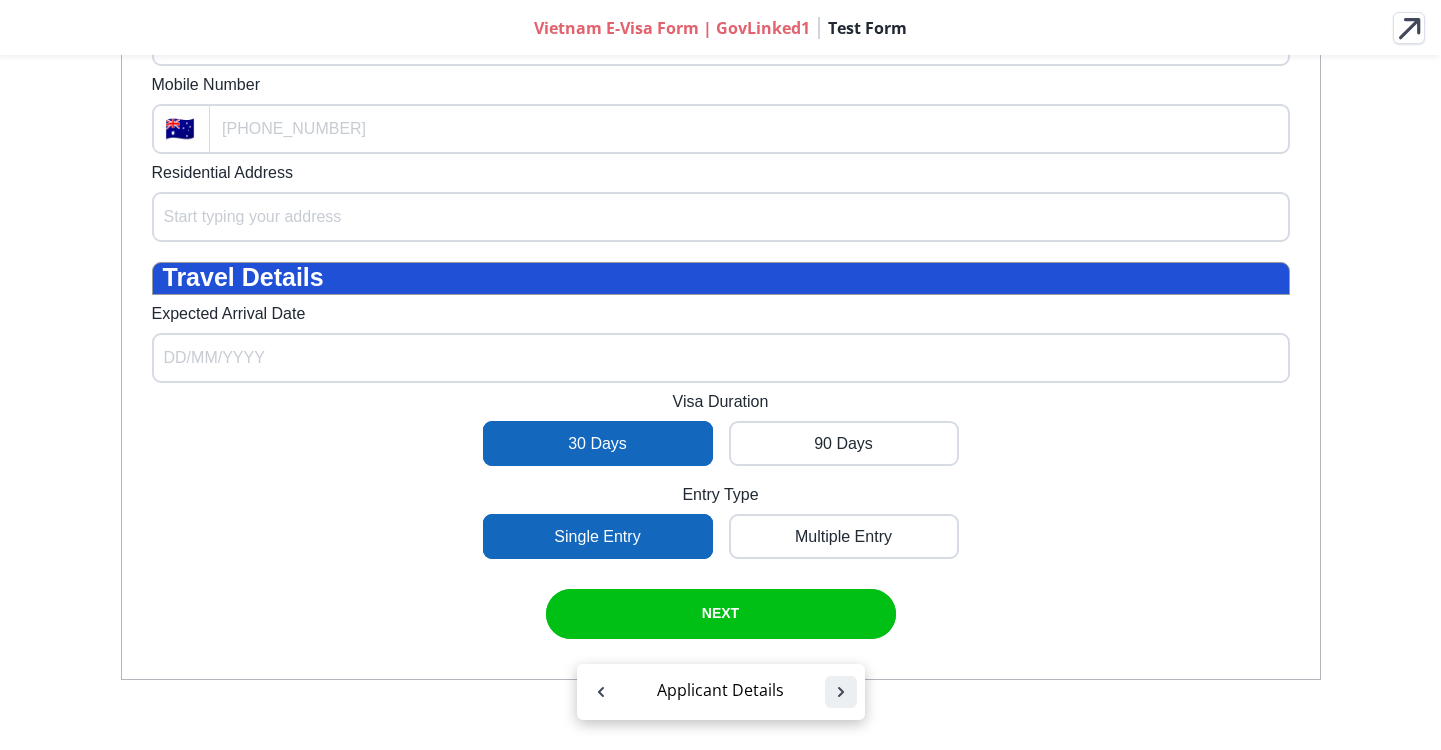 click 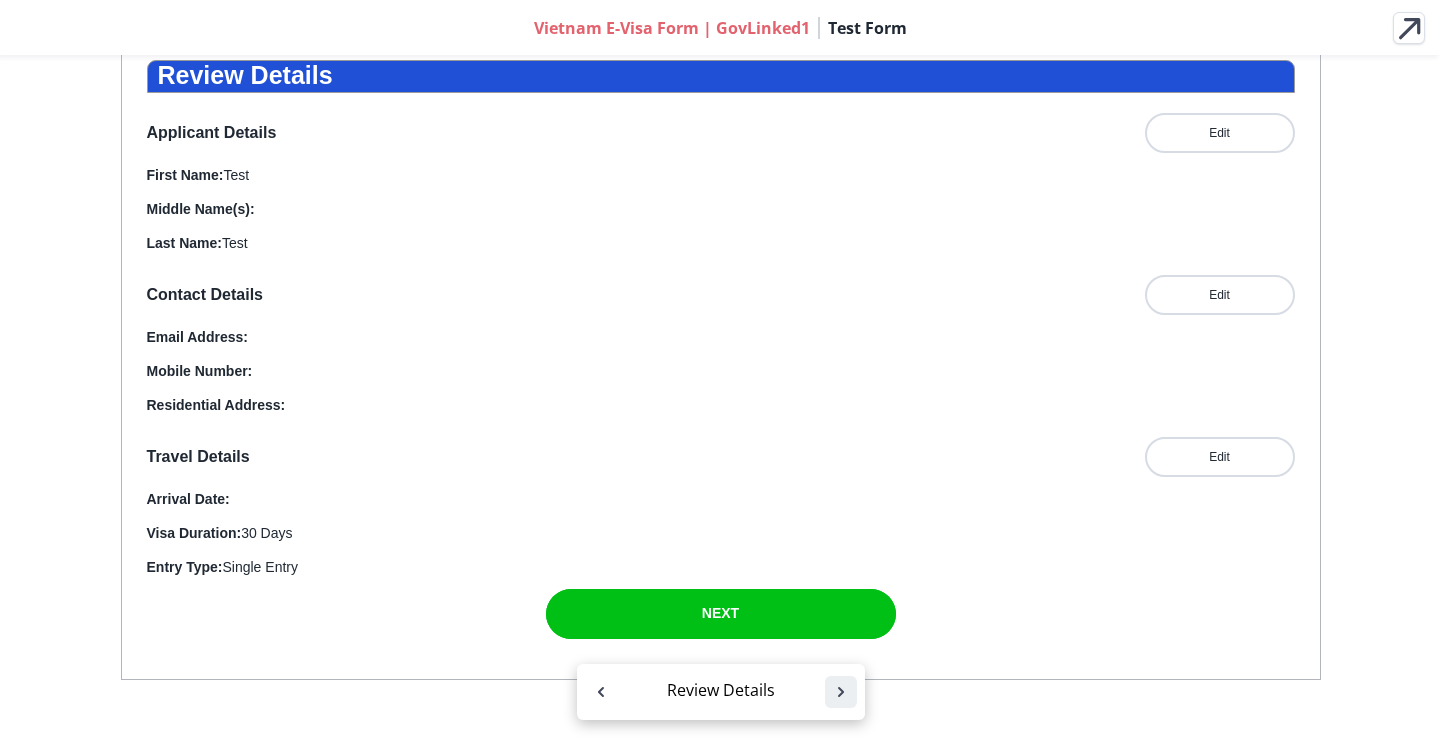 scroll, scrollTop: 274, scrollLeft: 0, axis: vertical 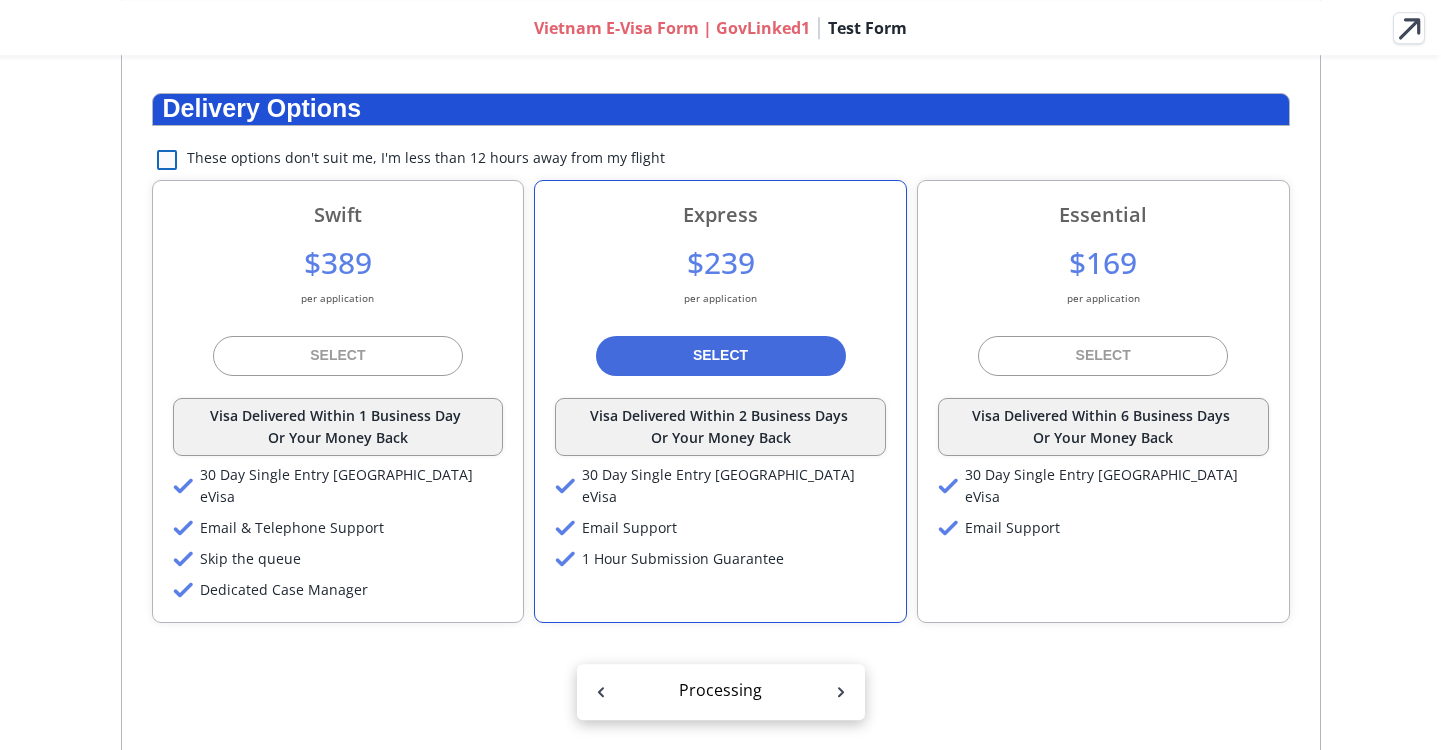 click at bounding box center [167, 160] 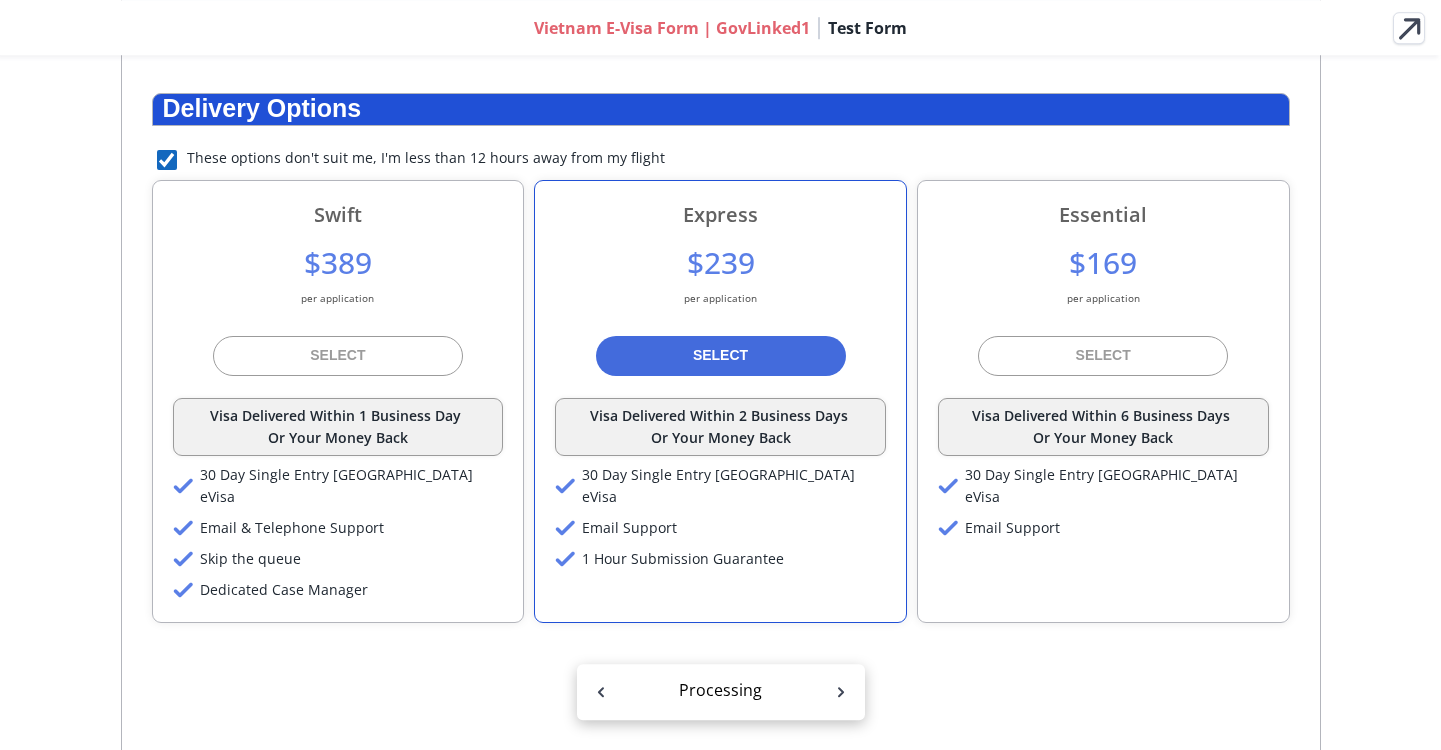 checkbox on "true" 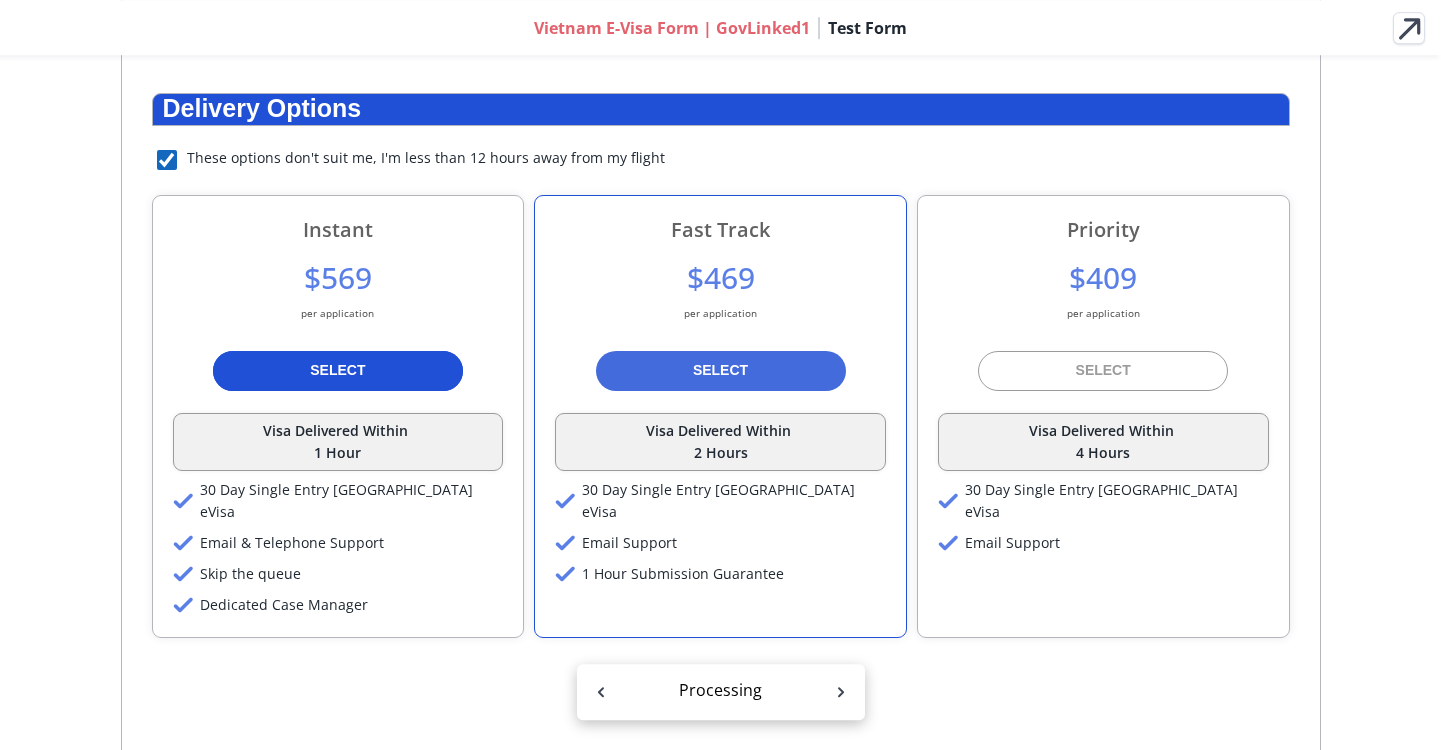 click at bounding box center [338, 371] 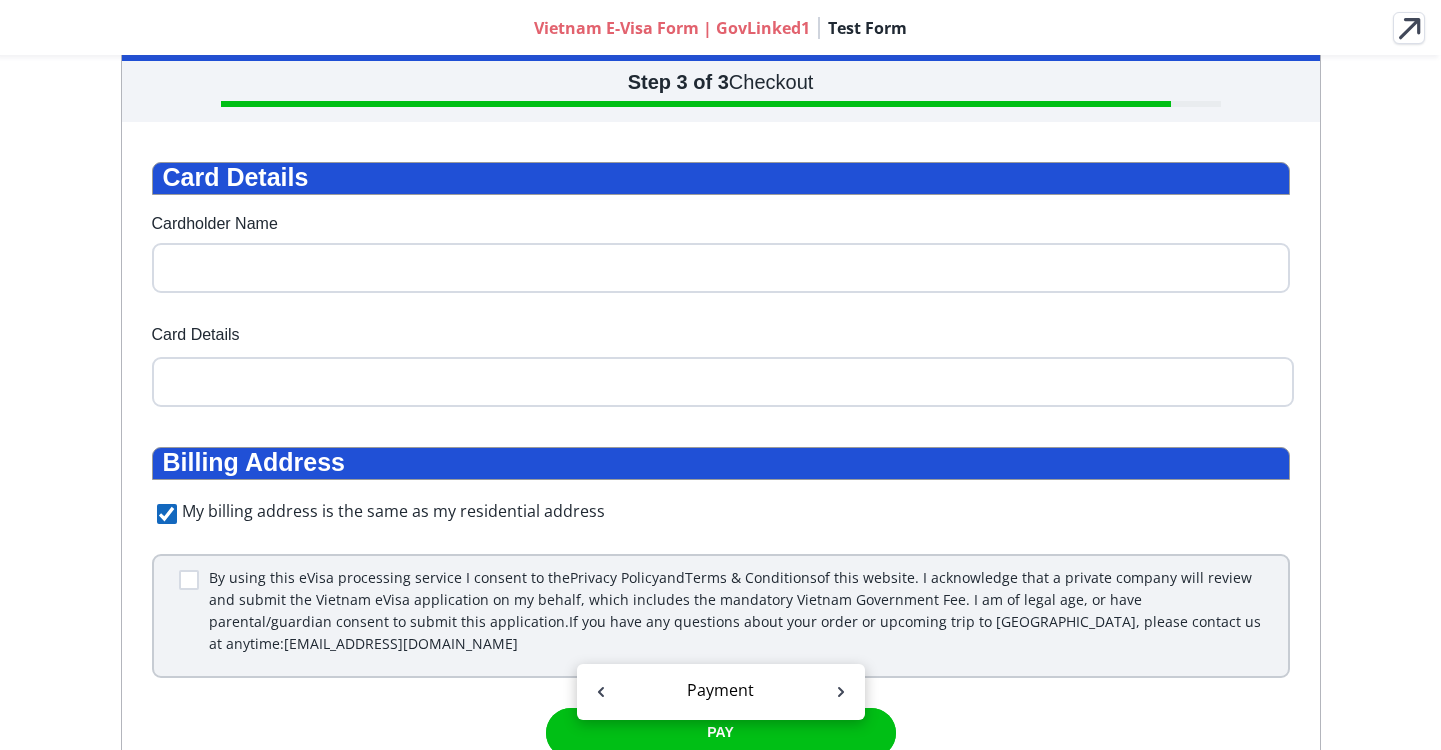 scroll, scrollTop: 199, scrollLeft: 0, axis: vertical 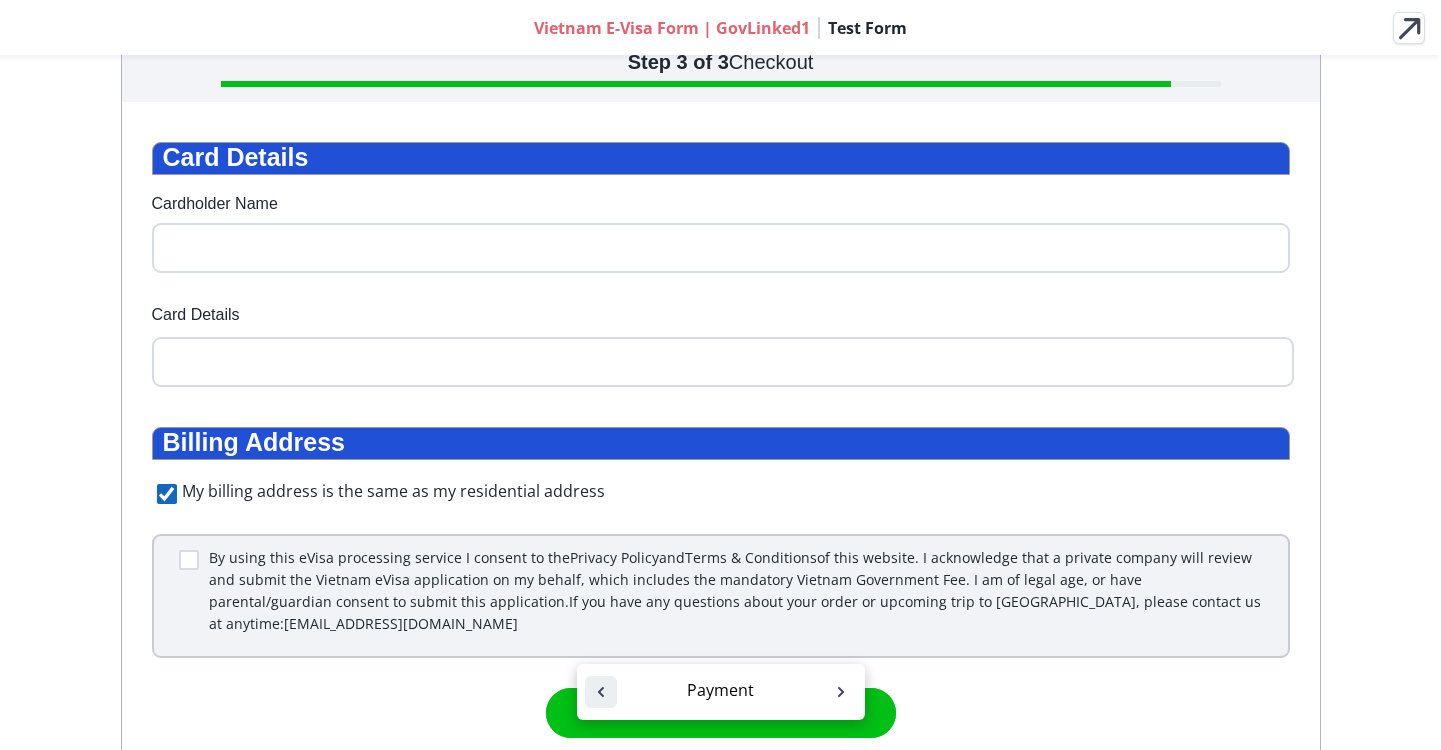 click 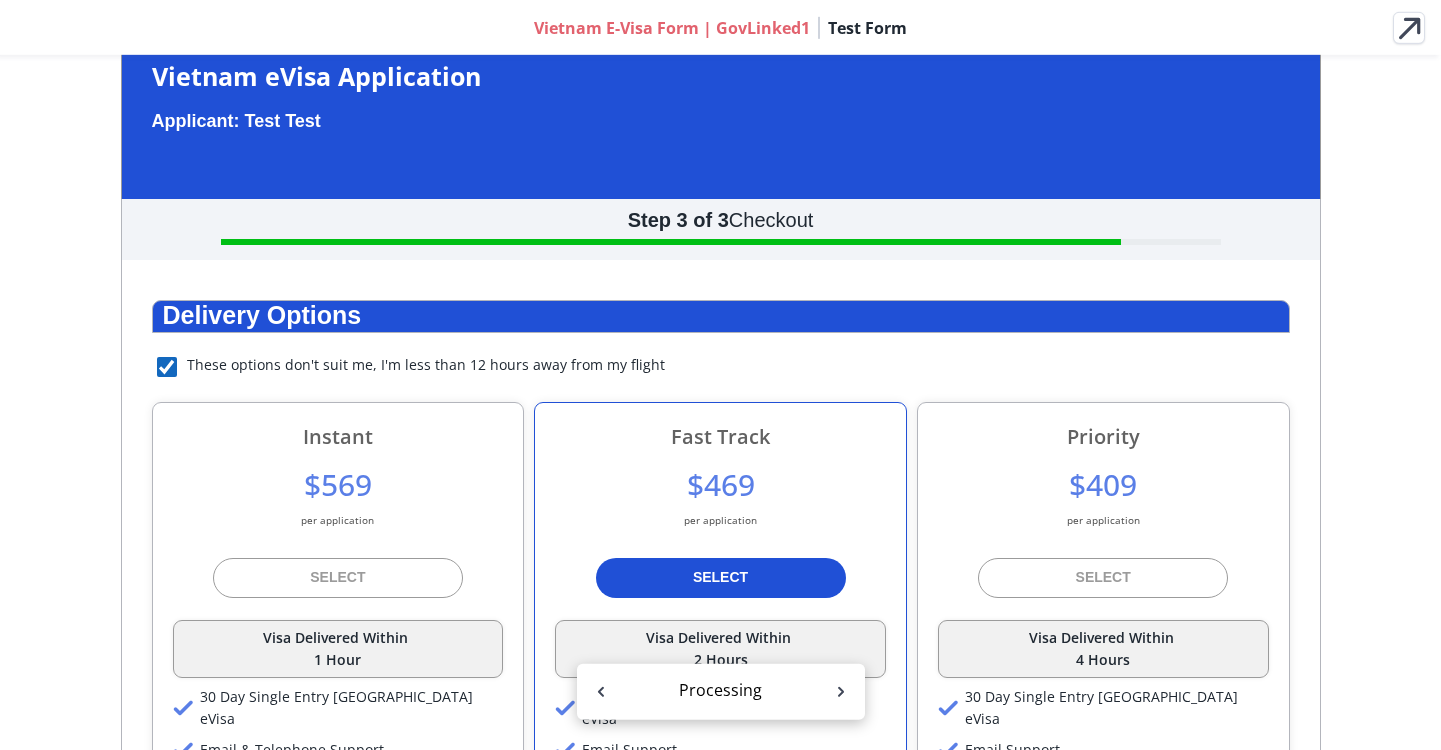 scroll, scrollTop: 0, scrollLeft: 0, axis: both 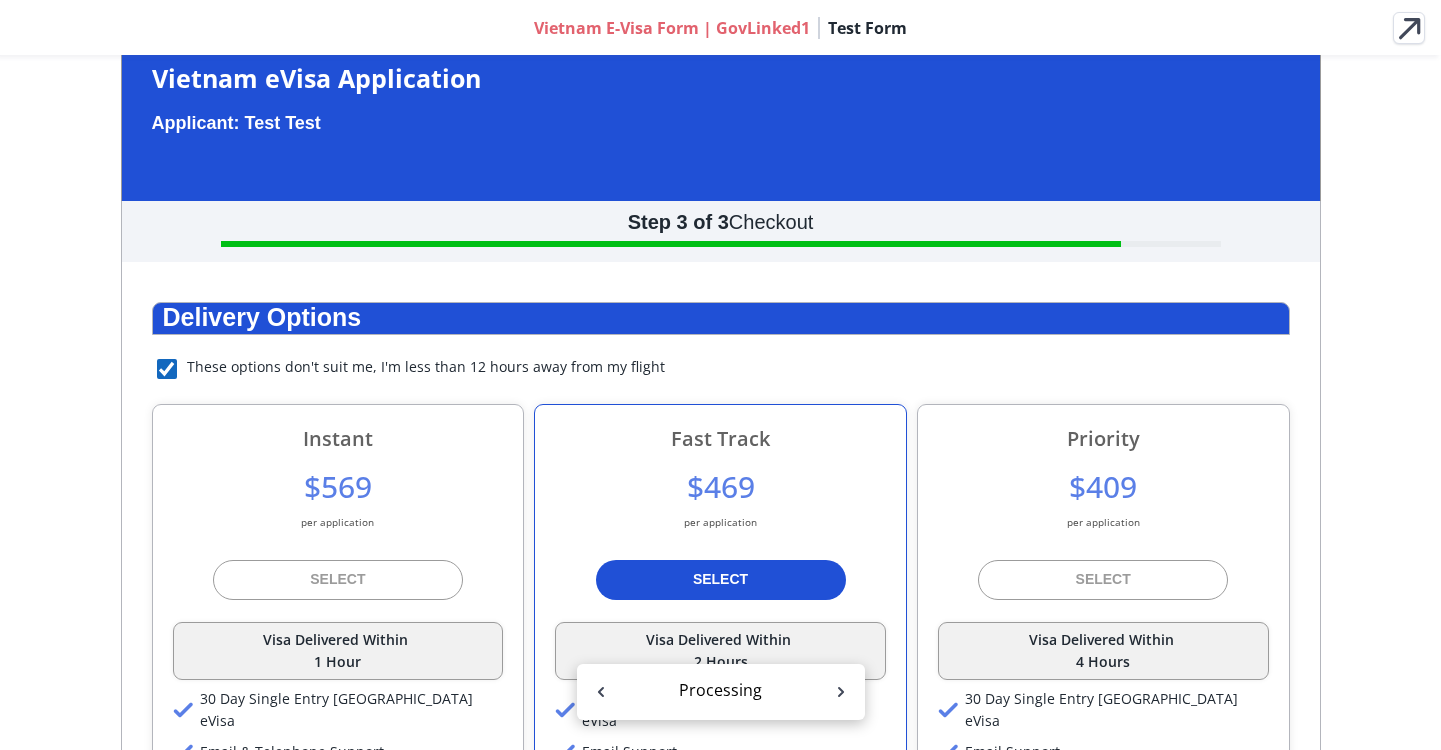 click at bounding box center (721, 580) 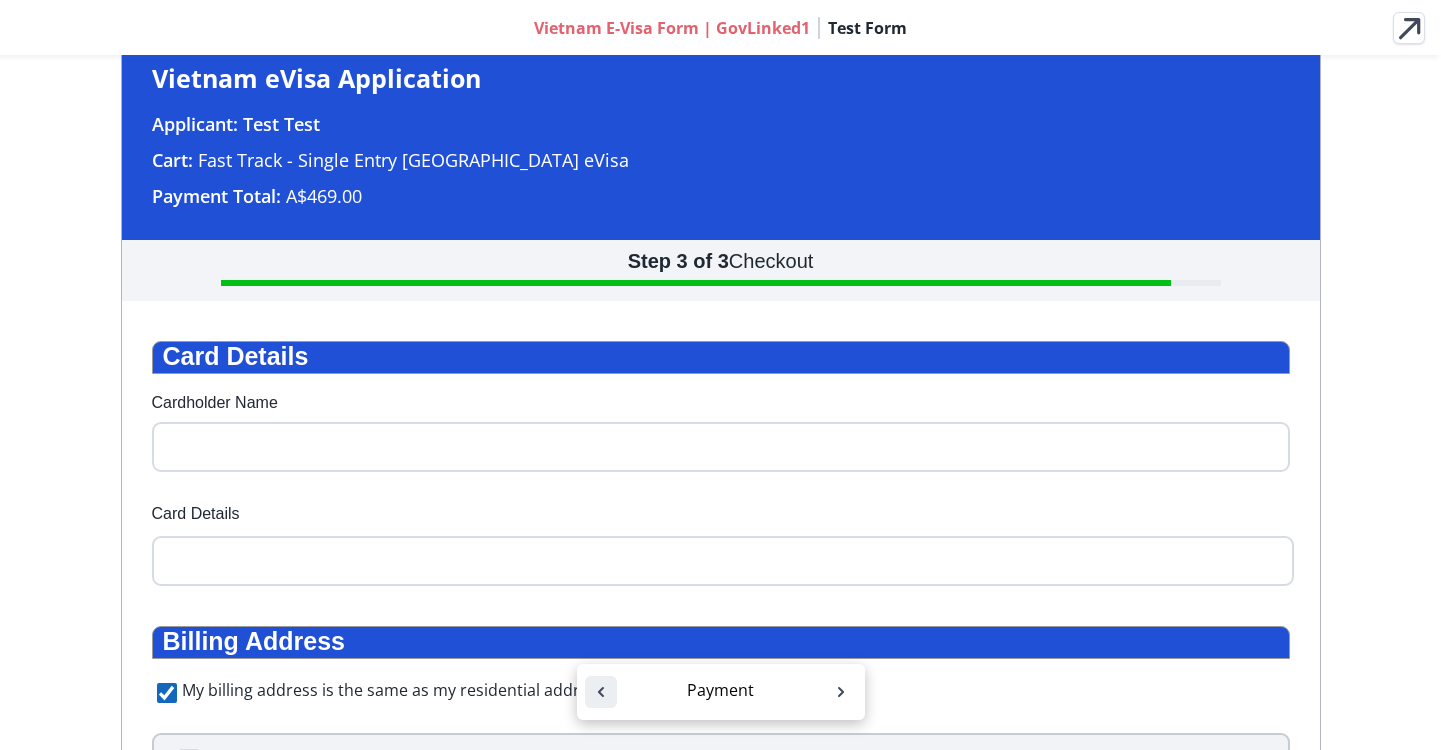 click 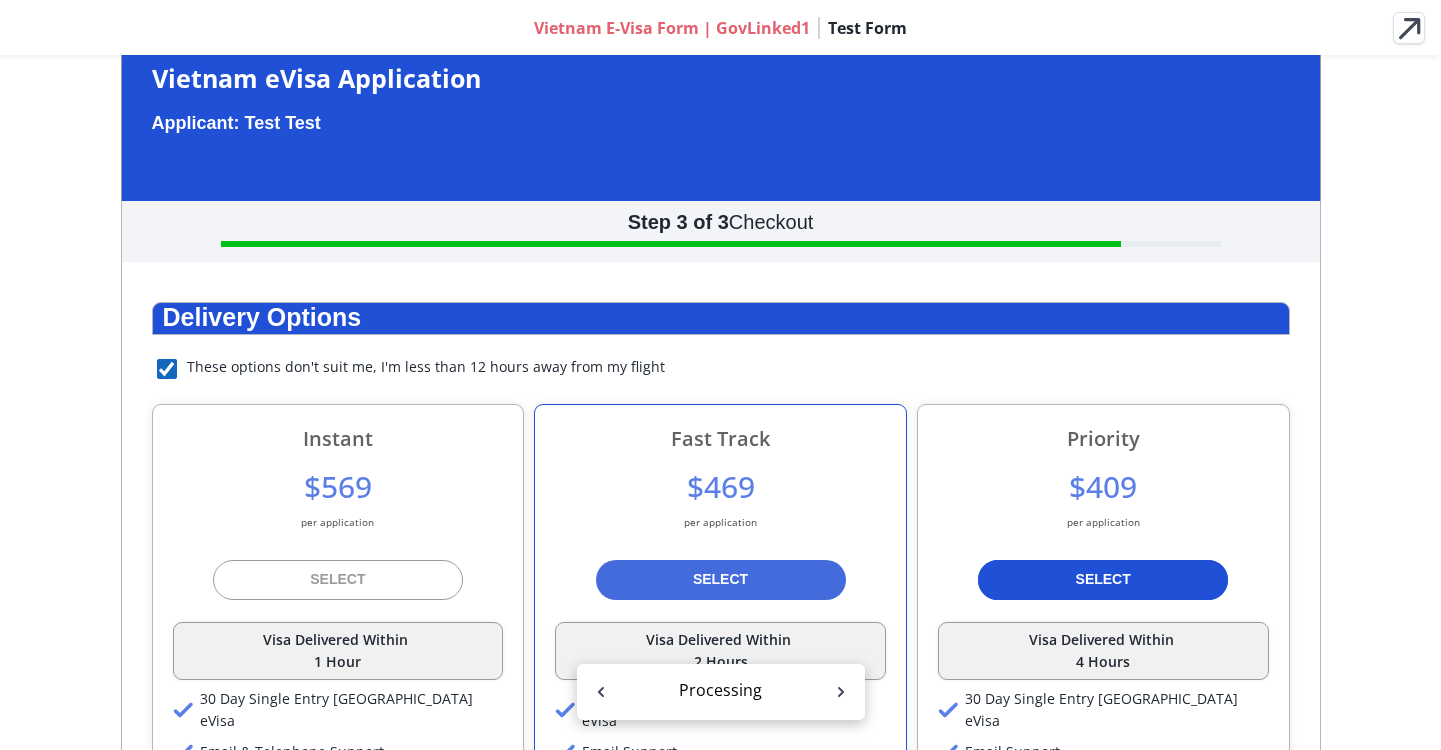 click at bounding box center [1103, 580] 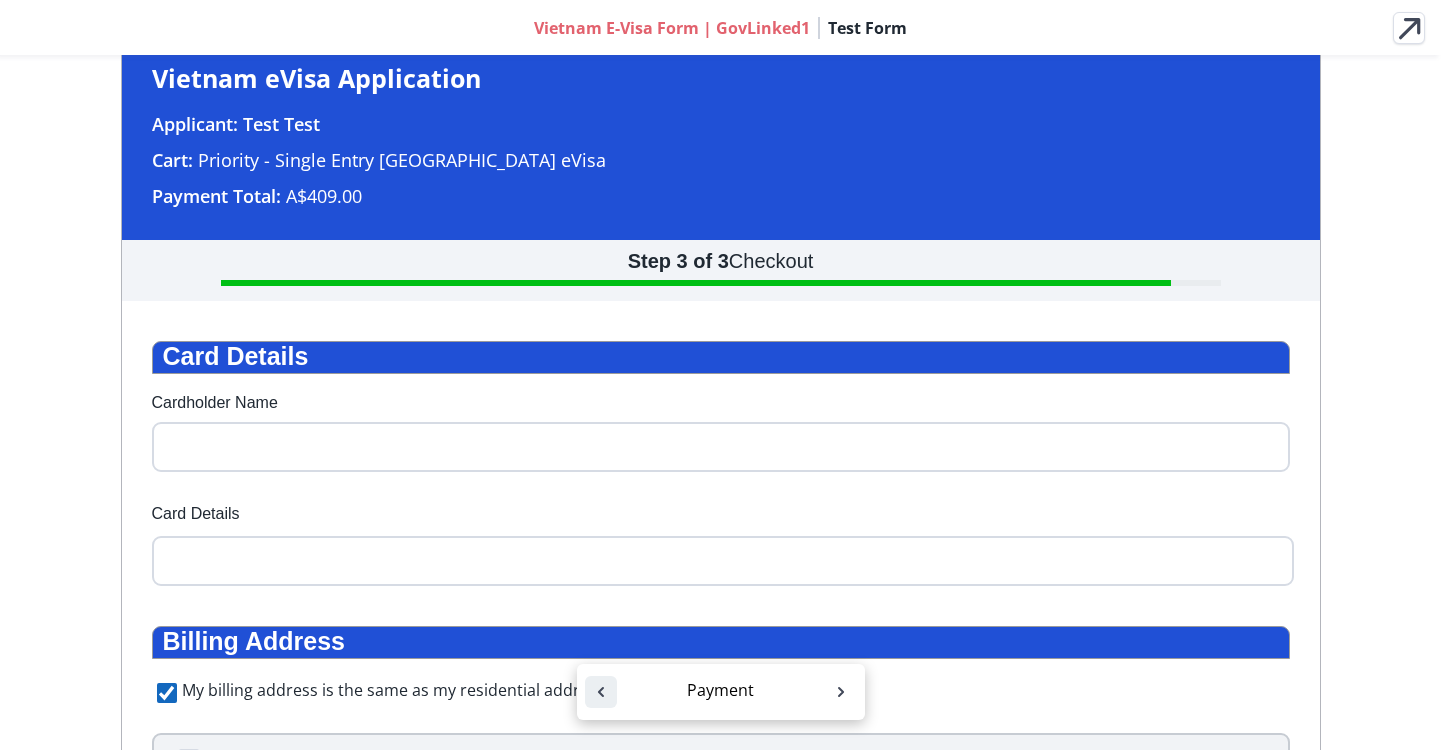 click 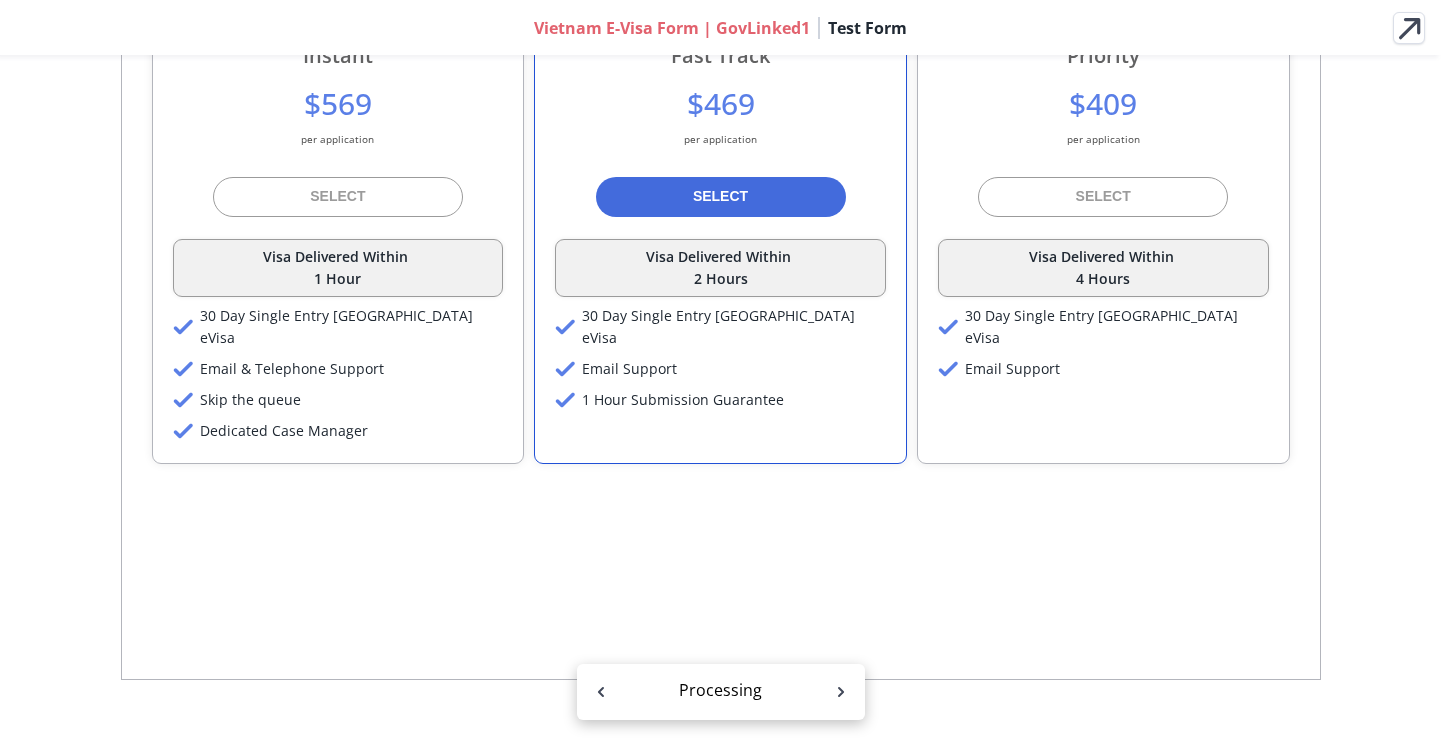 scroll, scrollTop: 0, scrollLeft: 0, axis: both 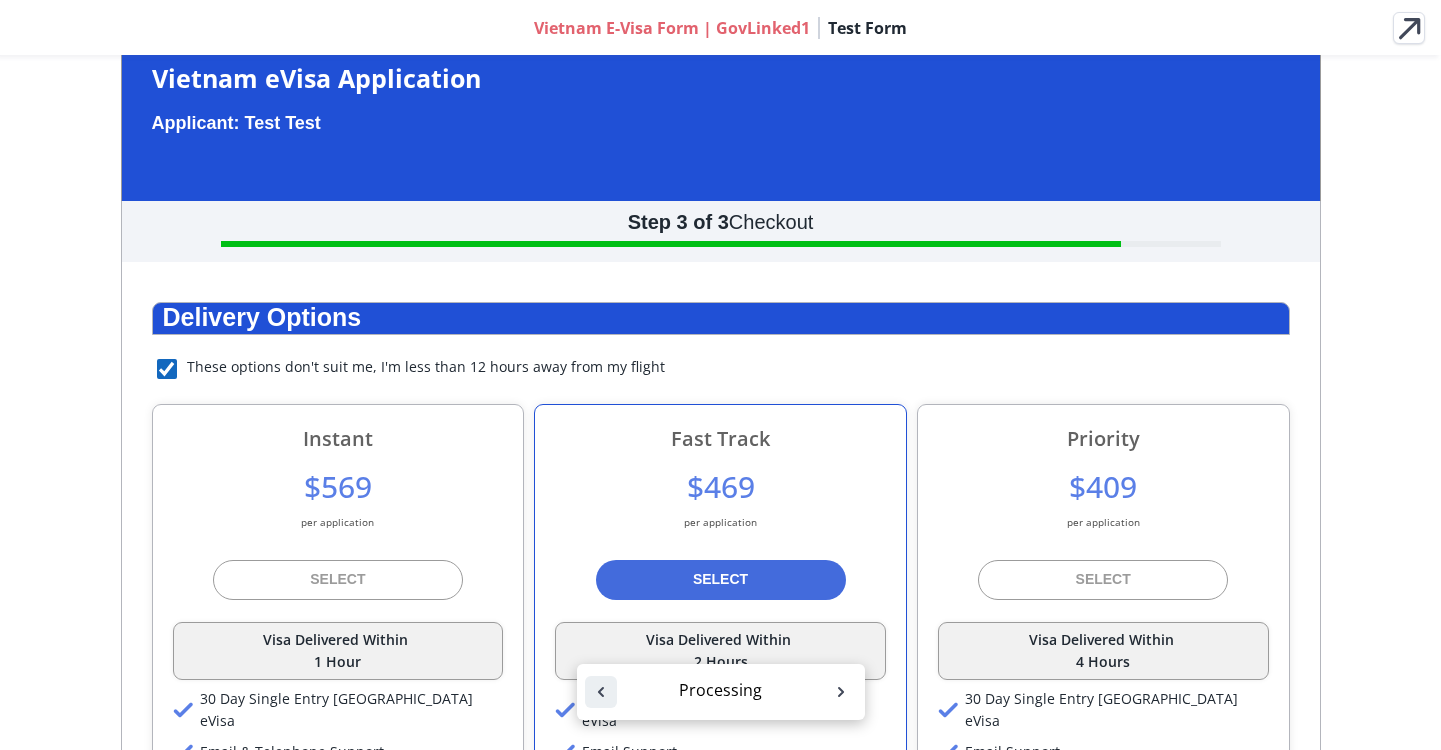 click 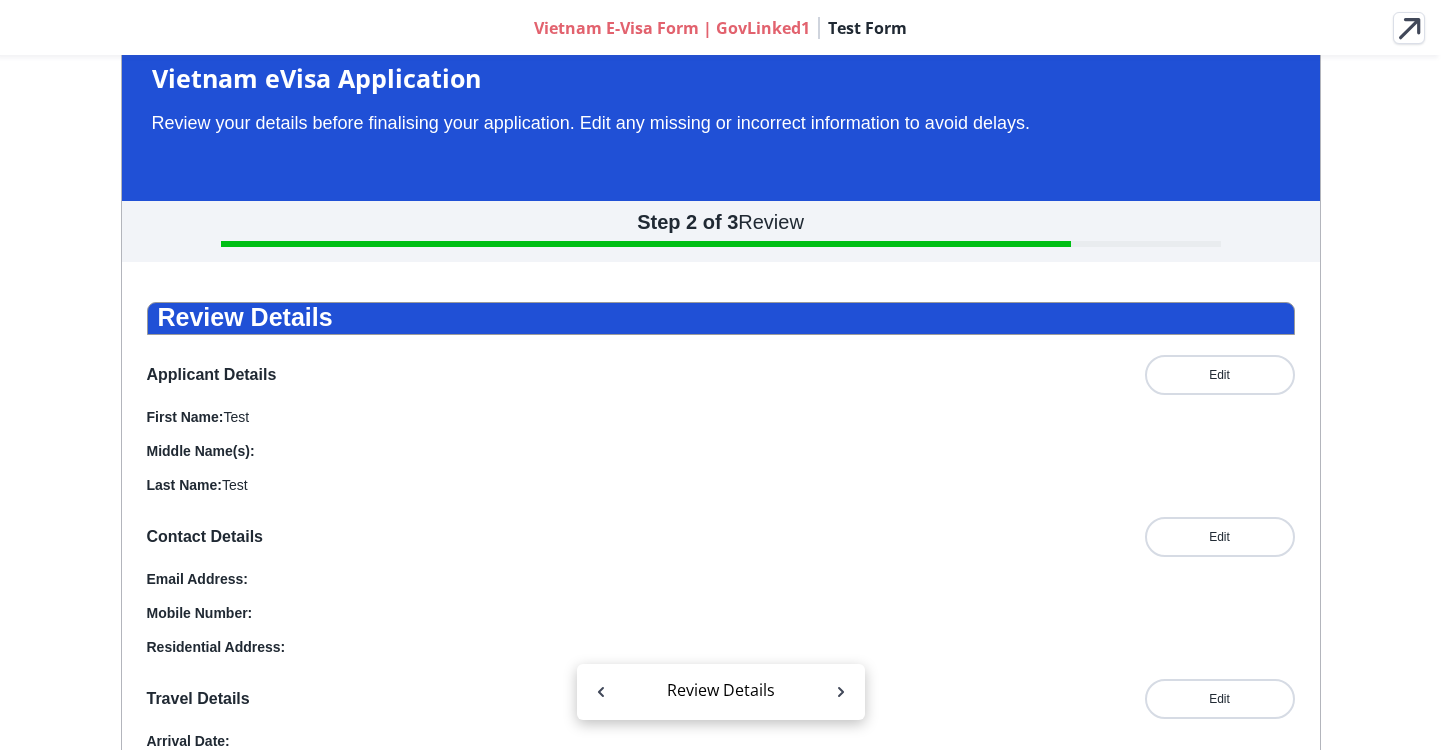 scroll, scrollTop: 274, scrollLeft: 0, axis: vertical 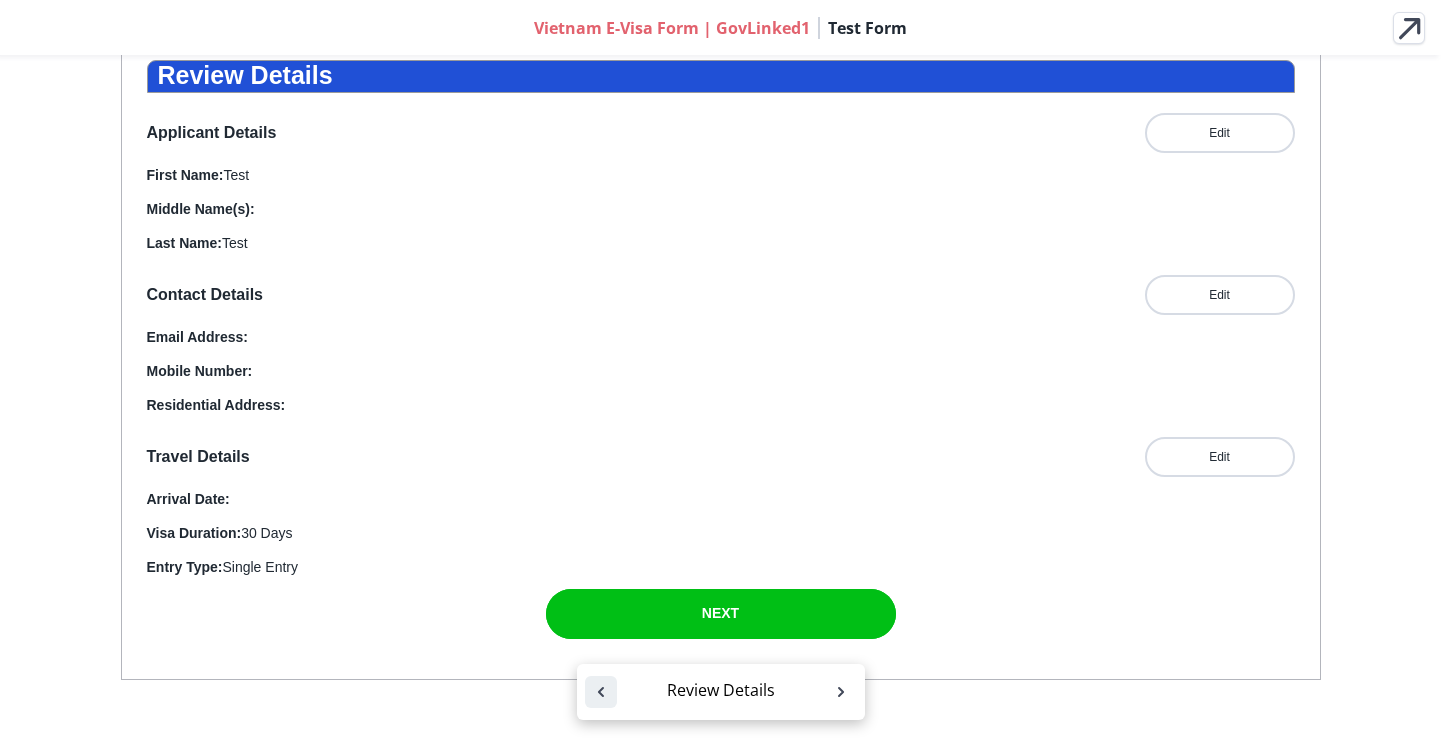 click 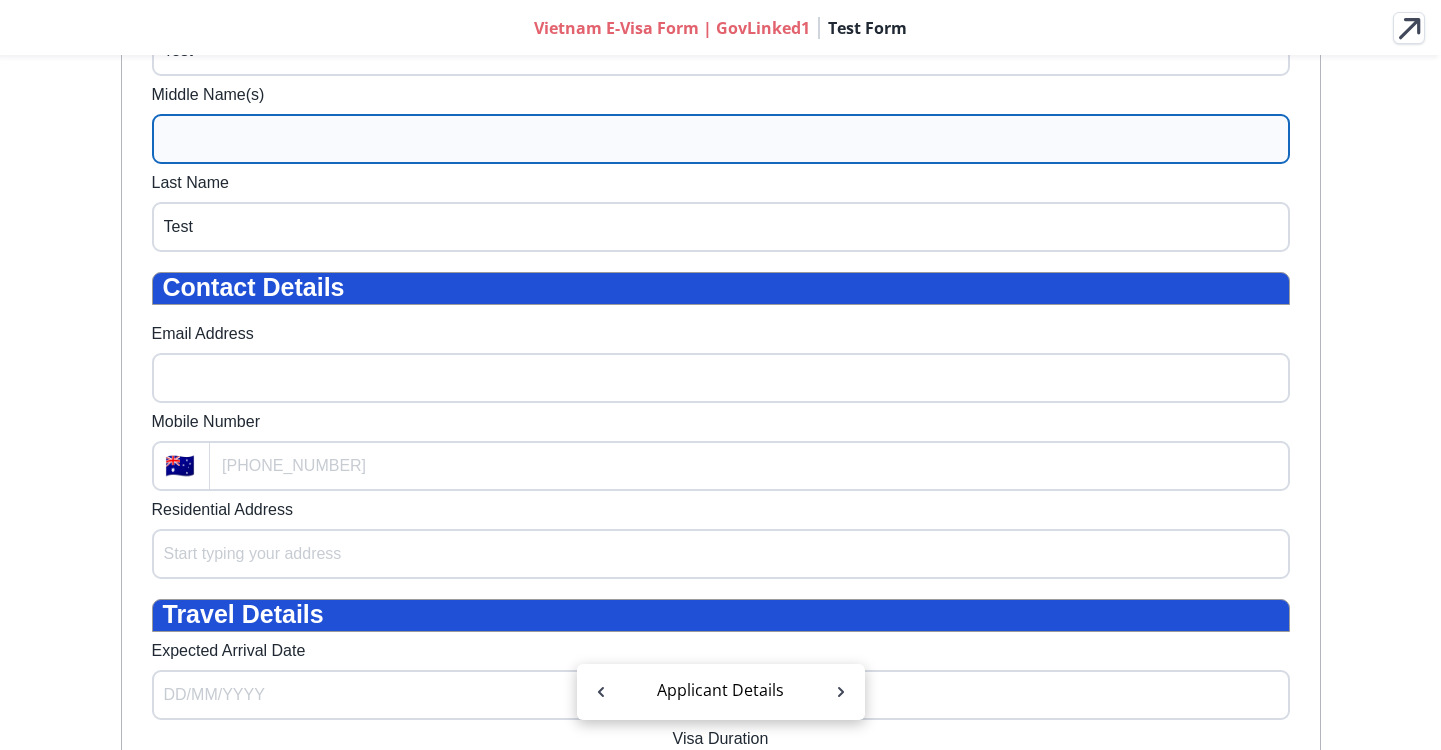 scroll, scrollTop: 733, scrollLeft: 0, axis: vertical 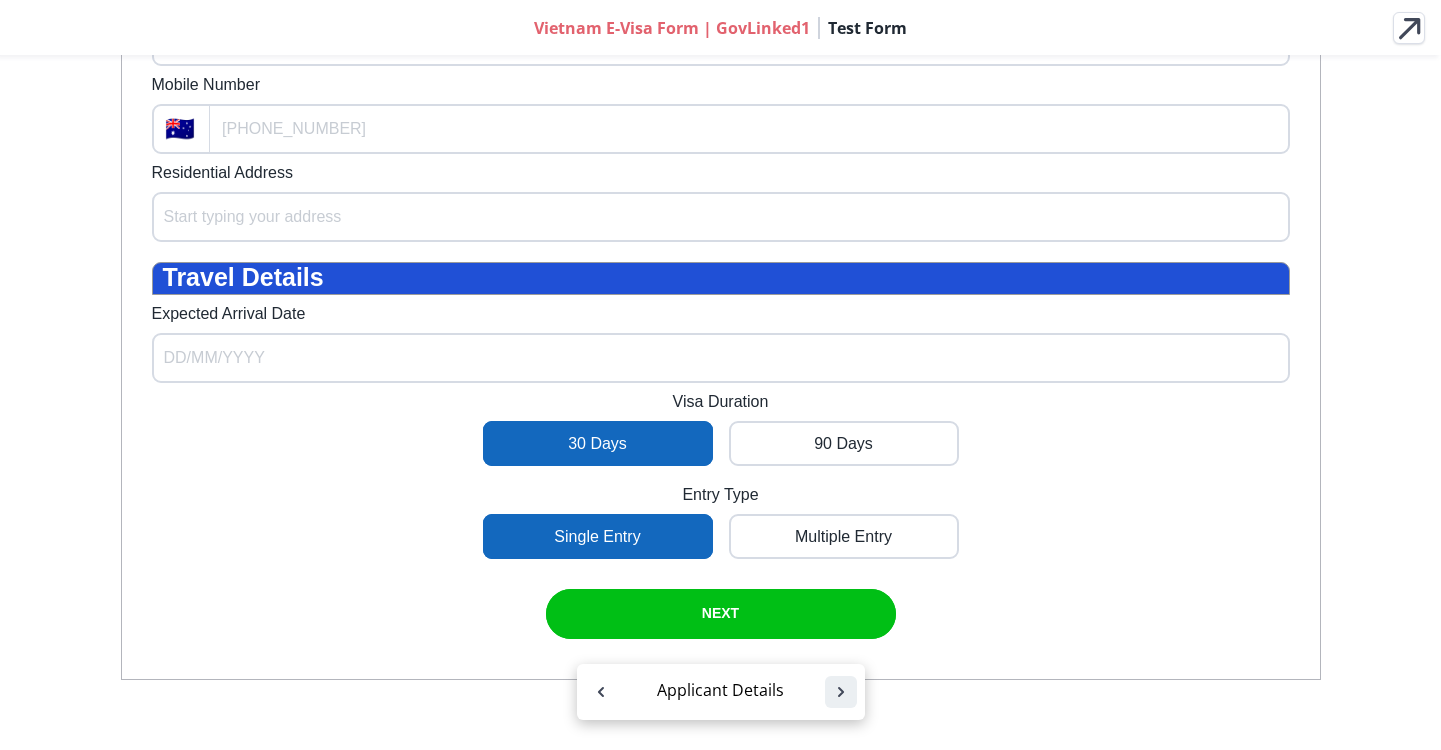 click 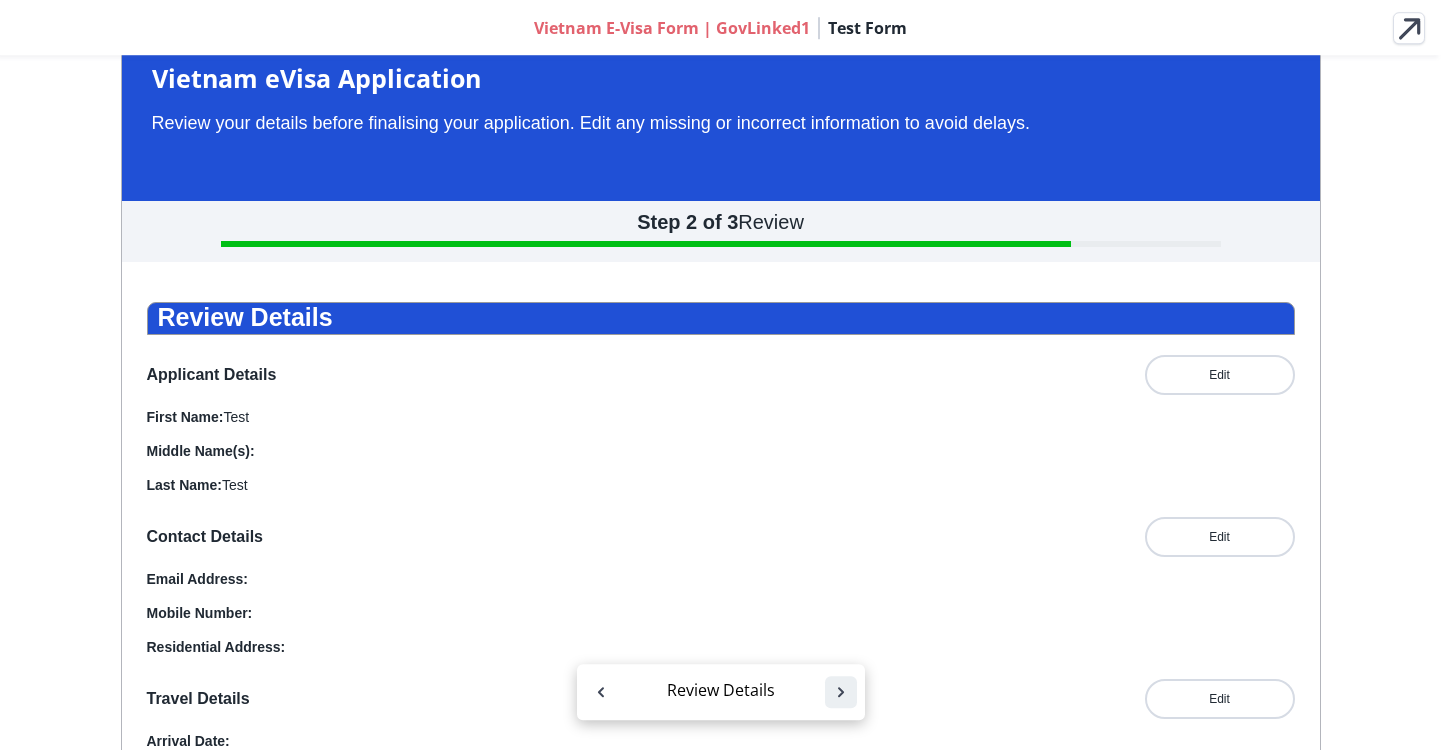 scroll, scrollTop: 0, scrollLeft: 0, axis: both 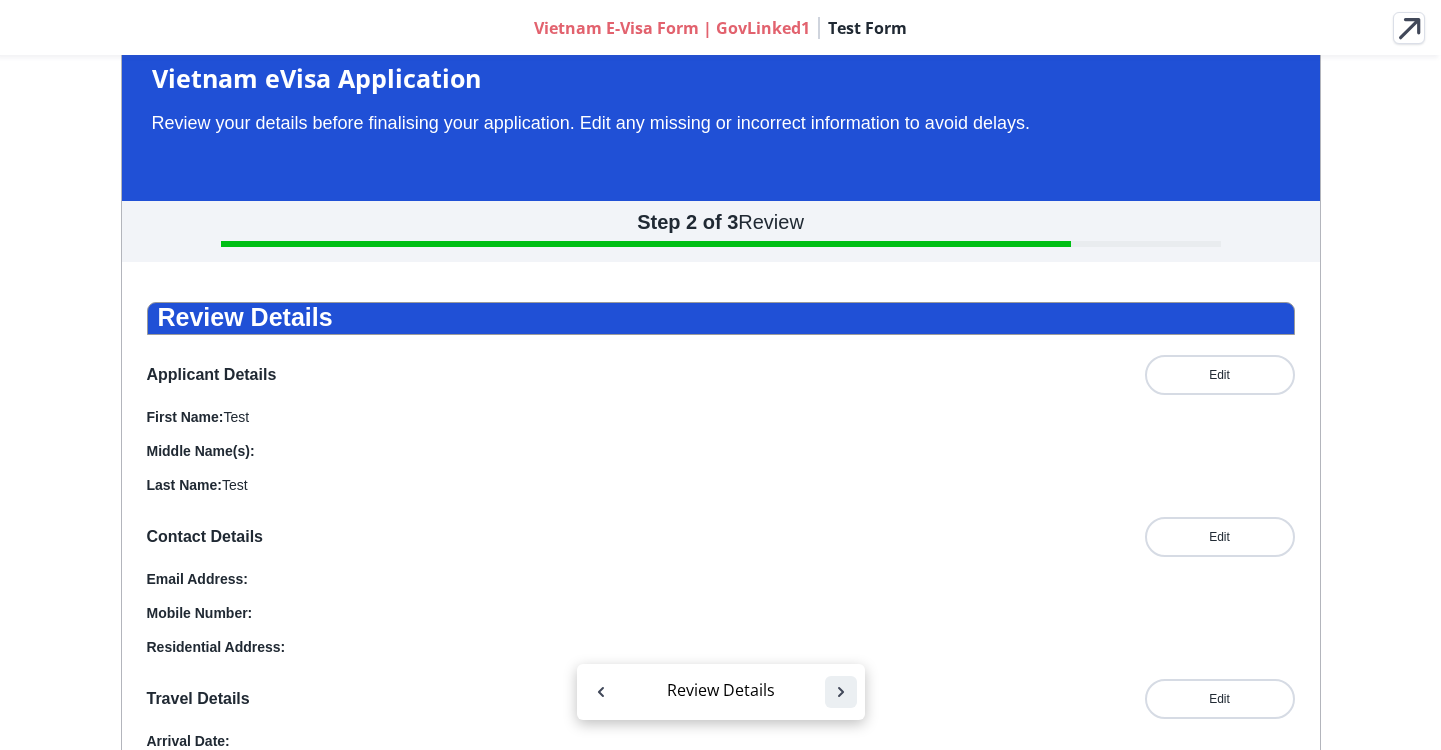 click 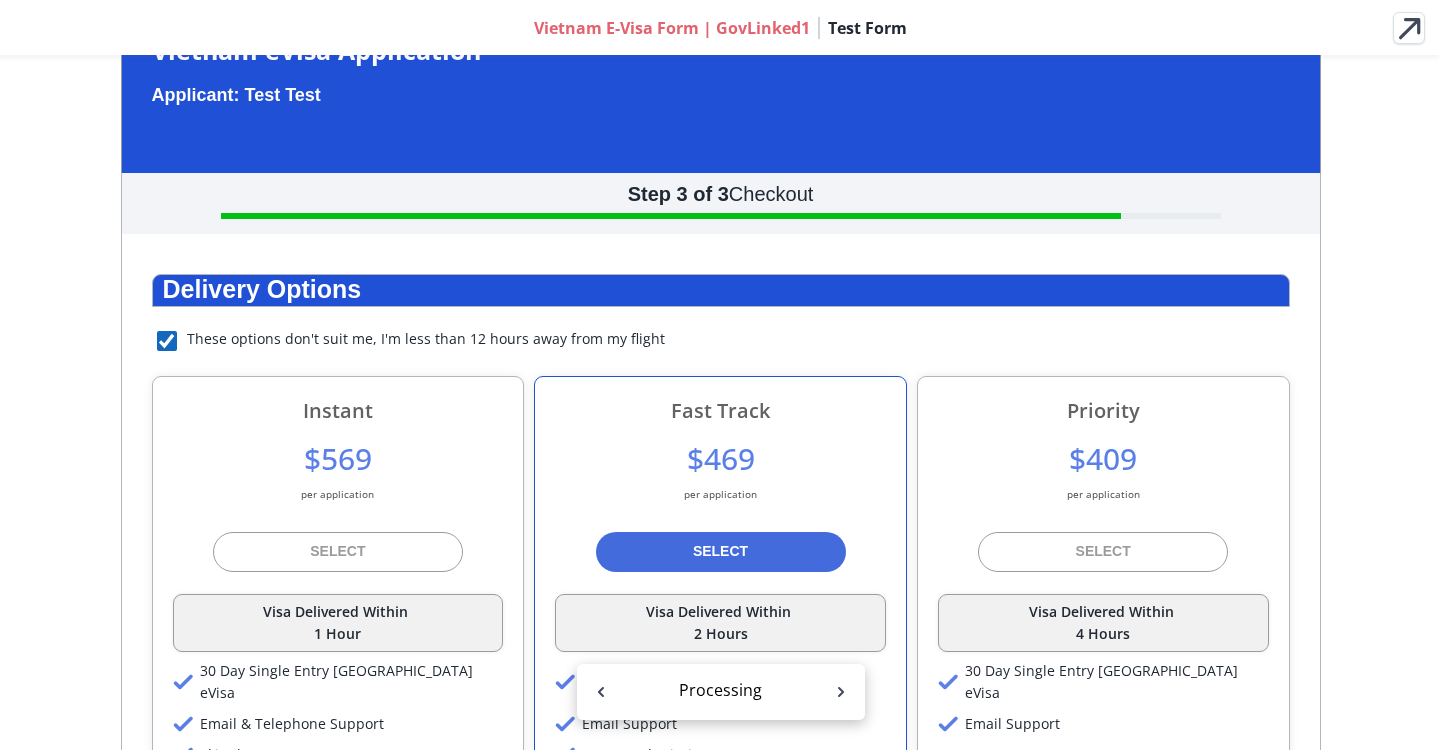 scroll, scrollTop: 0, scrollLeft: 0, axis: both 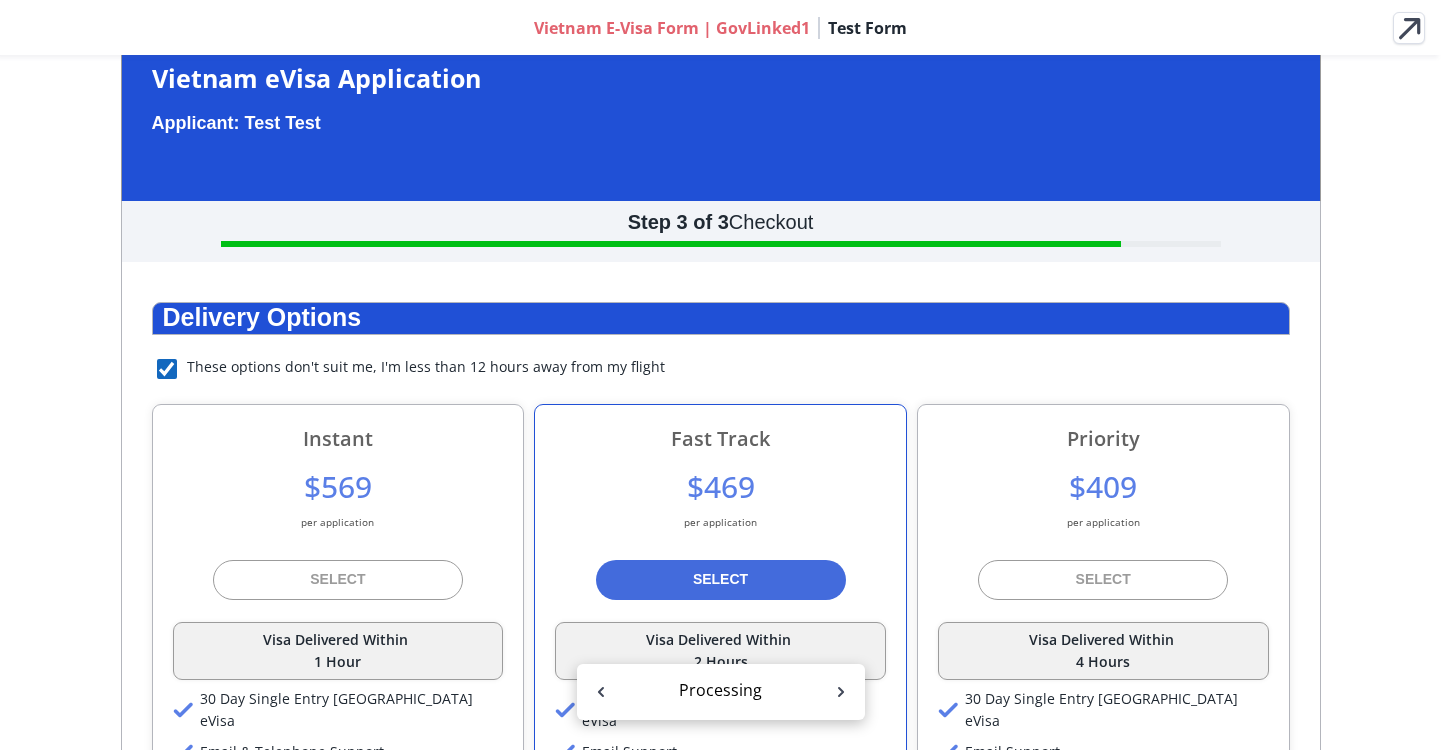 click at bounding box center (167, 369) 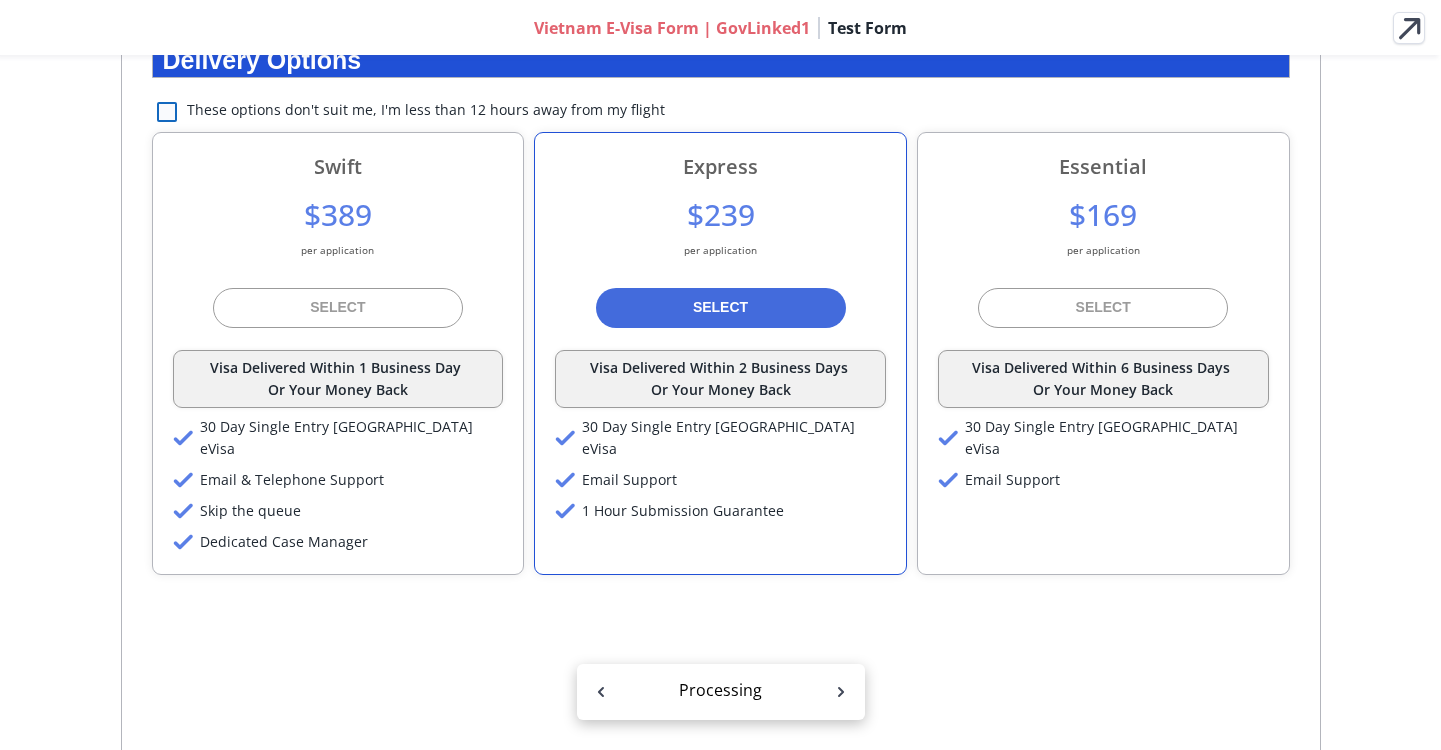 scroll, scrollTop: 270, scrollLeft: 0, axis: vertical 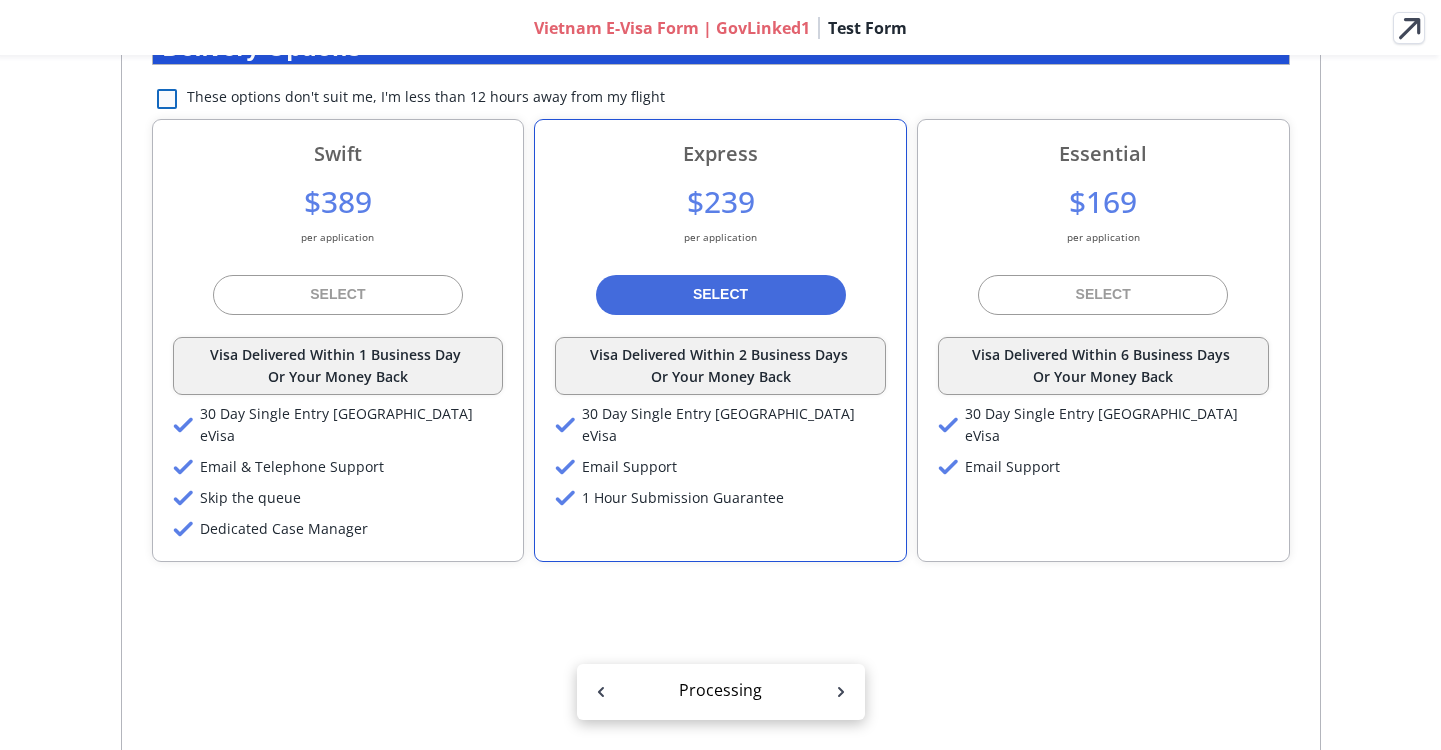 click at bounding box center (167, 99) 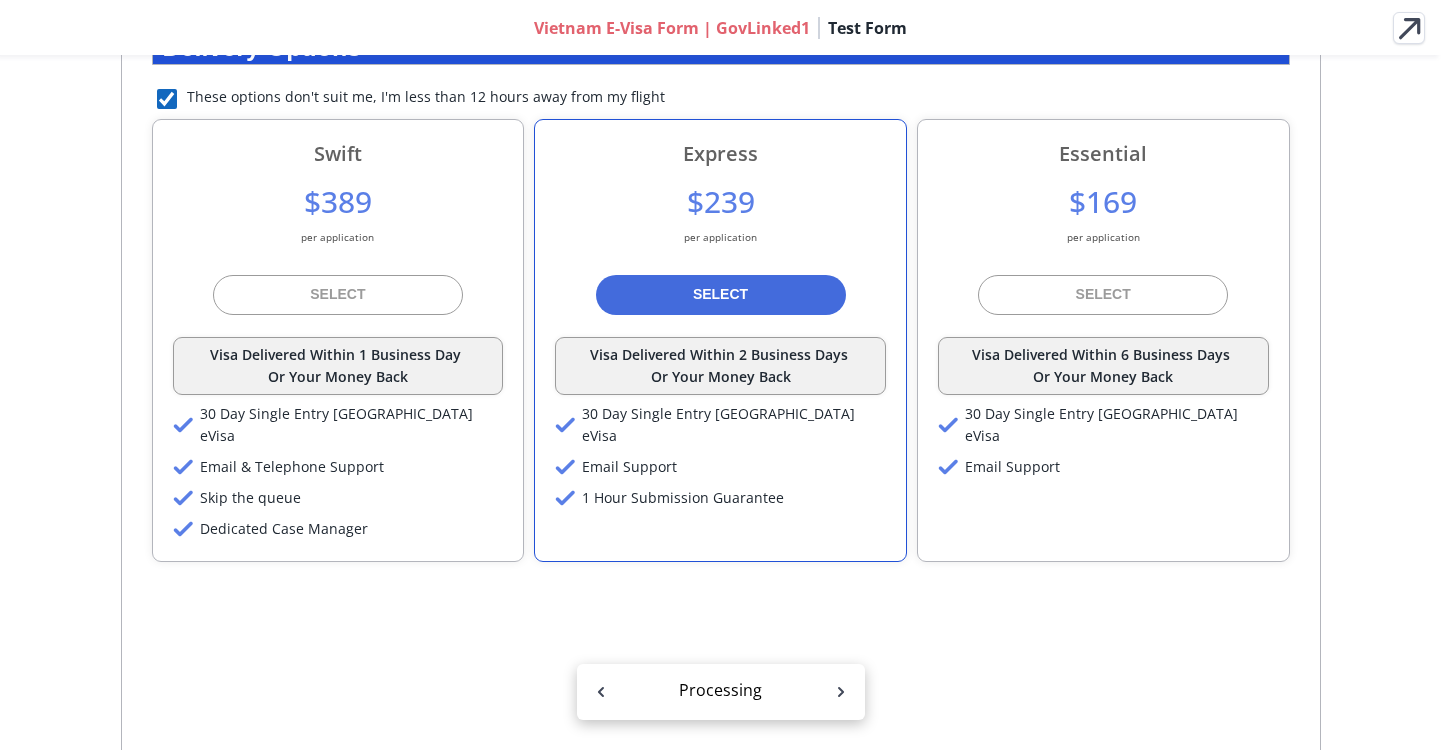 checkbox on "true" 